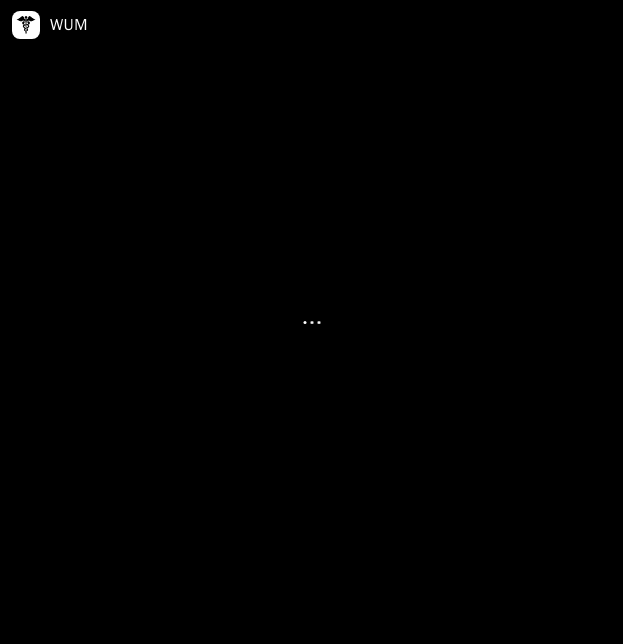 scroll, scrollTop: 0, scrollLeft: 0, axis: both 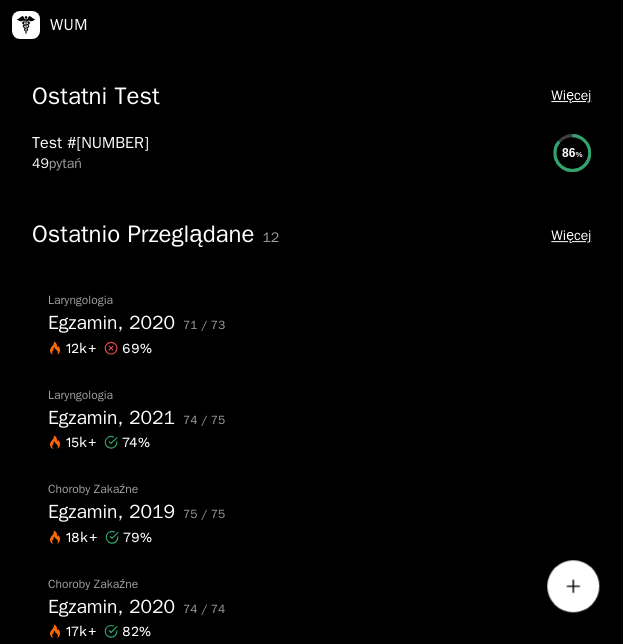 click on "Ostatnio Przeglądane 12" at bounding box center (96, 96) 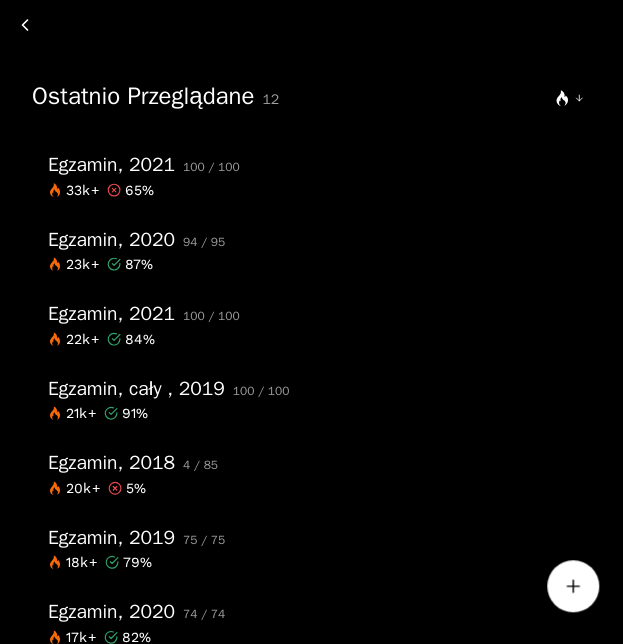 click at bounding box center (25, 25) 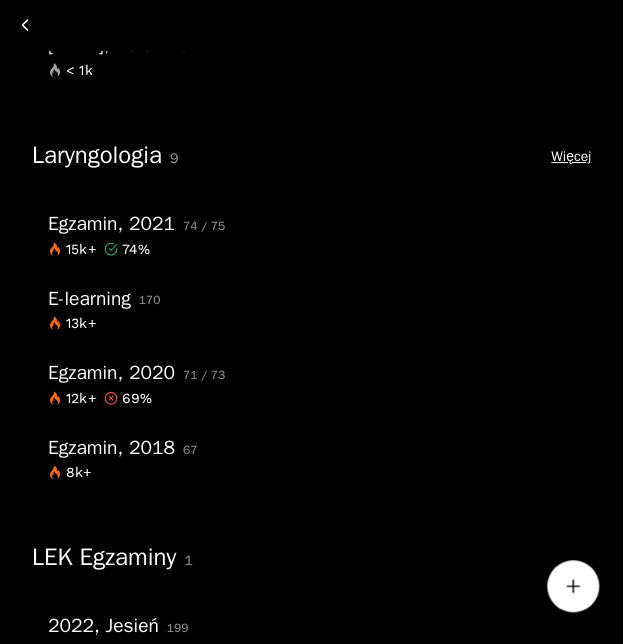 scroll, scrollTop: 5618, scrollLeft: 0, axis: vertical 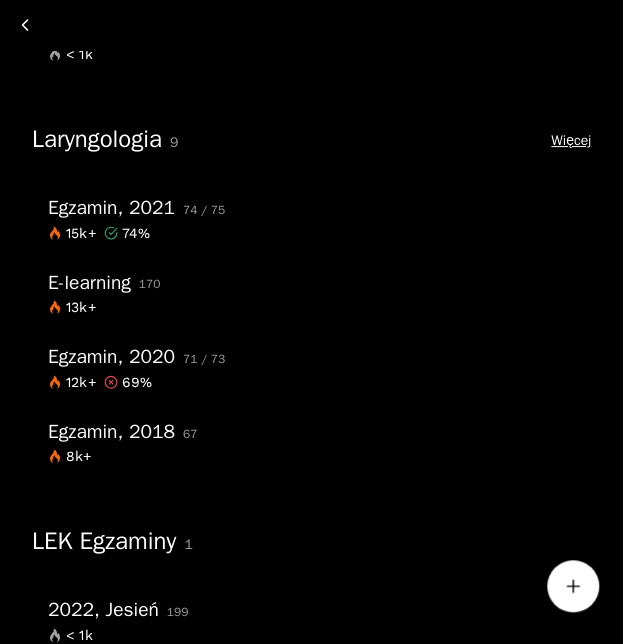 click on "Więcej" at bounding box center [571, 141] 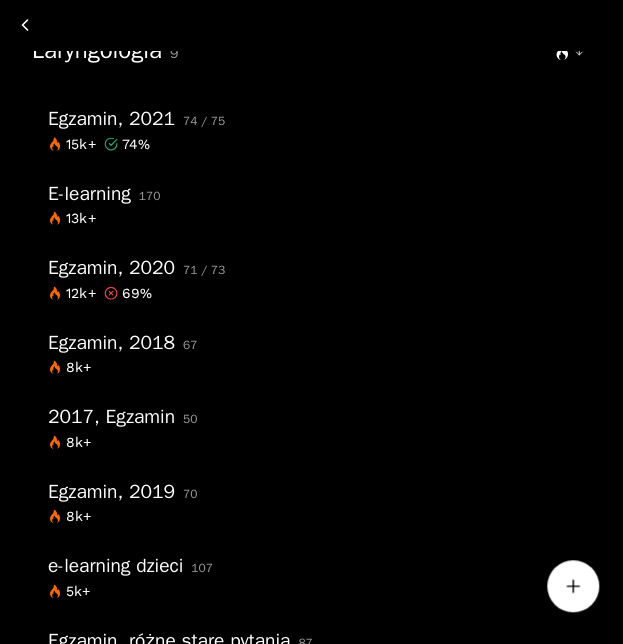 scroll, scrollTop: 40, scrollLeft: 0, axis: vertical 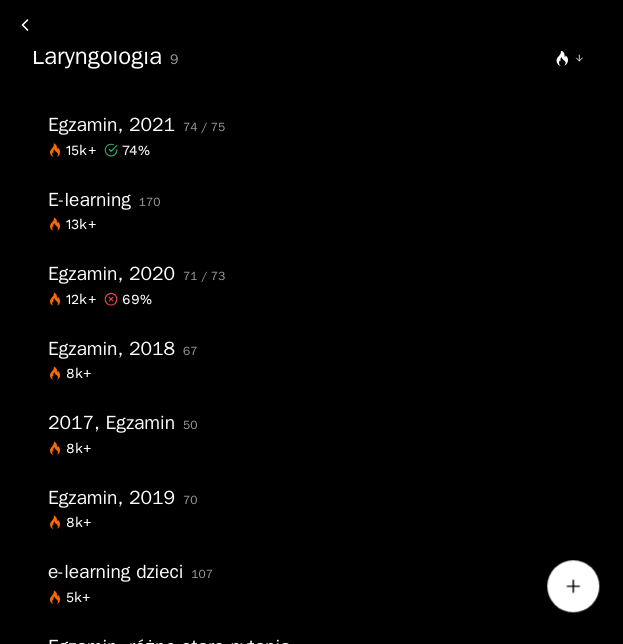 click on "[YEAR], Egzamin 50 8k+" at bounding box center (311, 433) 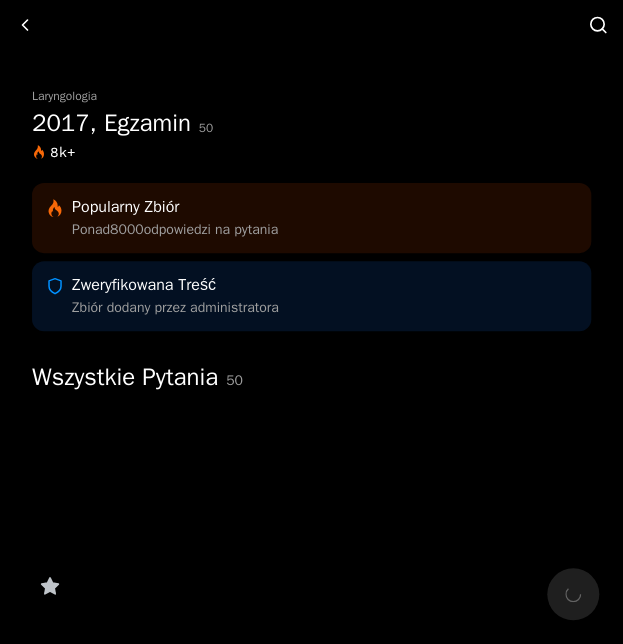 click on "Laryngologia [YEAR], Egzamin 50 8k+ Popularny Zbiór Ponad 8000 odpowiedzi na pytania Zweryfikowana Treść Zbiór dodany przez administratora Wszystkie Pytania 50" at bounding box center (311, 300) 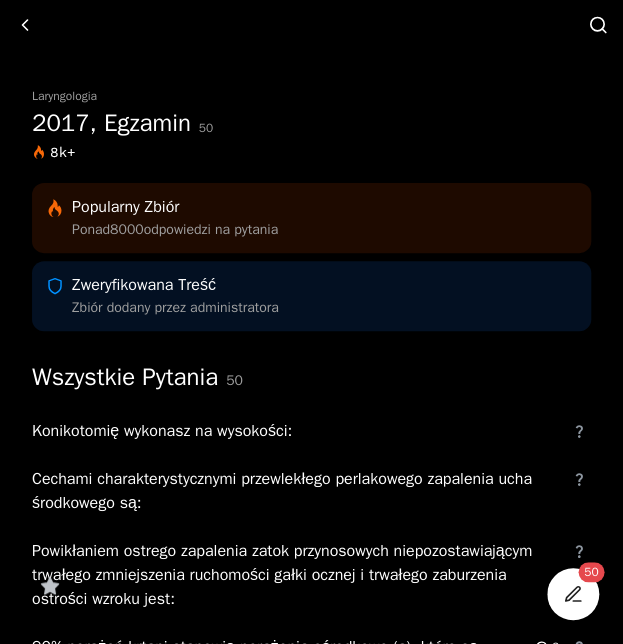 click at bounding box center [25, 25] 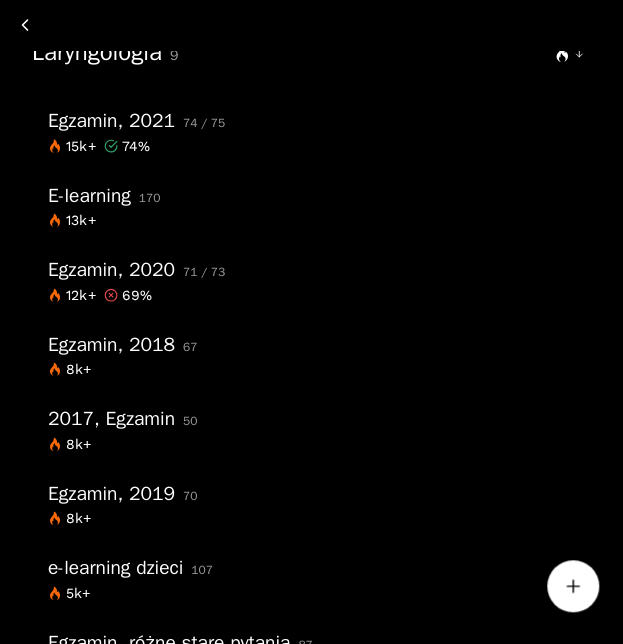 scroll, scrollTop: 48, scrollLeft: 0, axis: vertical 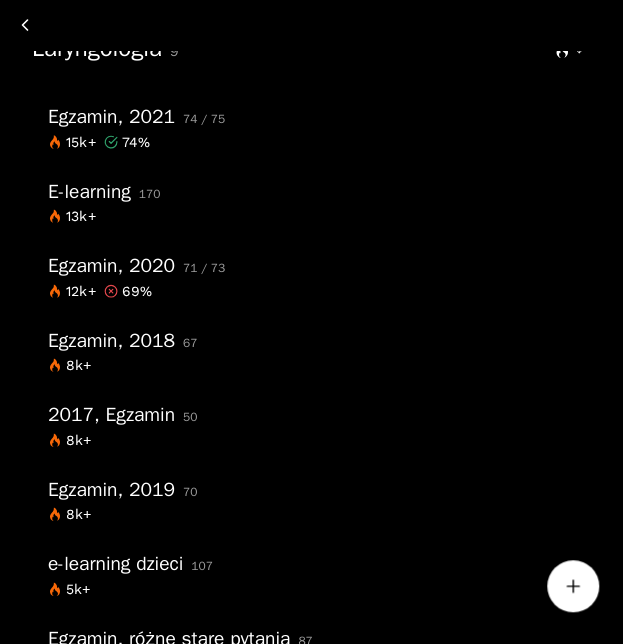 click on "Egzamin, 2019" at bounding box center [111, 490] 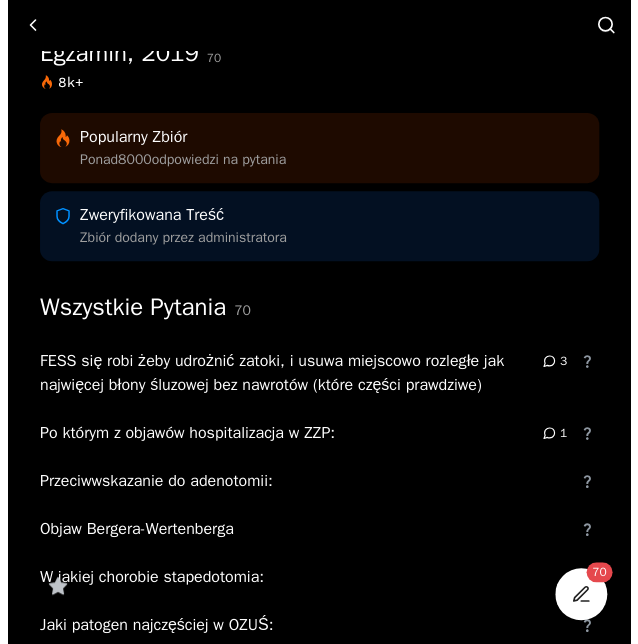 scroll, scrollTop: 0, scrollLeft: 0, axis: both 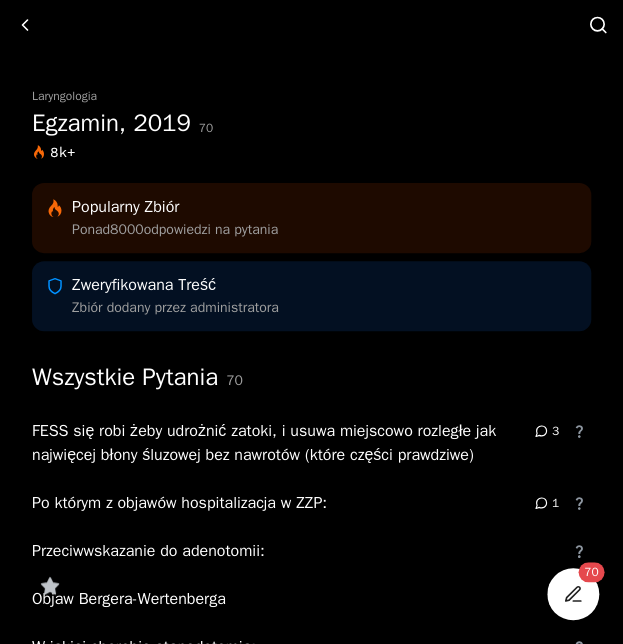 click at bounding box center (573, 594) 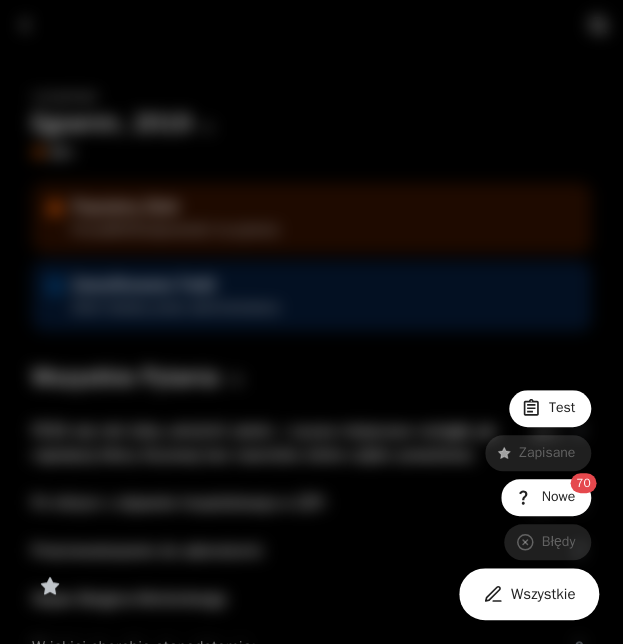 click on "Nowe" at bounding box center (546, 497) 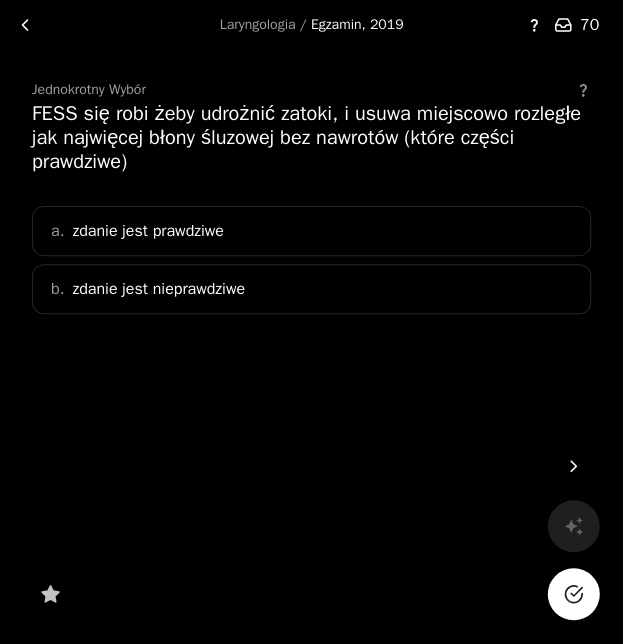 click on "b.   zdanie jest nieprawdziwe" at bounding box center (311, 289) 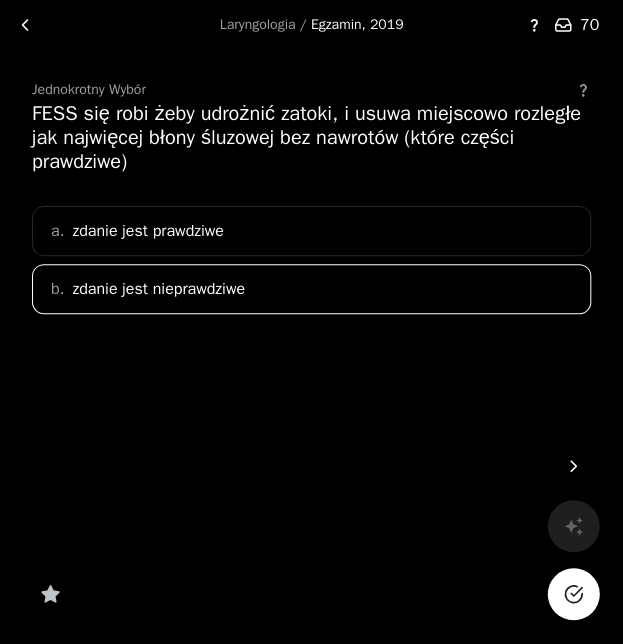 click on "a.   zdanie jest prawdziwe" at bounding box center (311, 231) 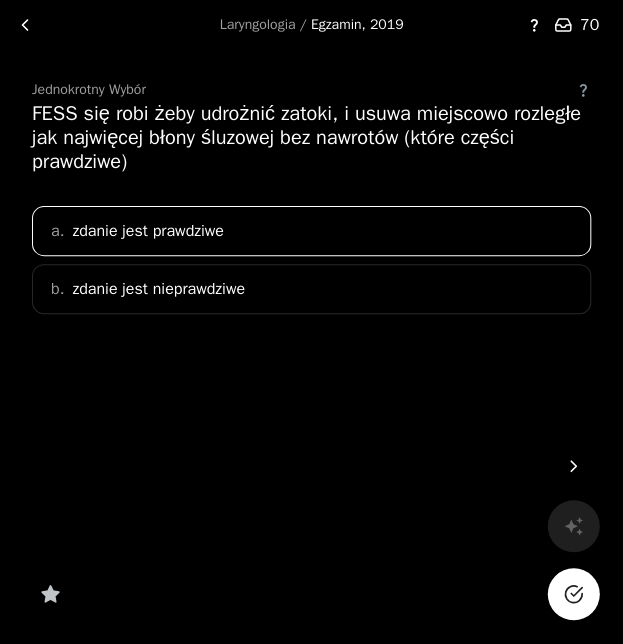 click on "b.   zdanie jest nieprawdziwe" at bounding box center (311, 289) 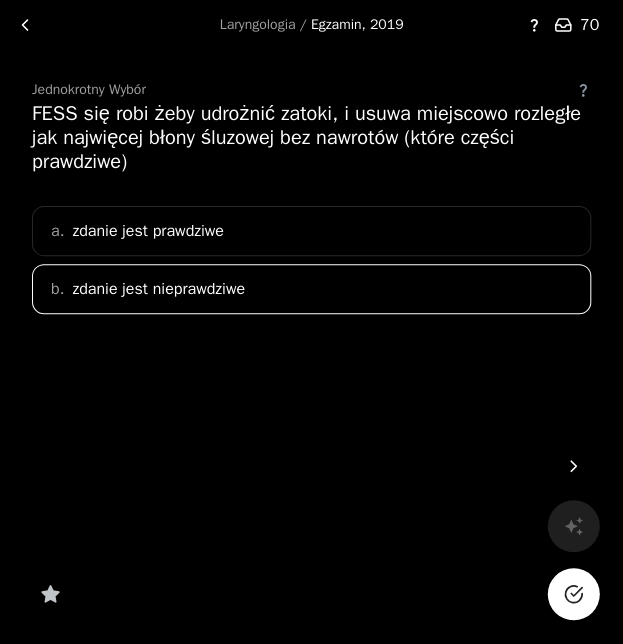 click at bounding box center (573, 594) 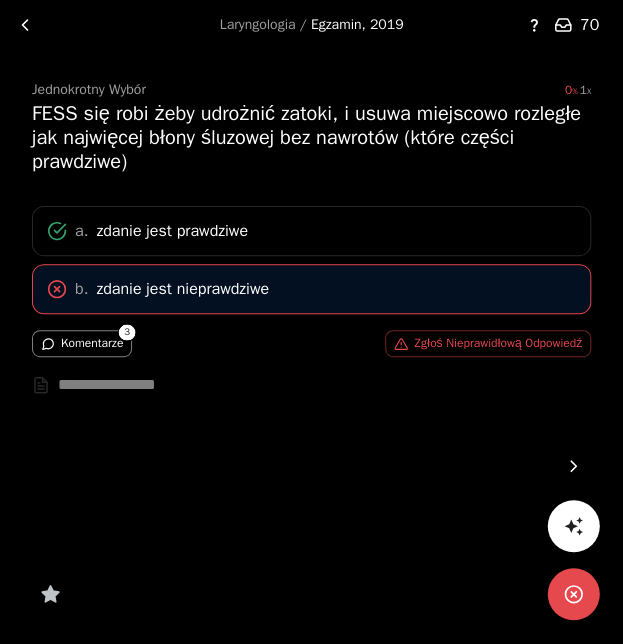 click on "3" at bounding box center [127, 332] 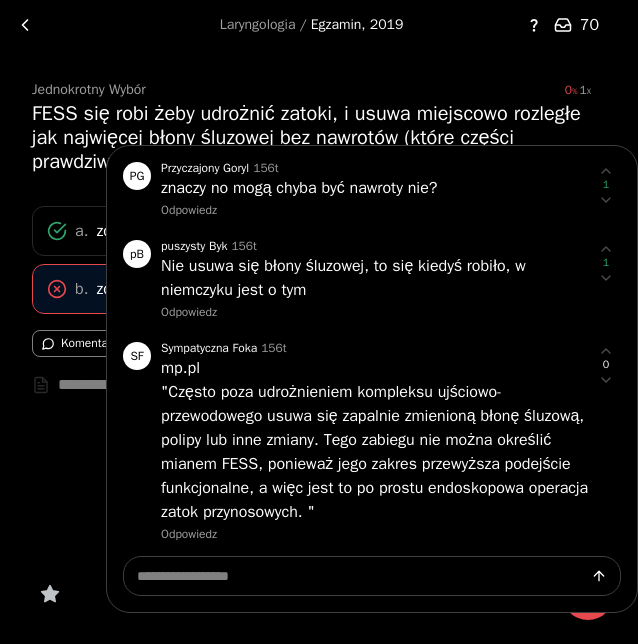 click at bounding box center (319, 322) 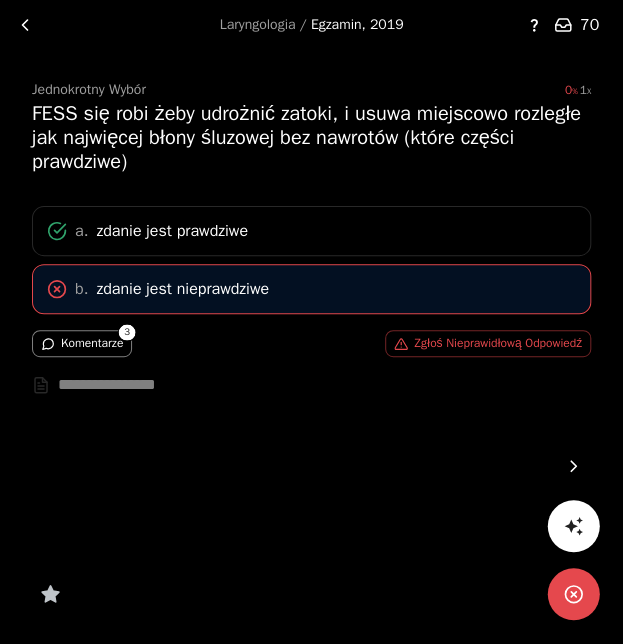 click at bounding box center [573, 466] 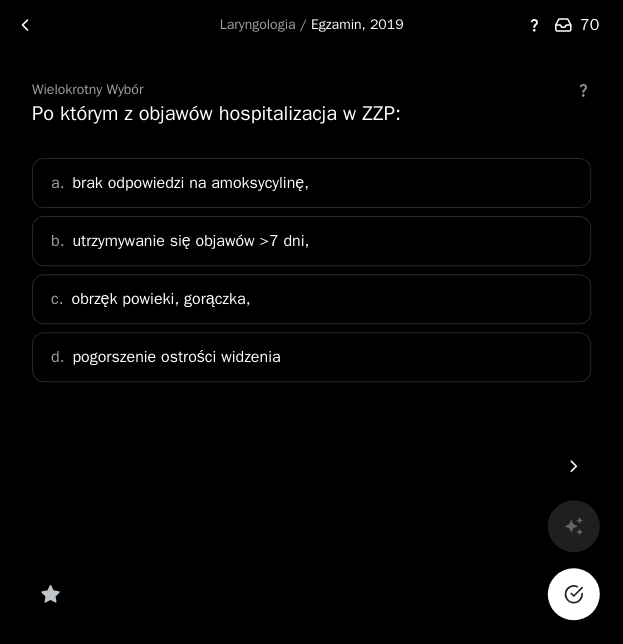 click on "c.   obrzęk powieki, gorączka," at bounding box center [311, 299] 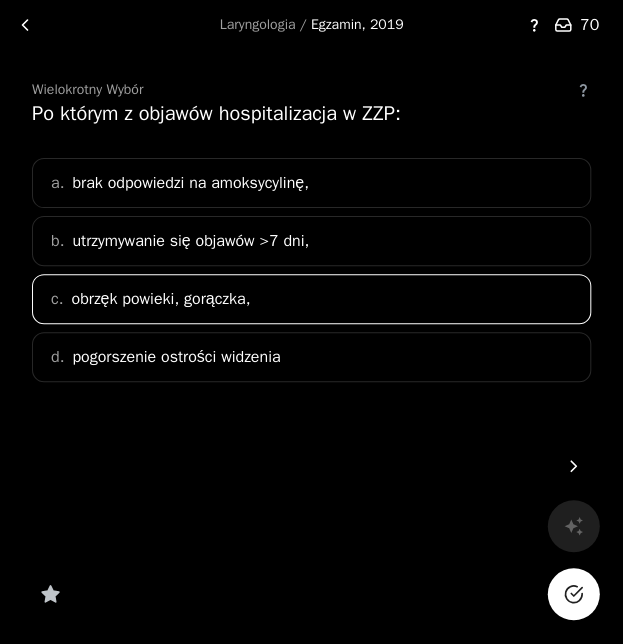 click at bounding box center [573, 594] 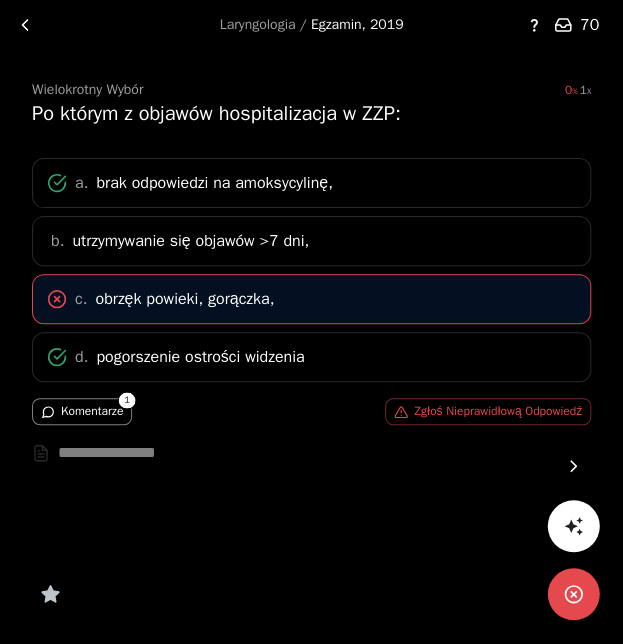 click on "1" at bounding box center [127, 400] 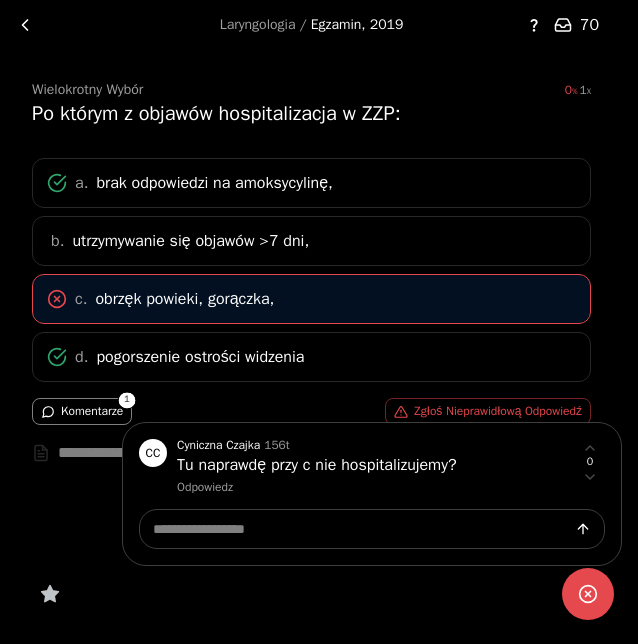 click at bounding box center [319, 322] 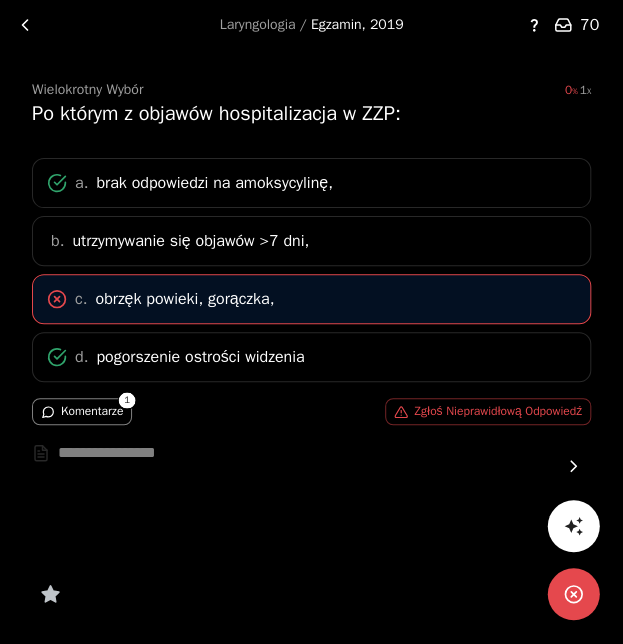 click at bounding box center (573, 466) 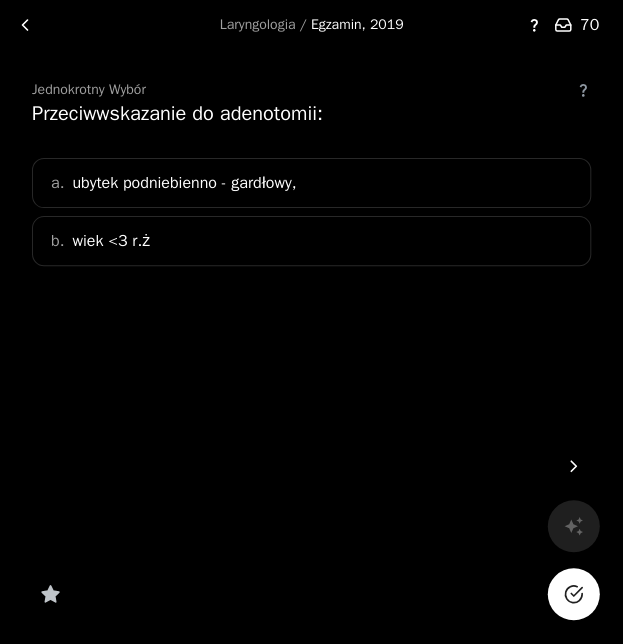 click on "a. ubytek podniebienno - gardłowy," at bounding box center [311, 183] 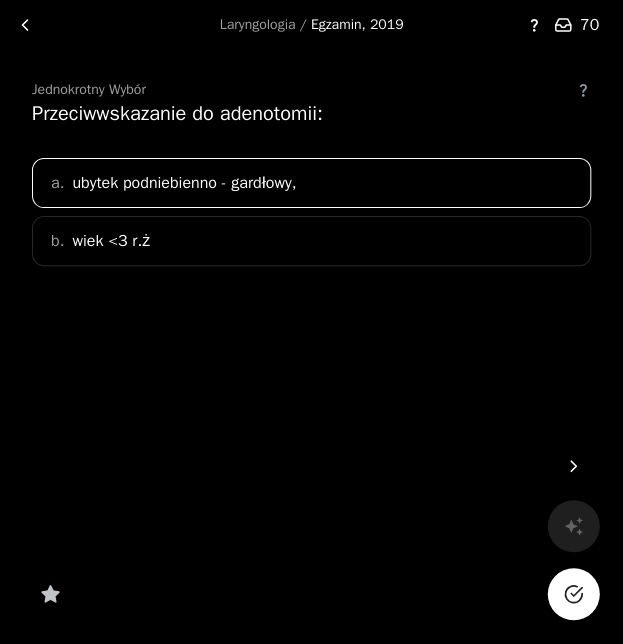 click at bounding box center [576, 591] 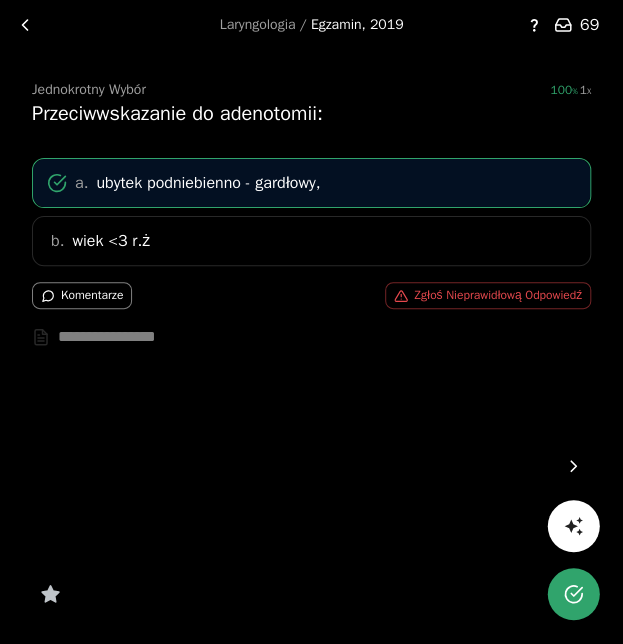 click at bounding box center [573, 466] 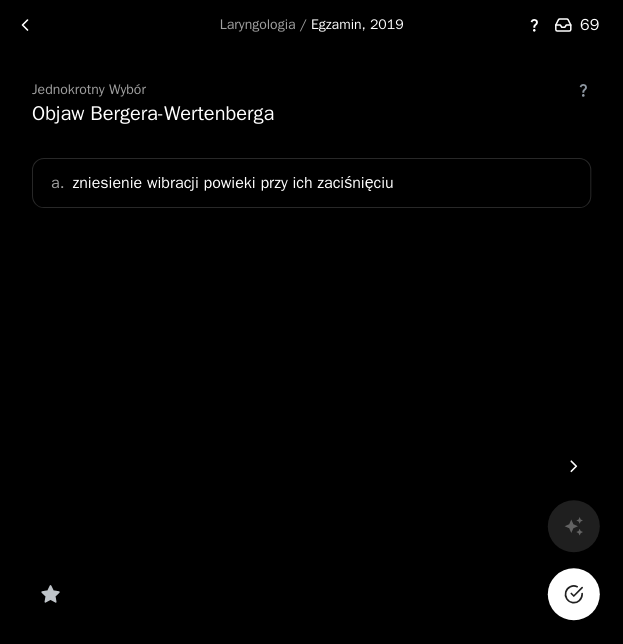 click on "a.   zniesienie wibracji powieki przy ich zaciśnięciu" at bounding box center [311, 183] 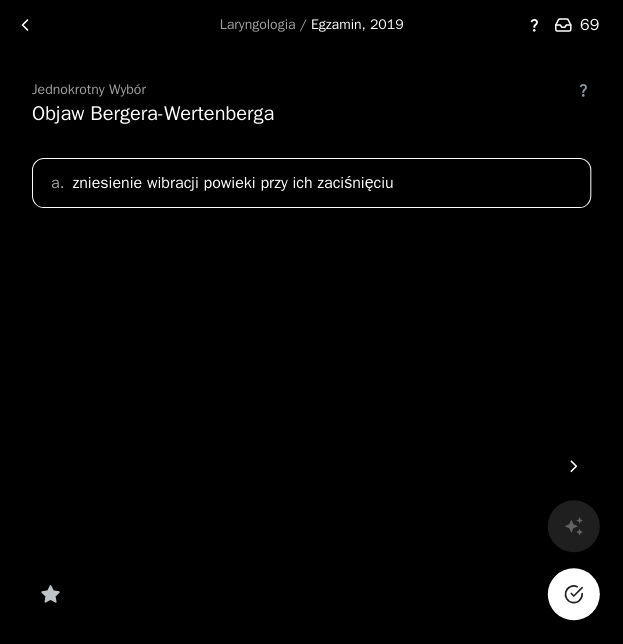 click at bounding box center [573, 594] 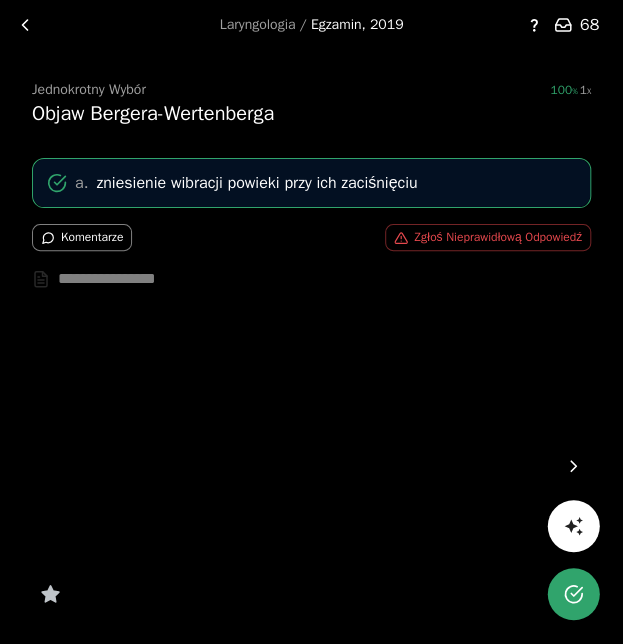 click at bounding box center [573, 466] 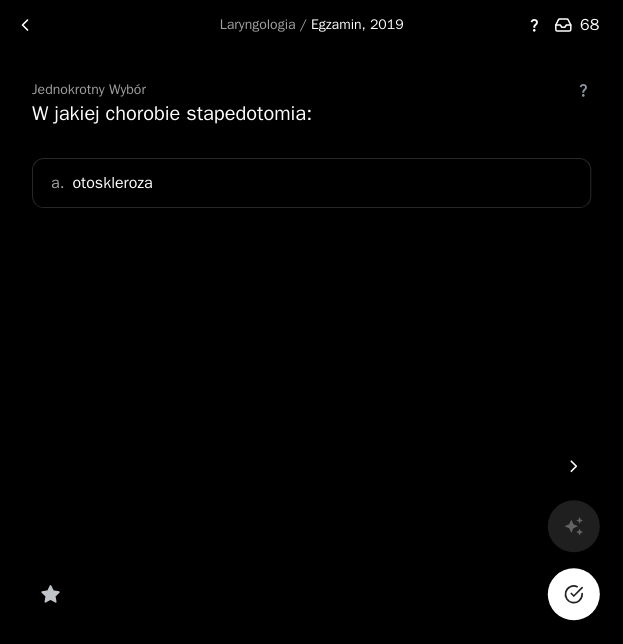 click on "a.   otoskleroza" at bounding box center (311, 183) 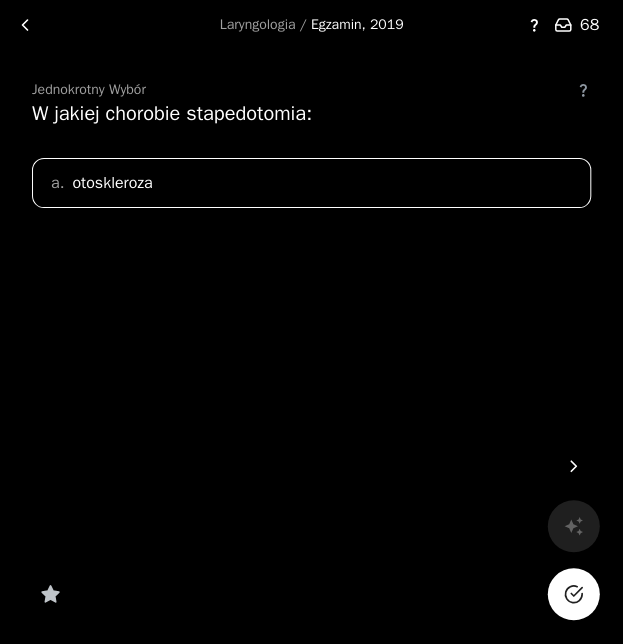 click at bounding box center (573, 594) 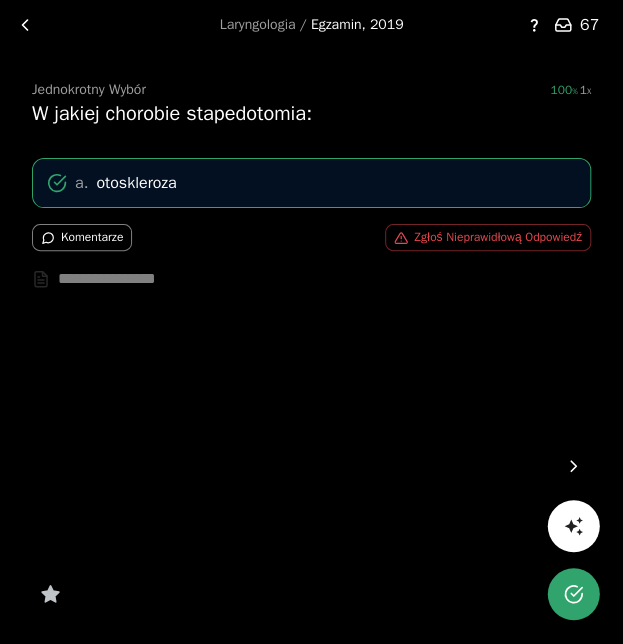 click at bounding box center (573, 466) 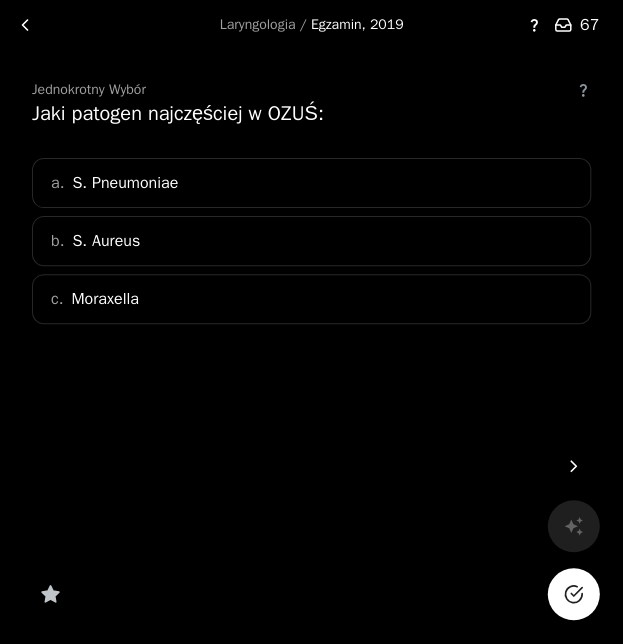 click on "a.   S. Pneumoniae" at bounding box center [311, 183] 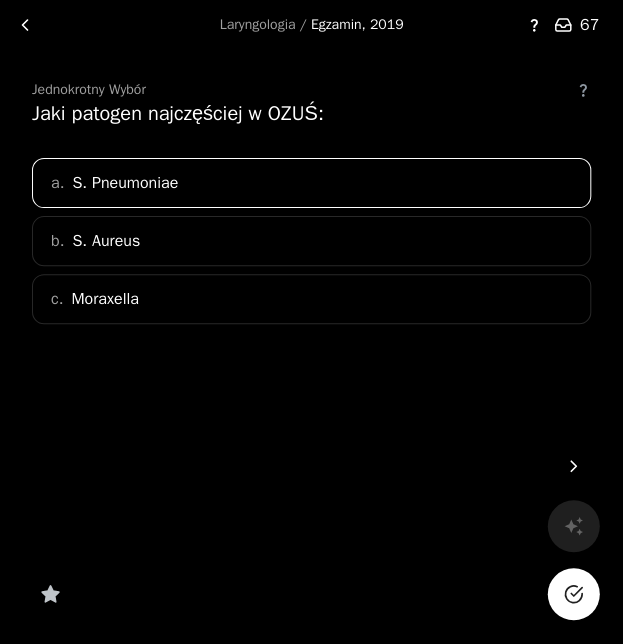click at bounding box center (576, 591) 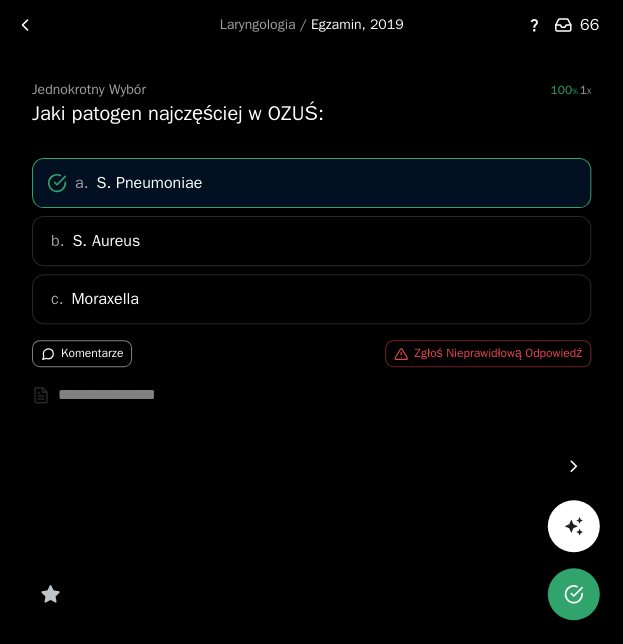 click at bounding box center [573, 466] 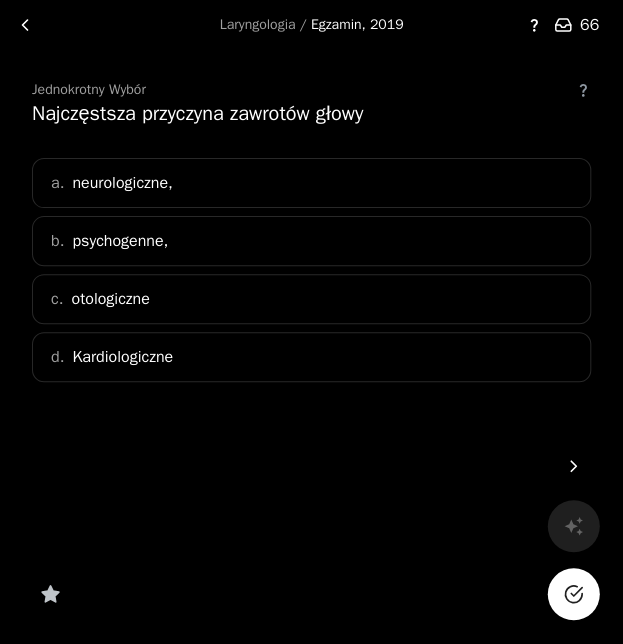 click on "c.   otologiczne" at bounding box center [311, 299] 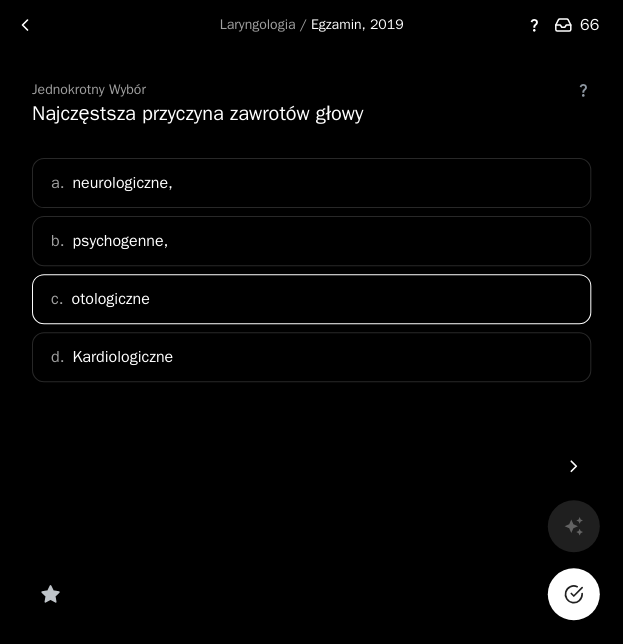 click at bounding box center [573, 594] 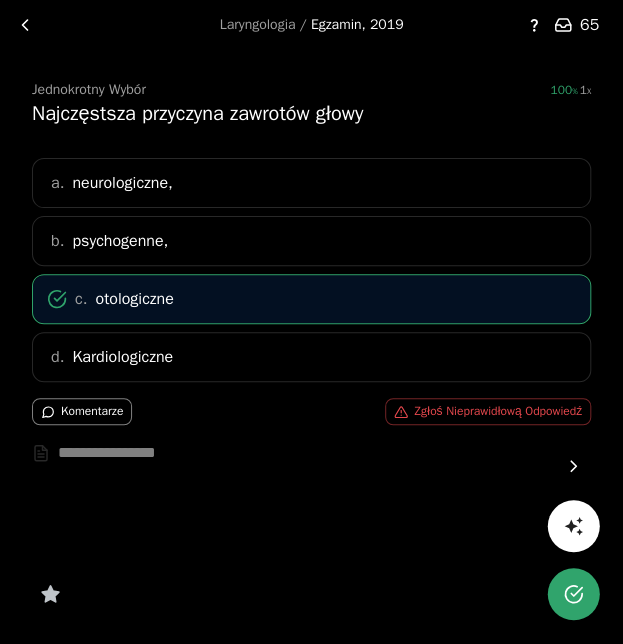 click at bounding box center [573, 466] 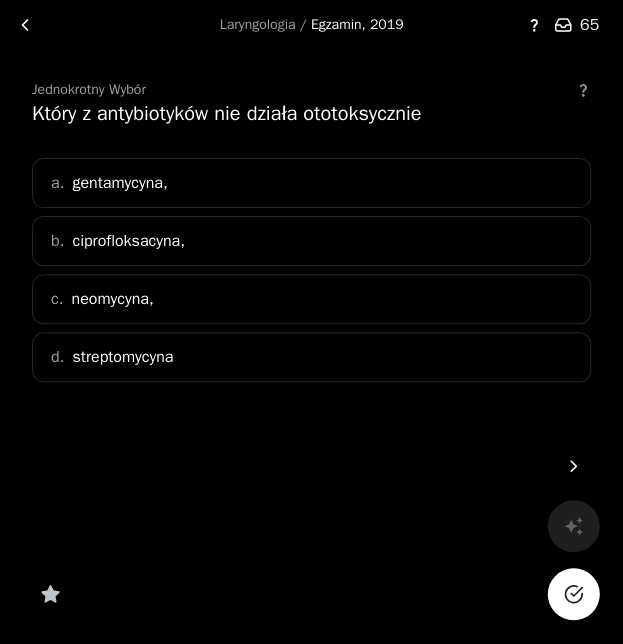 click on "b.   ciprofloksacyna," at bounding box center (311, 241) 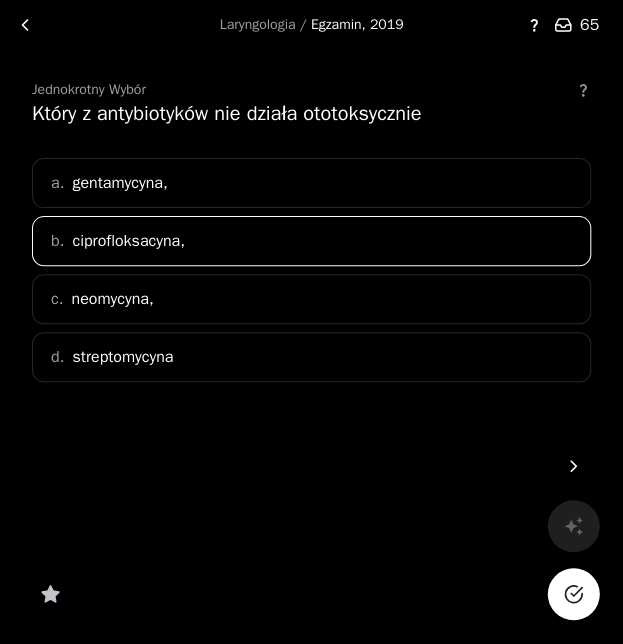 click at bounding box center [573, 594] 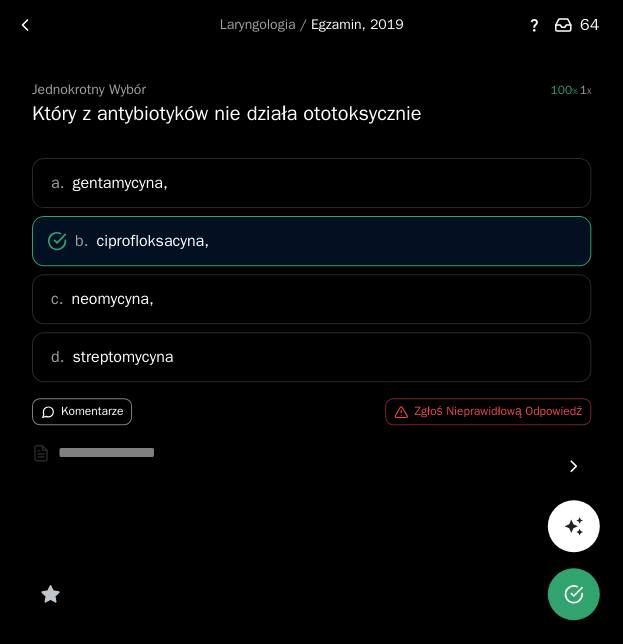 click at bounding box center [573, 466] 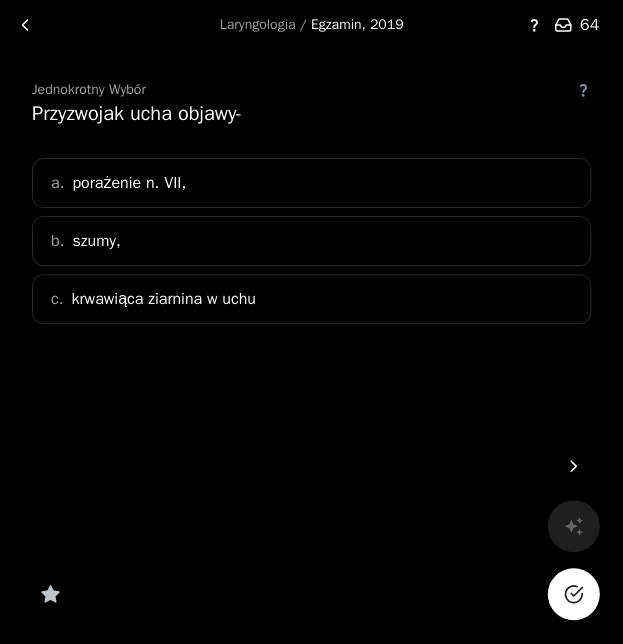 click on "b.   szumy," at bounding box center (311, 241) 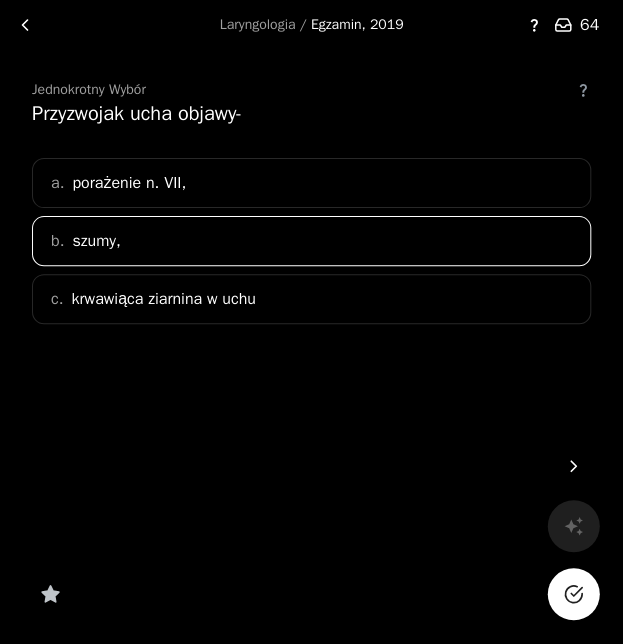 click on "a.   porażenie n. VII," at bounding box center (311, 183) 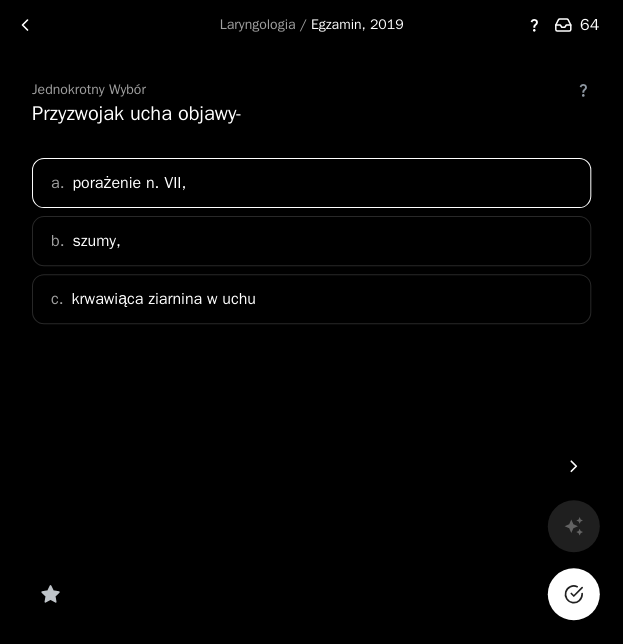 click on "b.   szumy," at bounding box center [311, 241] 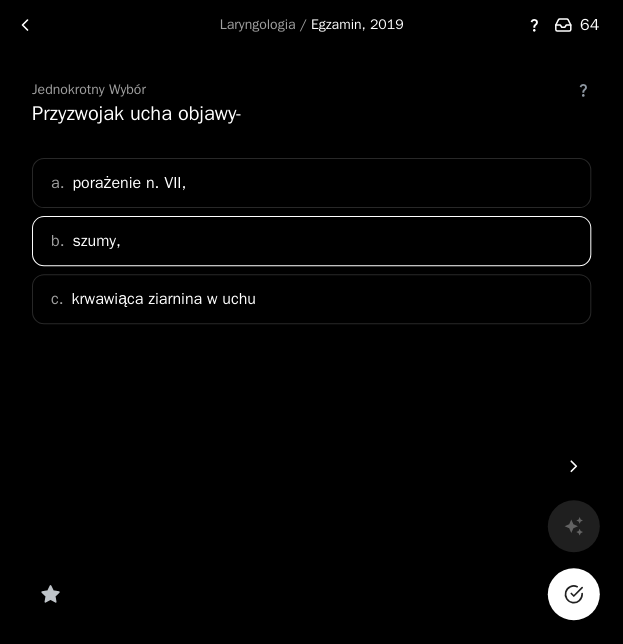 click at bounding box center [576, 591] 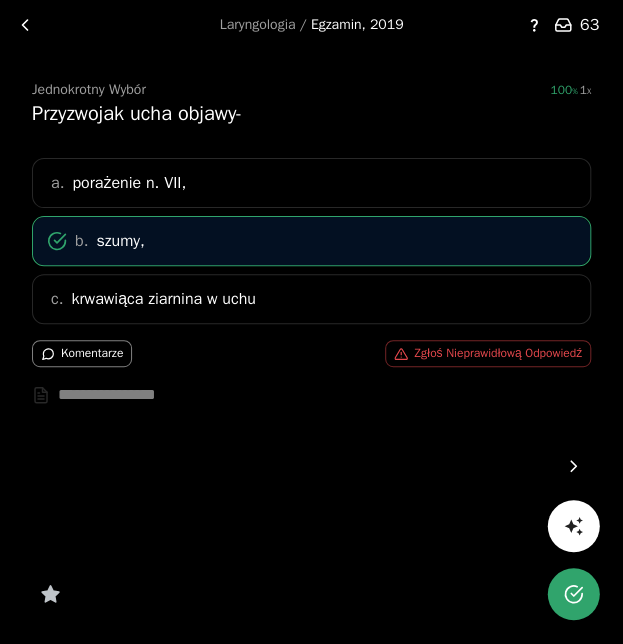 click at bounding box center (573, 466) 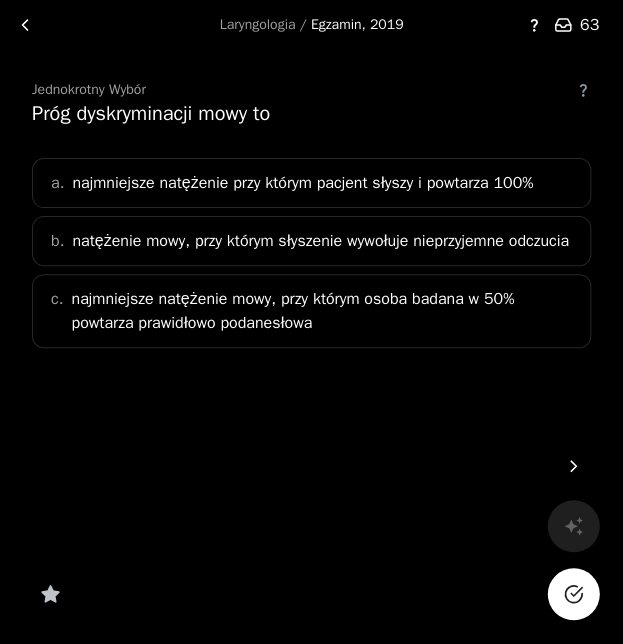 click on "najmniejsze natężenie przy którym pacjent słyszy i powtarza 100%" at bounding box center [302, 183] 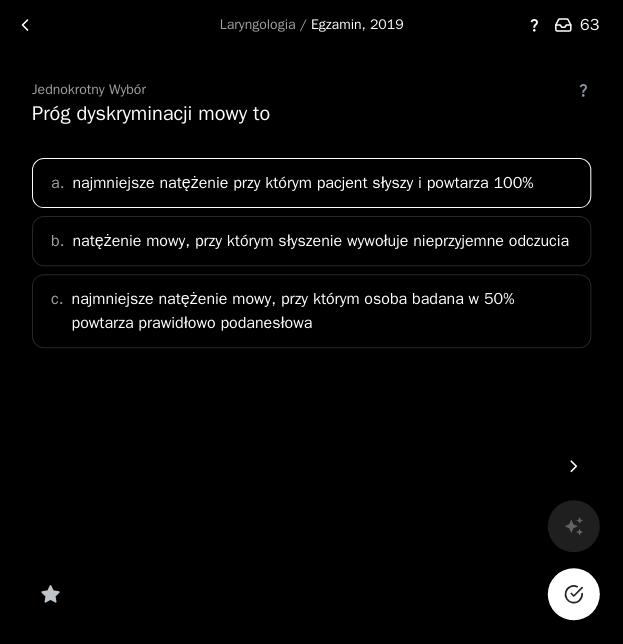 click at bounding box center [573, 594] 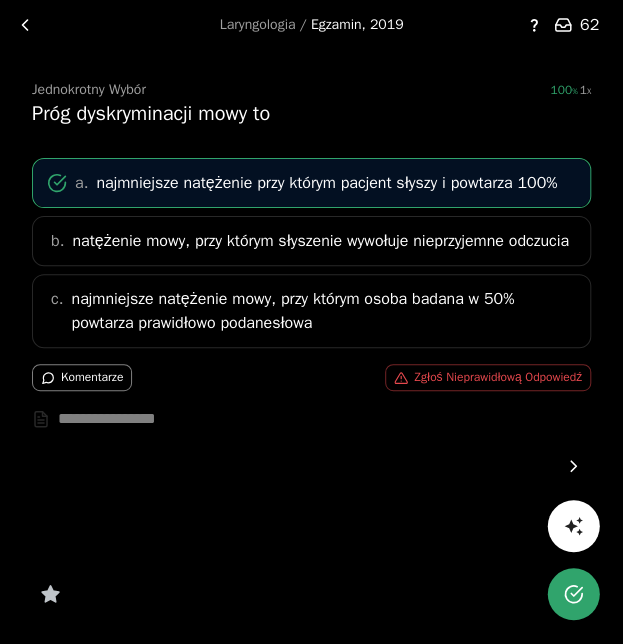 click at bounding box center [573, 466] 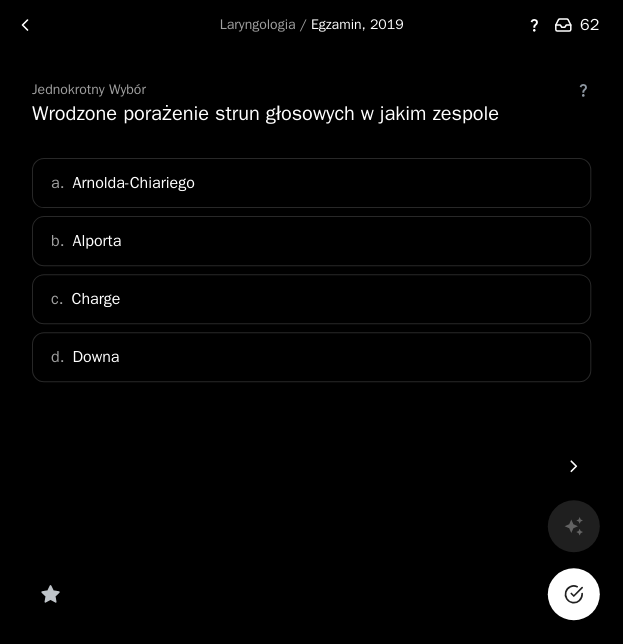 click on "c. Charge" at bounding box center [311, 299] 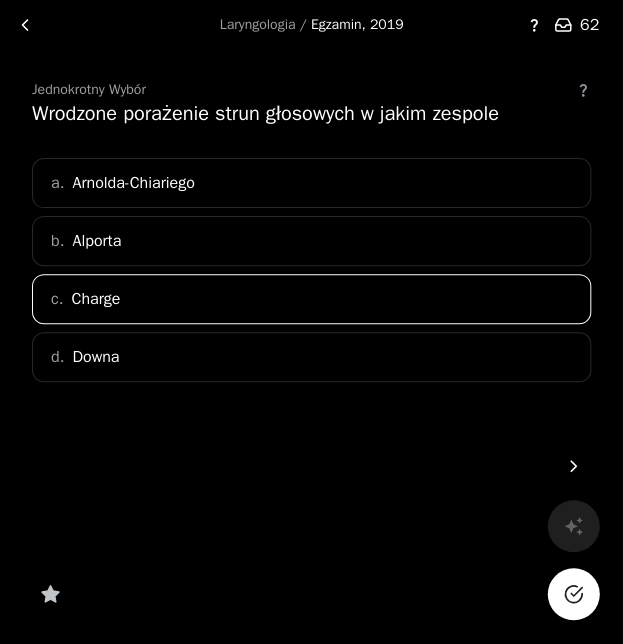 click at bounding box center [573, 594] 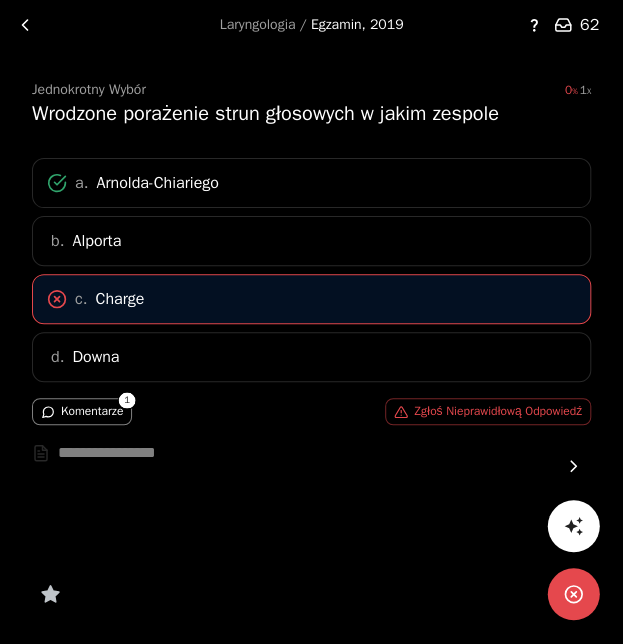 click on "Komentarze" at bounding box center [82, 411] 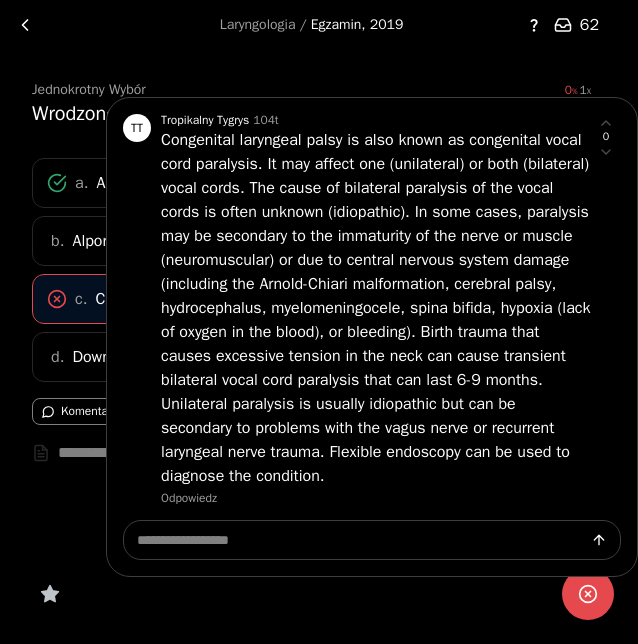 click at bounding box center (319, 322) 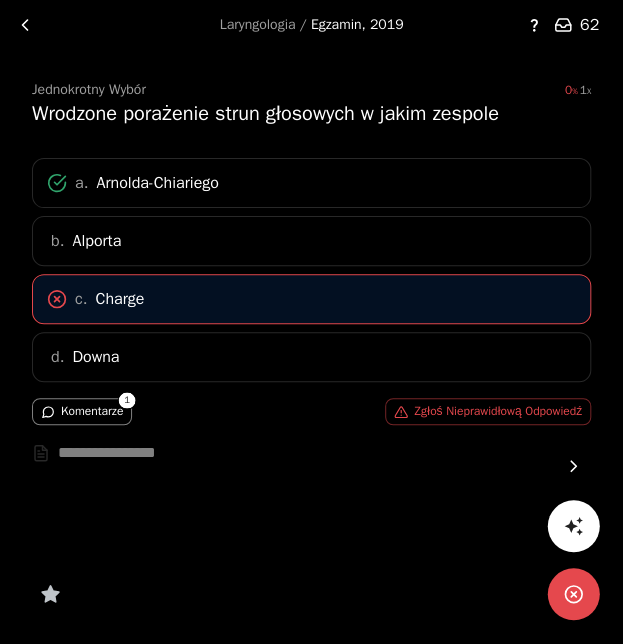 click on "Komentarze" at bounding box center [82, 411] 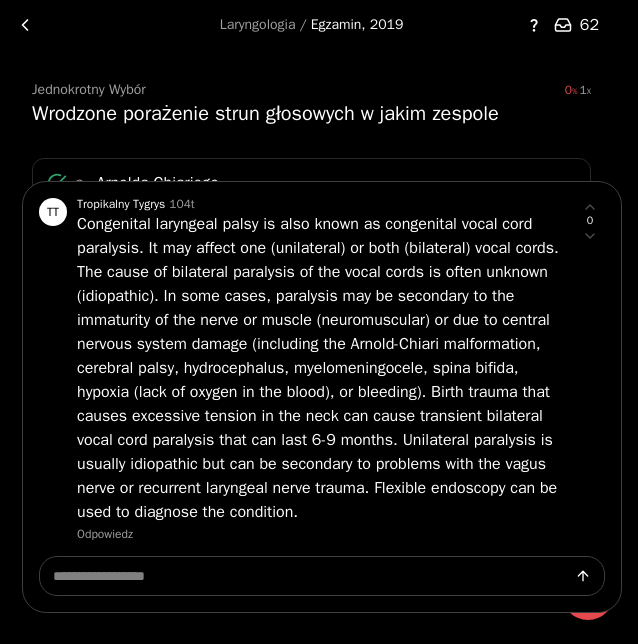 click at bounding box center (319, 322) 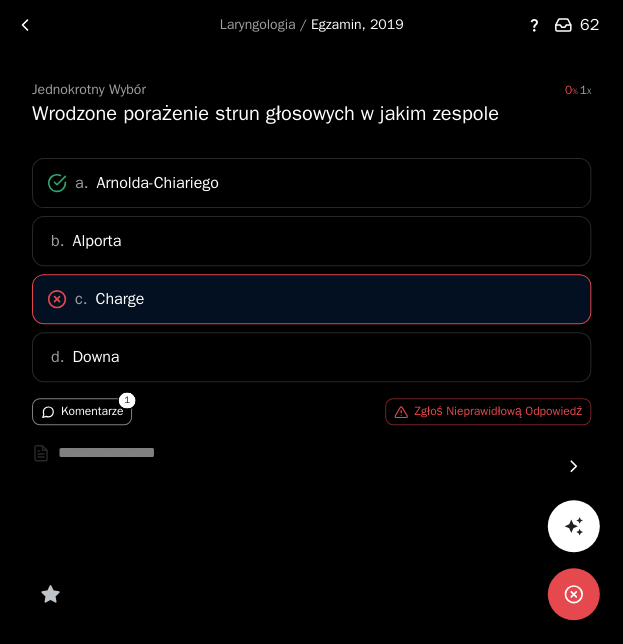 click at bounding box center (573, 466) 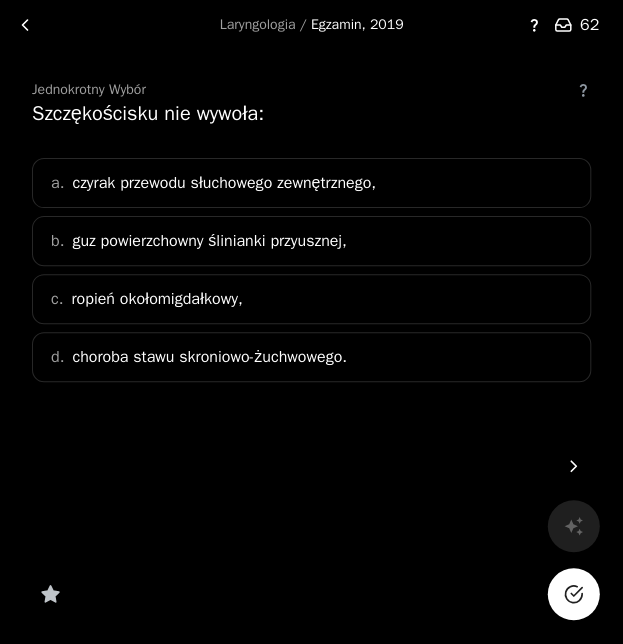 click on "a.   czyrak przewodu słuchowego zewnętrznego," at bounding box center [311, 183] 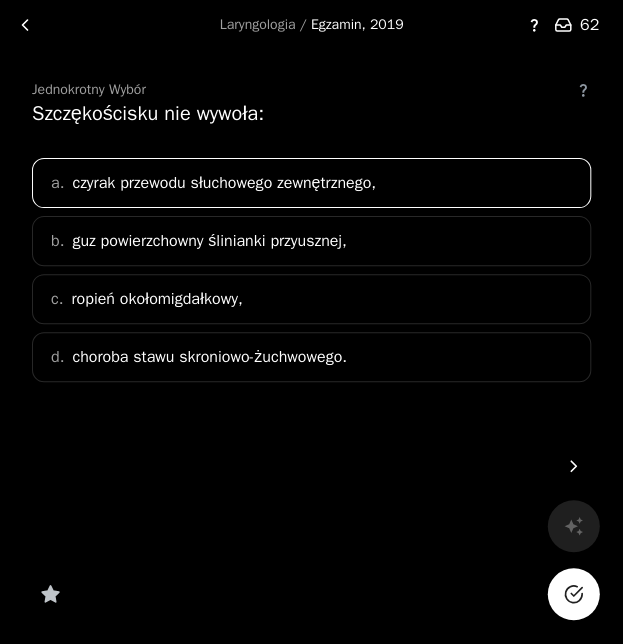 click at bounding box center (573, 594) 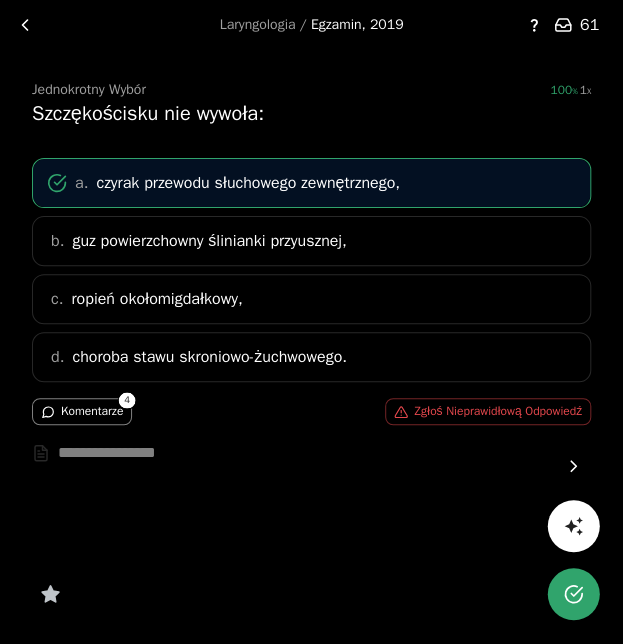 click on "Komentarze" at bounding box center [82, 411] 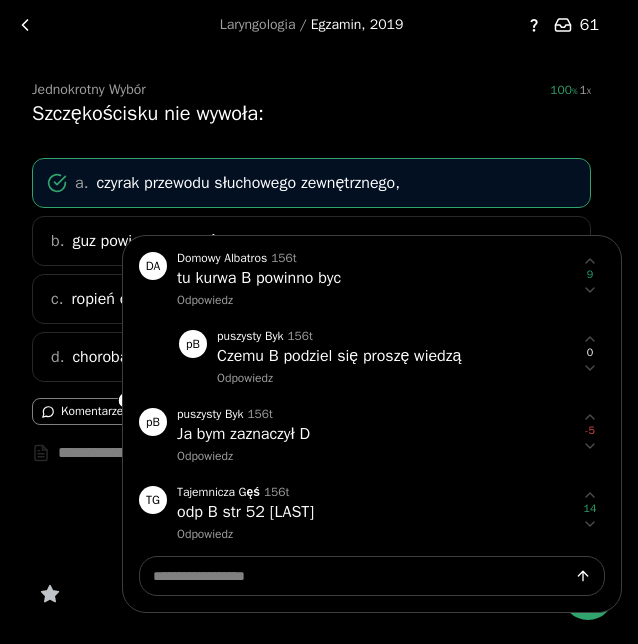 click at bounding box center (319, 322) 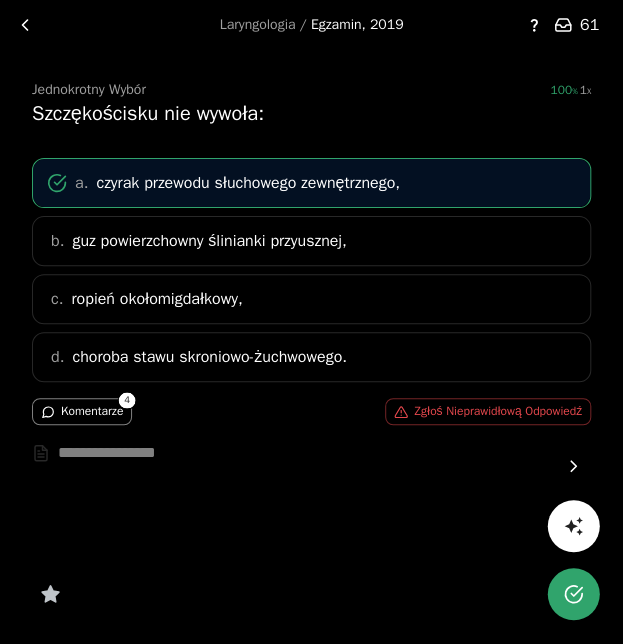 click on "Komentarze" at bounding box center (82, 411) 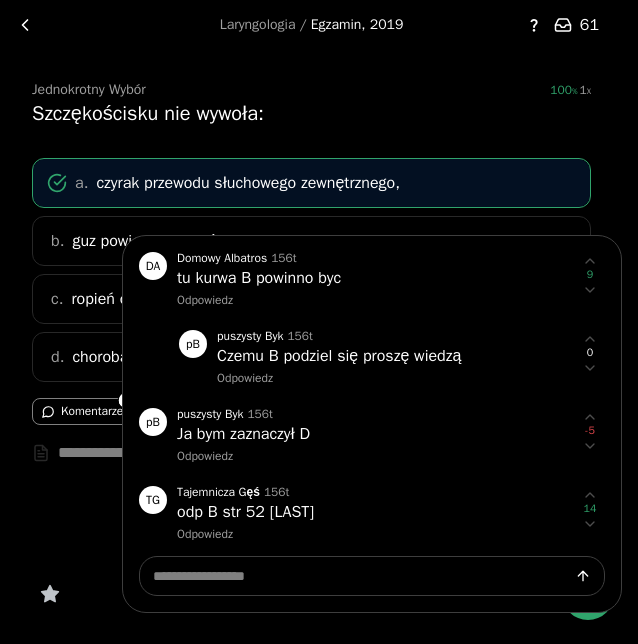 click at bounding box center (319, 322) 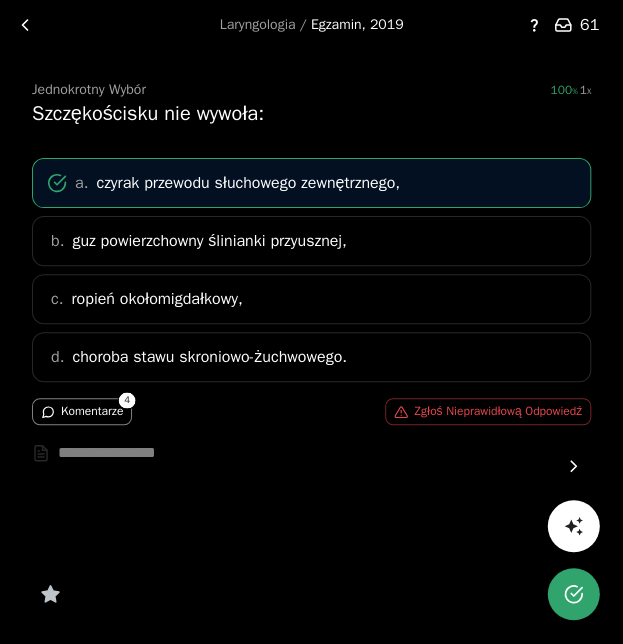 click at bounding box center (573, 466) 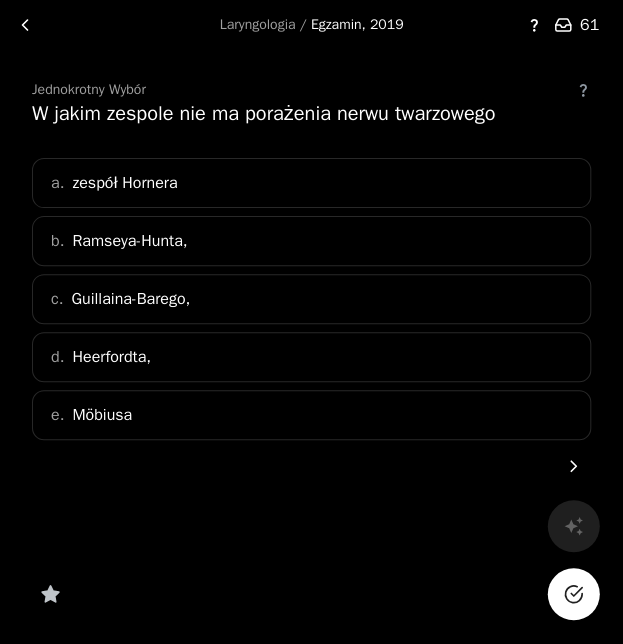 click on "d. Heerfordta," at bounding box center [311, 357] 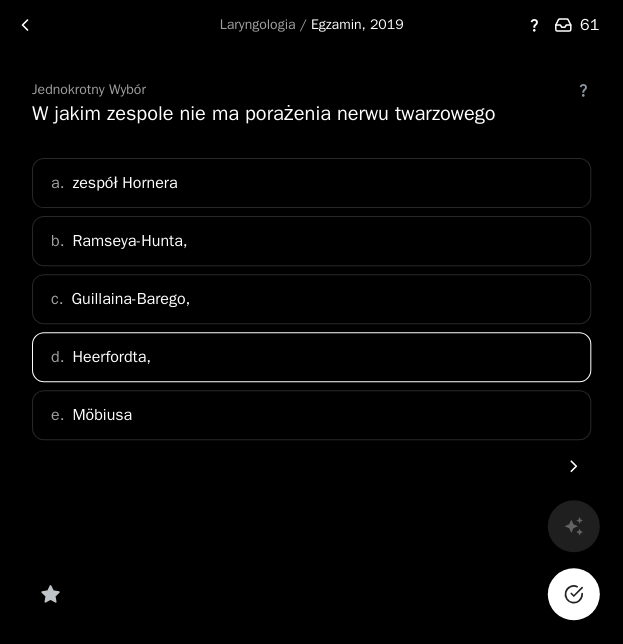 click at bounding box center [576, 591] 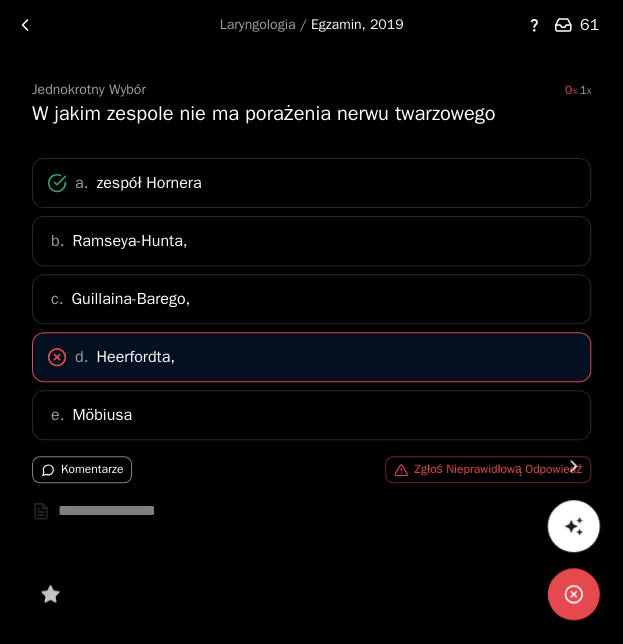 click at bounding box center [573, 466] 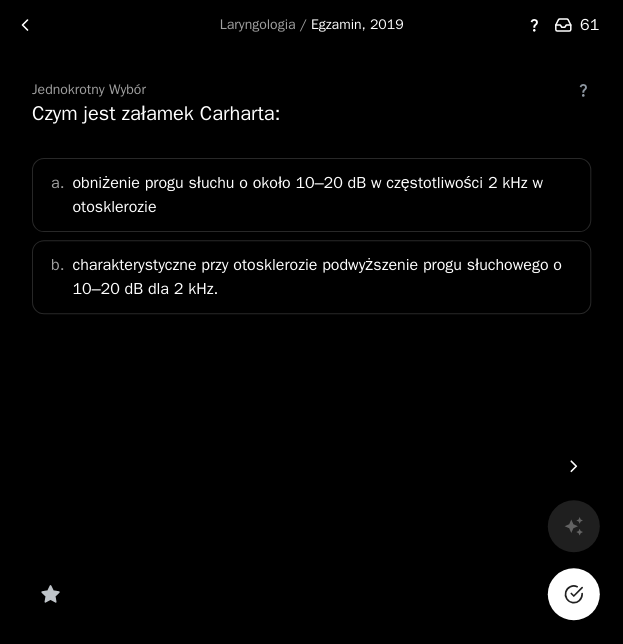 click on "obniżenie progu słuchu o około 10–20 dB w częstotliwości 2 kHz w otosklerozie" at bounding box center [325, 195] 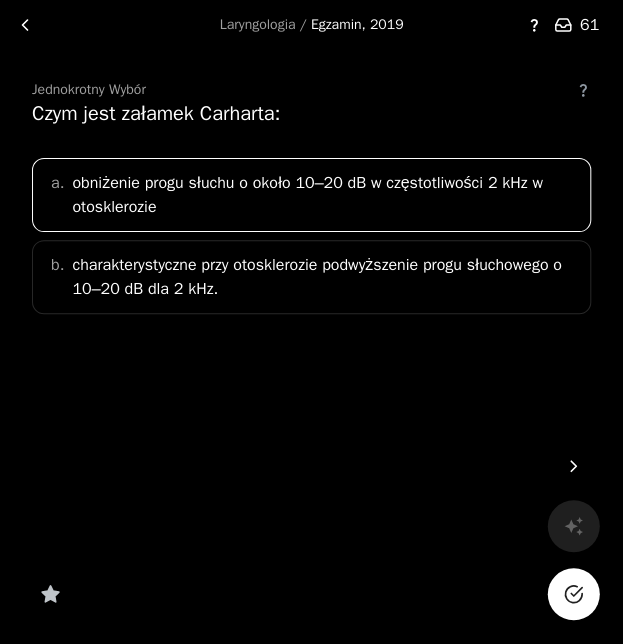click at bounding box center [573, 594] 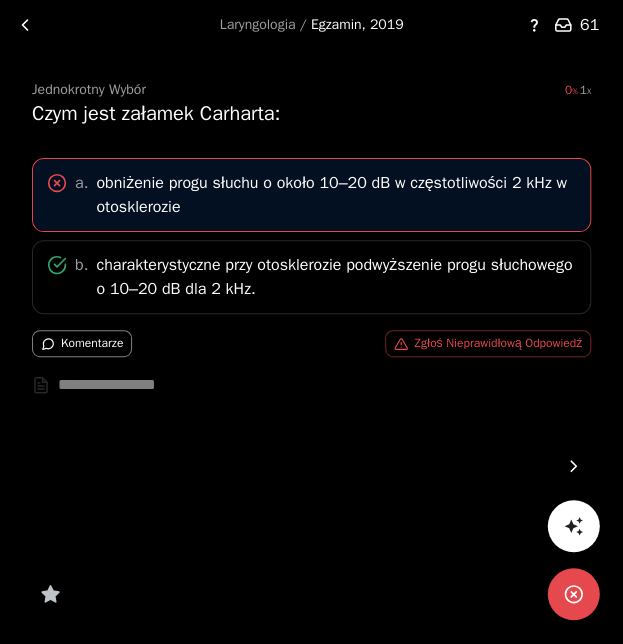 click at bounding box center [573, 466] 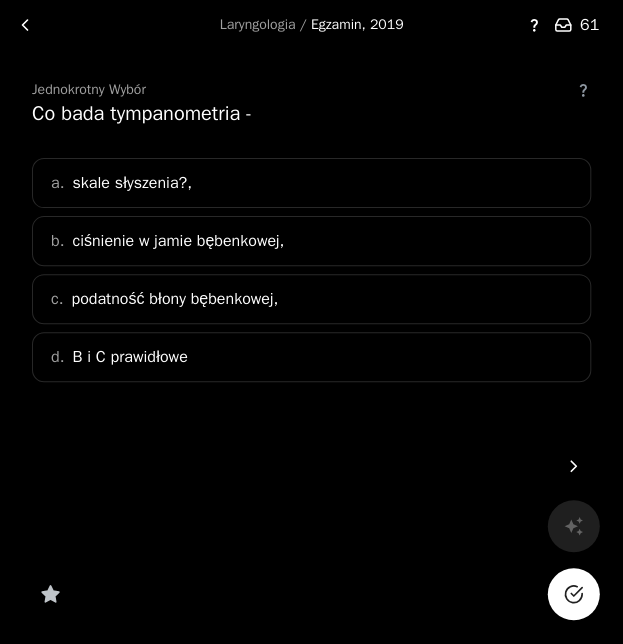 click on "c. podatność błony bębenkowej," at bounding box center [311, 299] 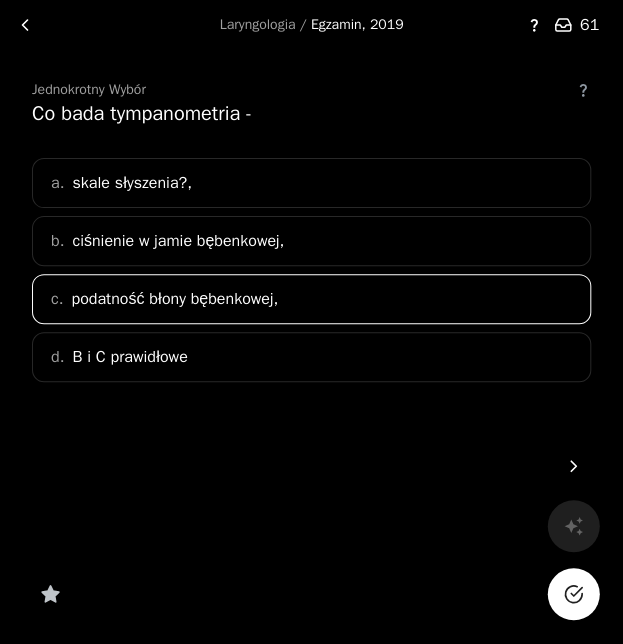 click at bounding box center (573, 594) 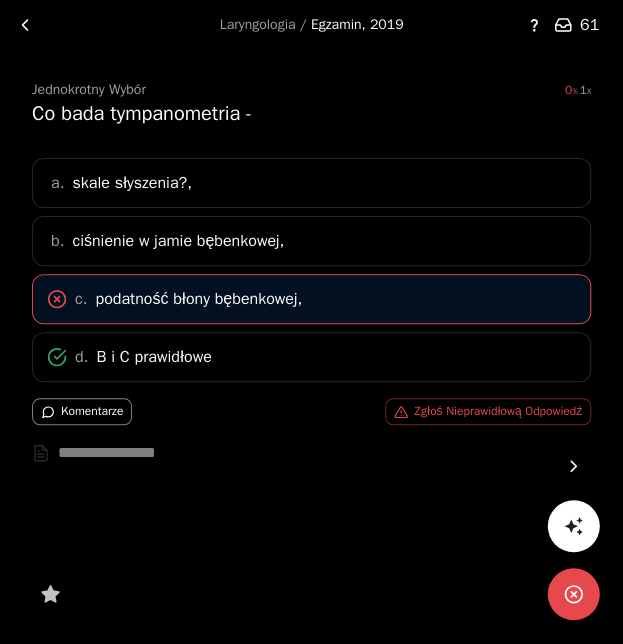 click at bounding box center [573, 466] 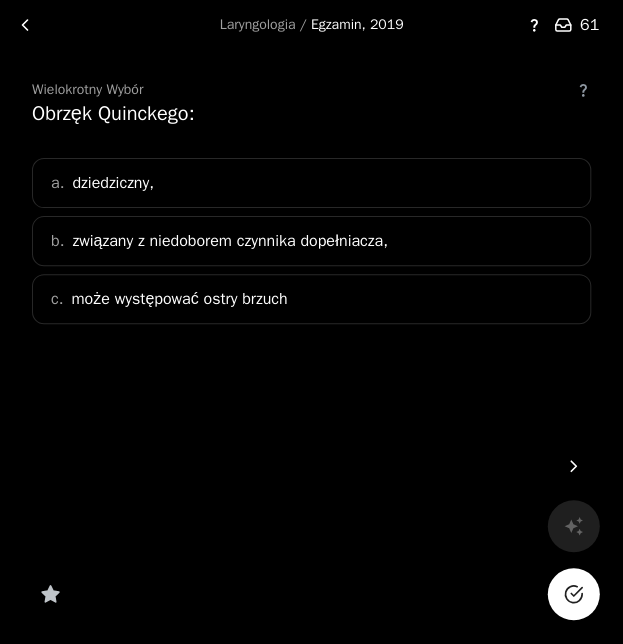 click on "związany z niedoborem czynnika dopełniacza," at bounding box center (113, 183) 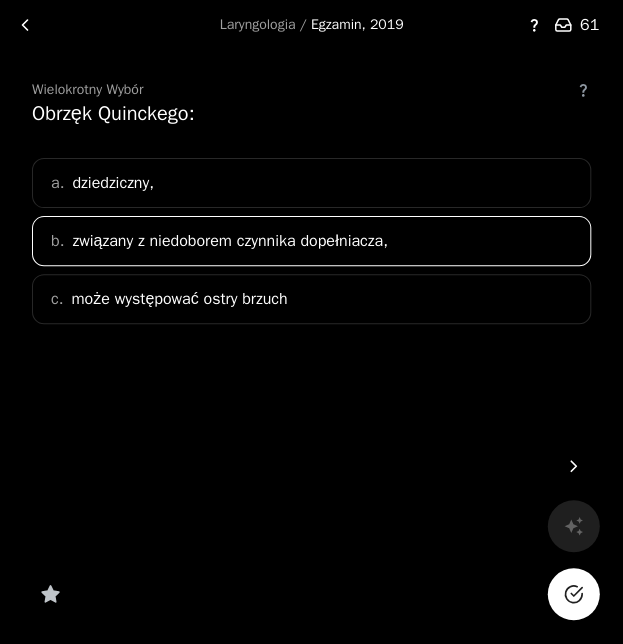 click on "a.   dziedziczny," at bounding box center [311, 183] 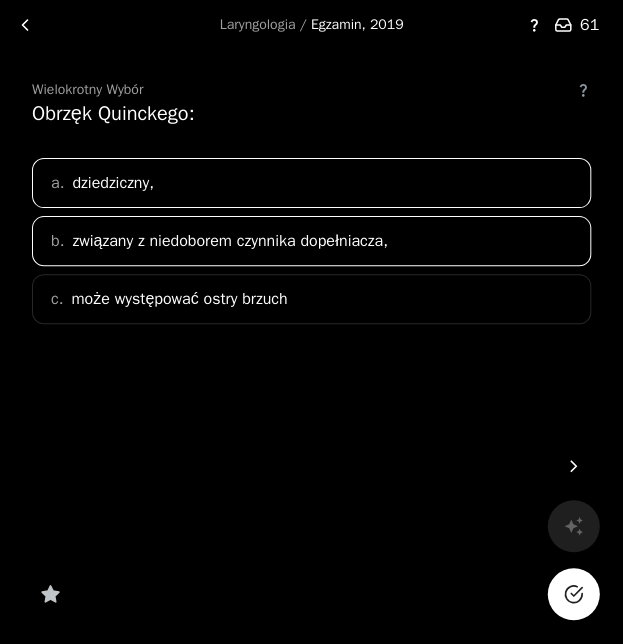 click on "c. może występować ostry brzuch" at bounding box center (311, 299) 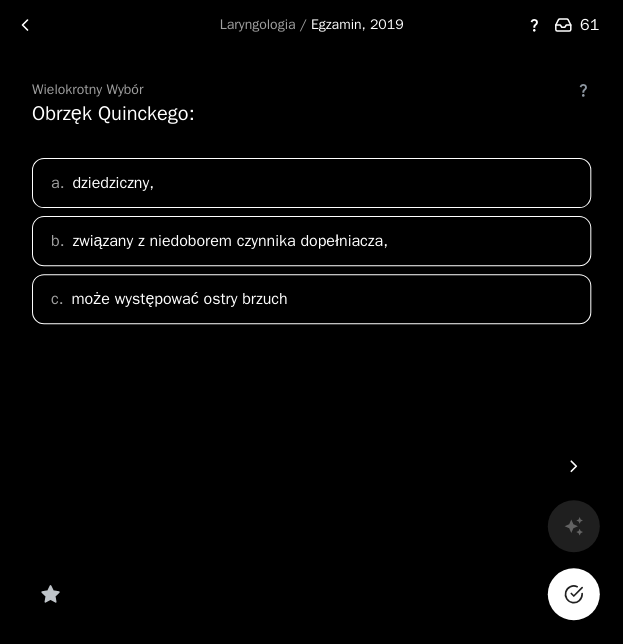 click at bounding box center [573, 594] 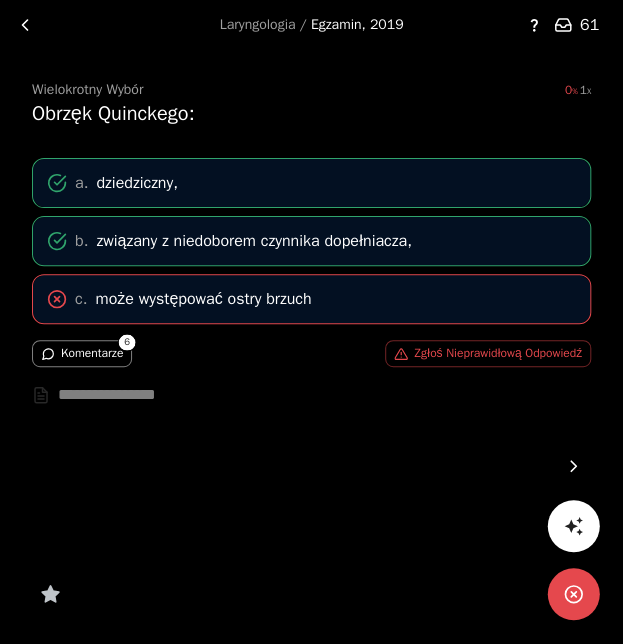 click at bounding box center (324, 395) 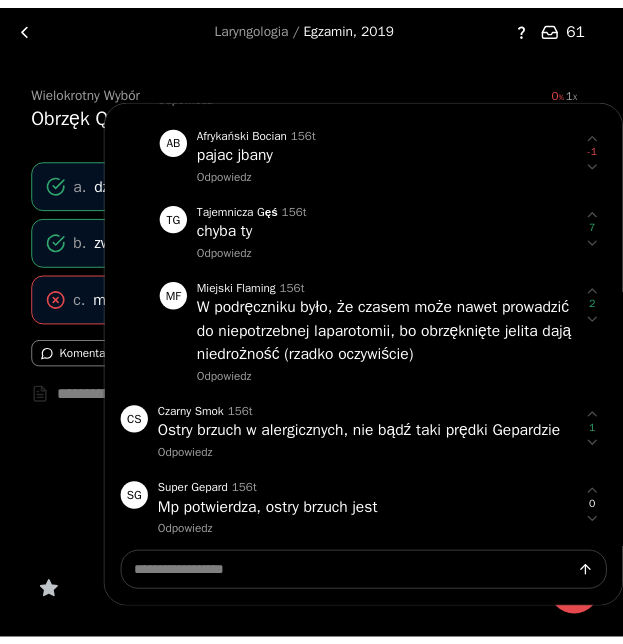 scroll, scrollTop: 114, scrollLeft: 0, axis: vertical 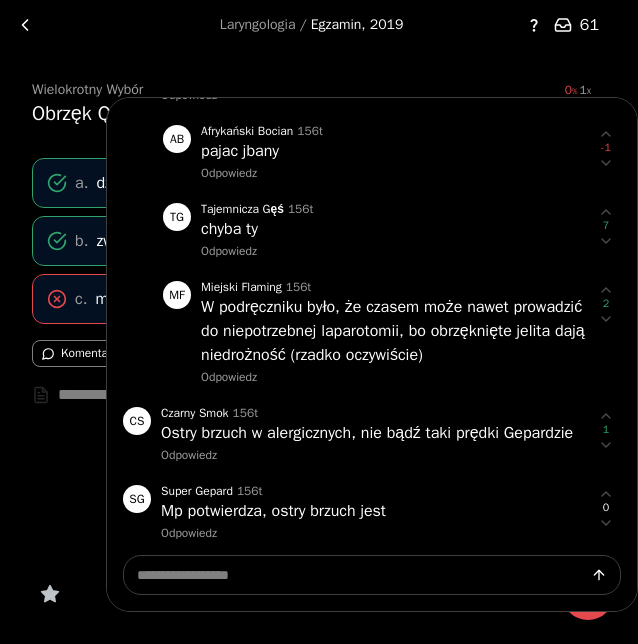 click at bounding box center [319, 322] 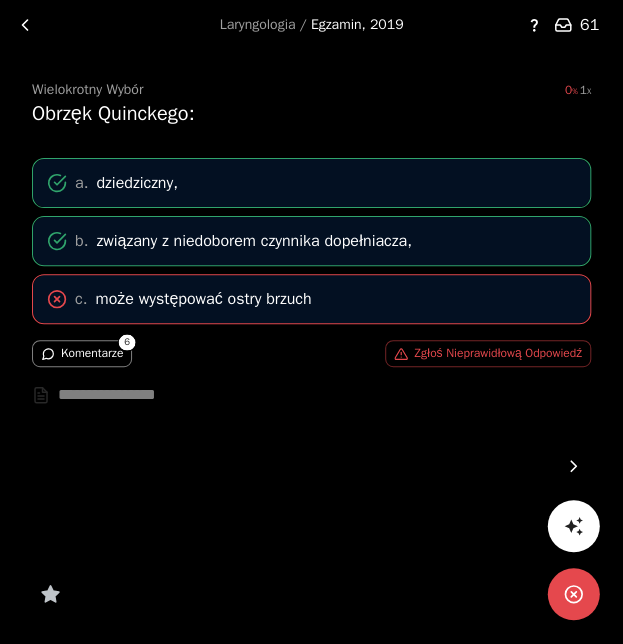 click at bounding box center (573, 466) 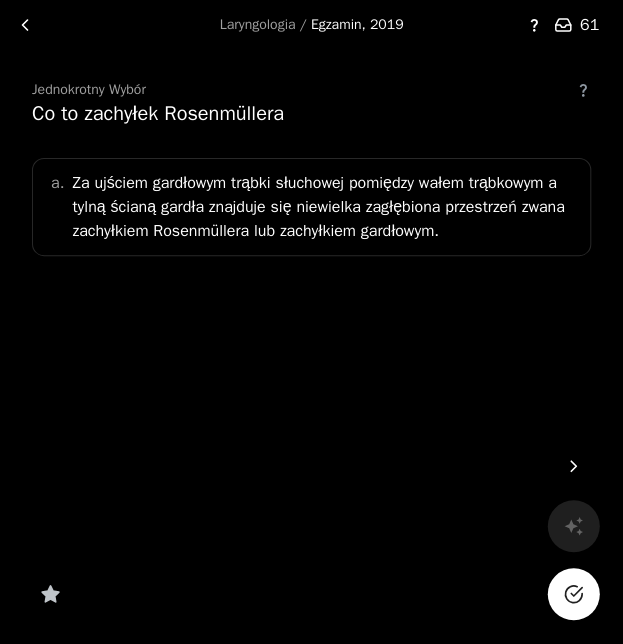 click on "Za ujściem gardłowym trąbki słuchowej pomiędzy wałem trąbkowym a tylną ścianą gardła znajduje się niewielka zagłębiona przestrzeń zwana zachyłkiem Rosenmüllera lub zachyłkiem gardłowym." at bounding box center (325, 207) 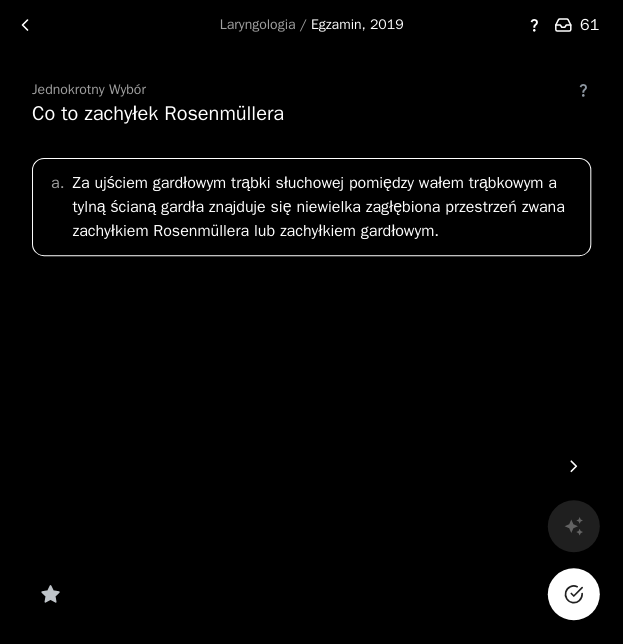 click at bounding box center (573, 594) 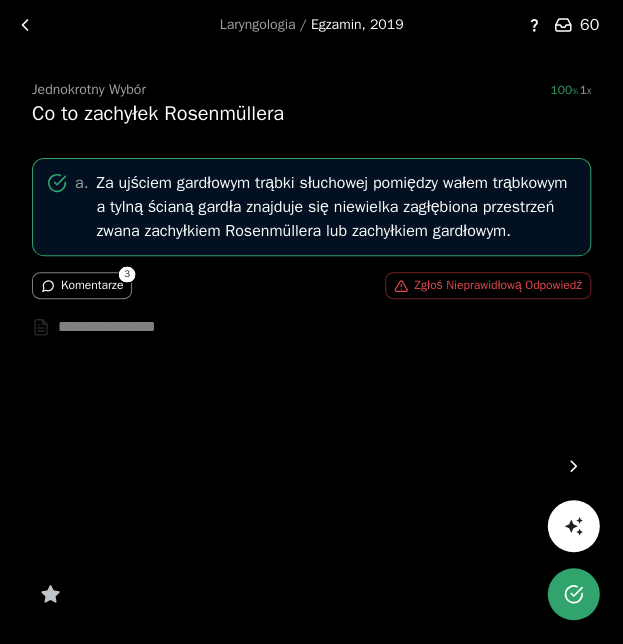 click on "Komentarze" at bounding box center [82, 285] 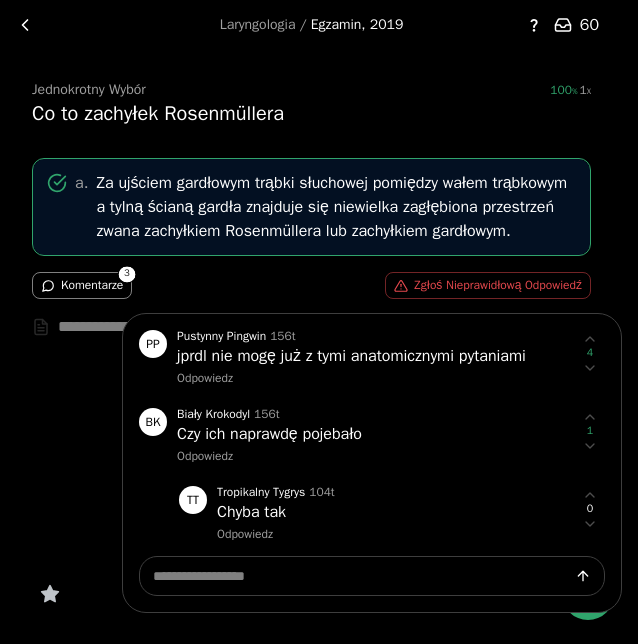 click at bounding box center [319, 322] 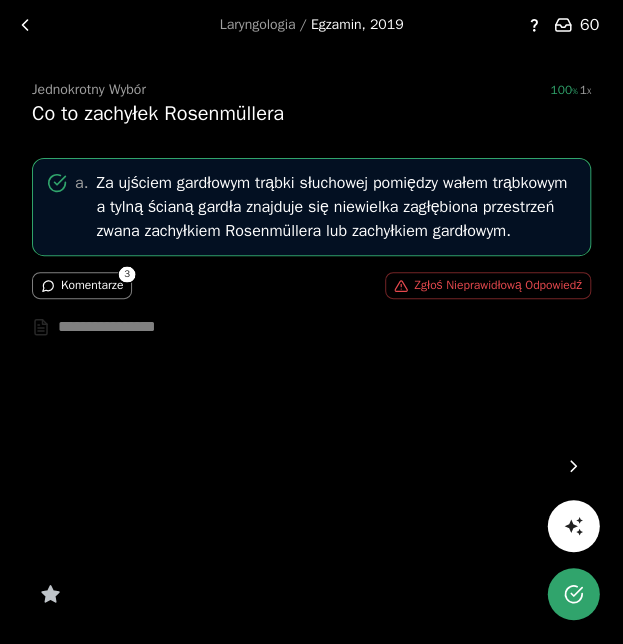 click at bounding box center [573, 466] 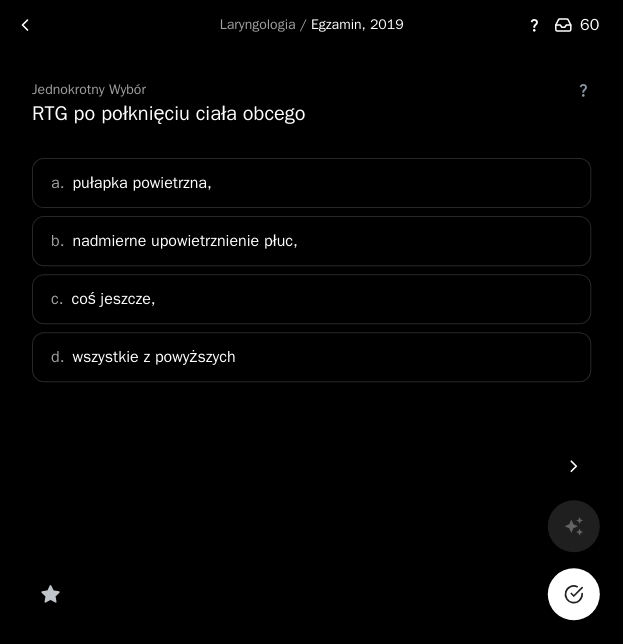click on "d. wszystkie z powyższych" at bounding box center (311, 357) 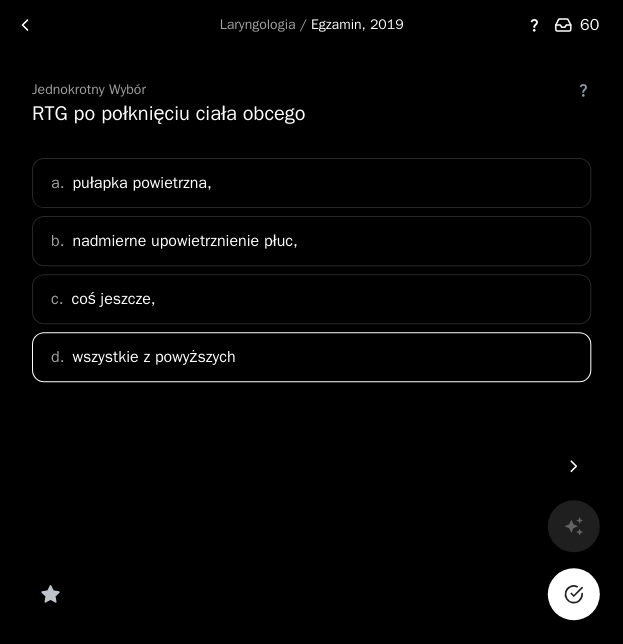 click at bounding box center (573, 594) 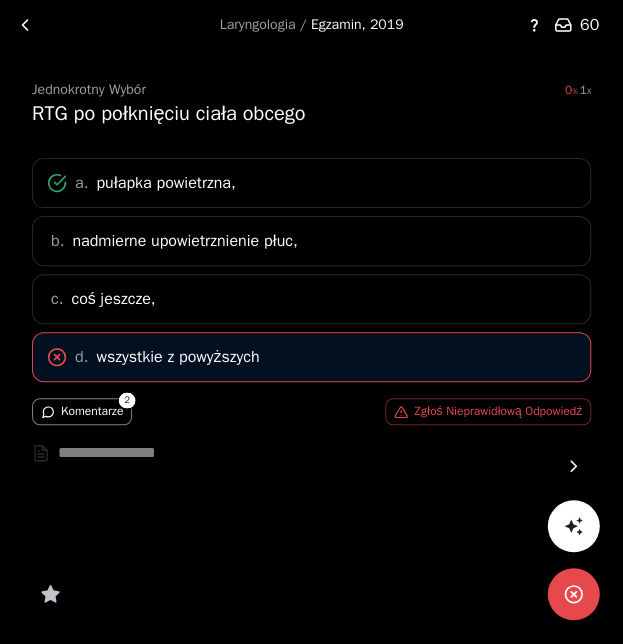 click on "Komentarze" at bounding box center (82, 411) 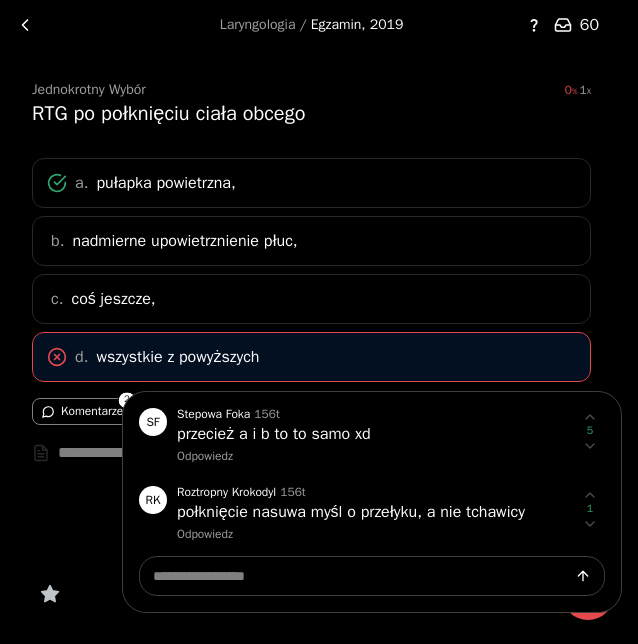 click at bounding box center [319, 322] 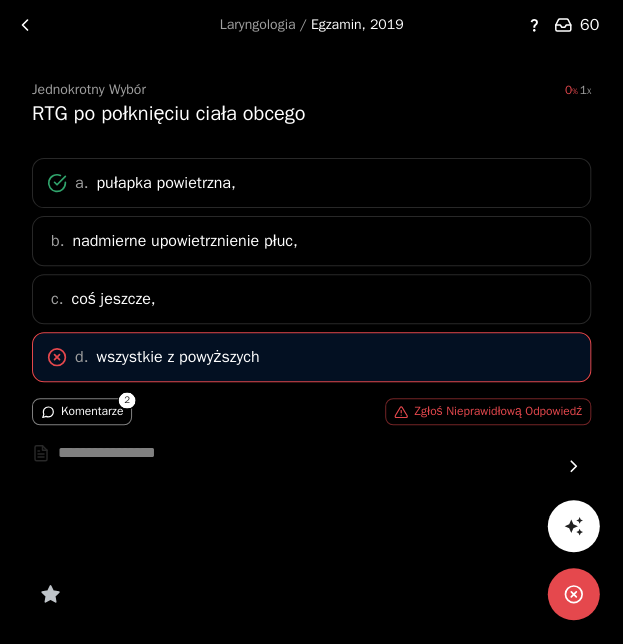 click at bounding box center [573, 466] 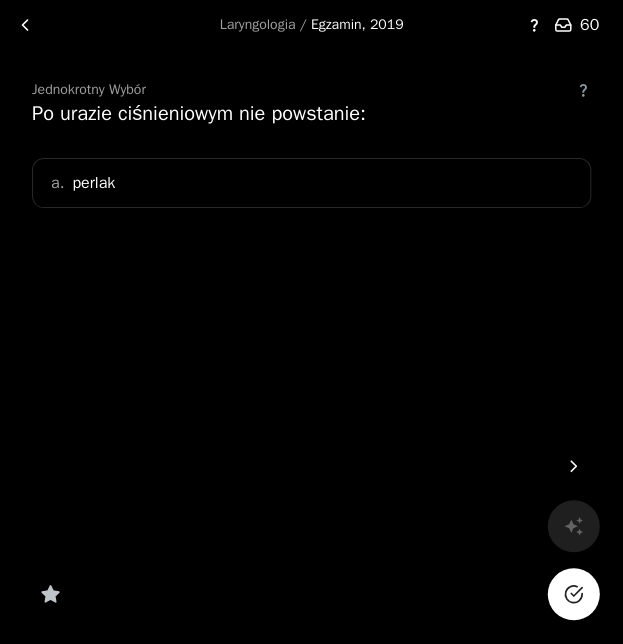 click on "a. perlak" at bounding box center (311, 183) 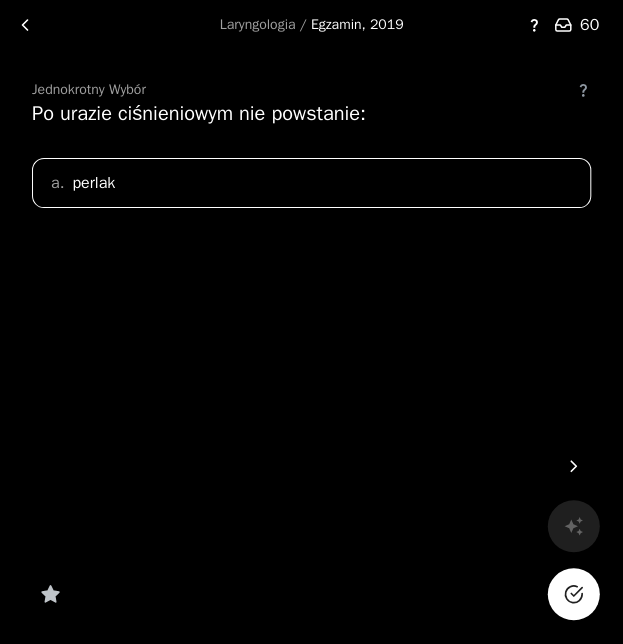 click at bounding box center (573, 594) 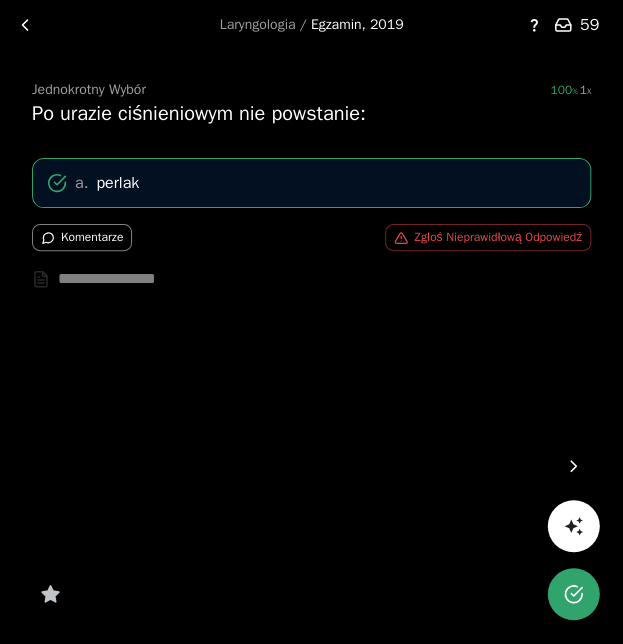 click at bounding box center [573, 466] 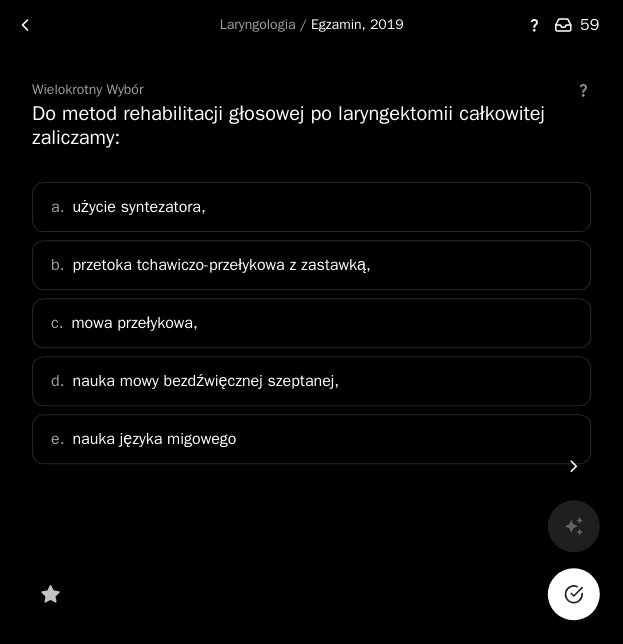 click on "e. nauka języka migowego" at bounding box center [311, 439] 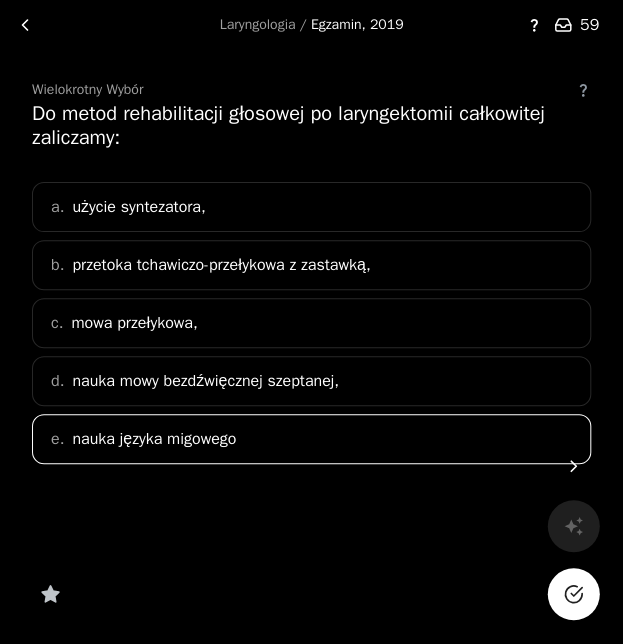 click on "nauka mowy bezdźwięcznej szeptanej," at bounding box center (205, 381) 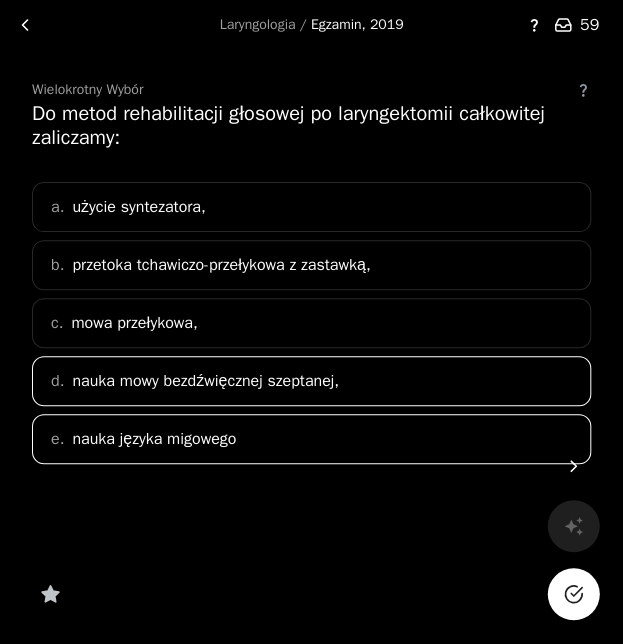 click on "c. mowa przełykowa," at bounding box center [311, 323] 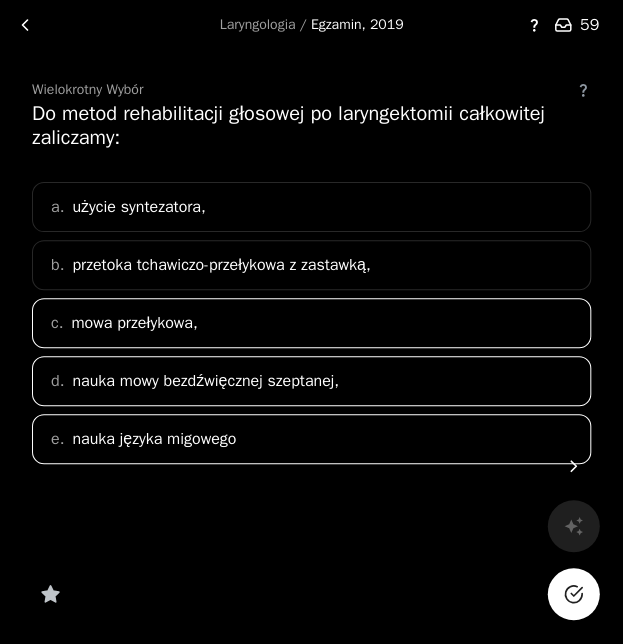 click on "b. przetoka tchawiczo-przełykowa z zastawką," at bounding box center [311, 265] 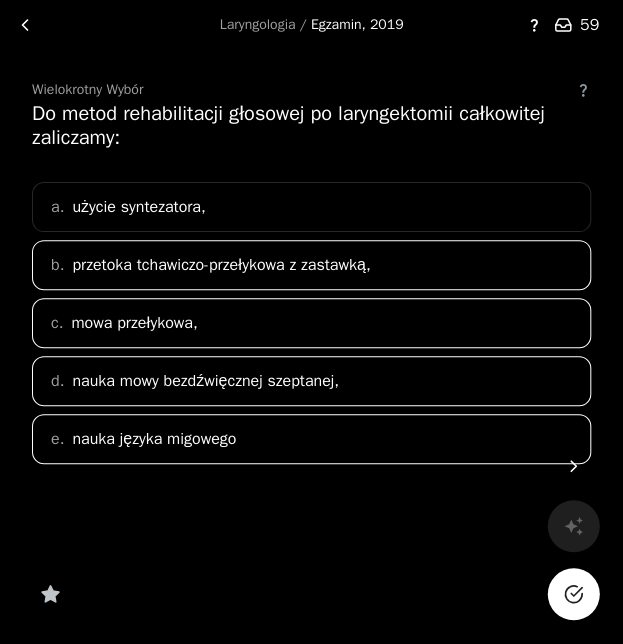 click on "a.   użycie syntezatora," at bounding box center [311, 207] 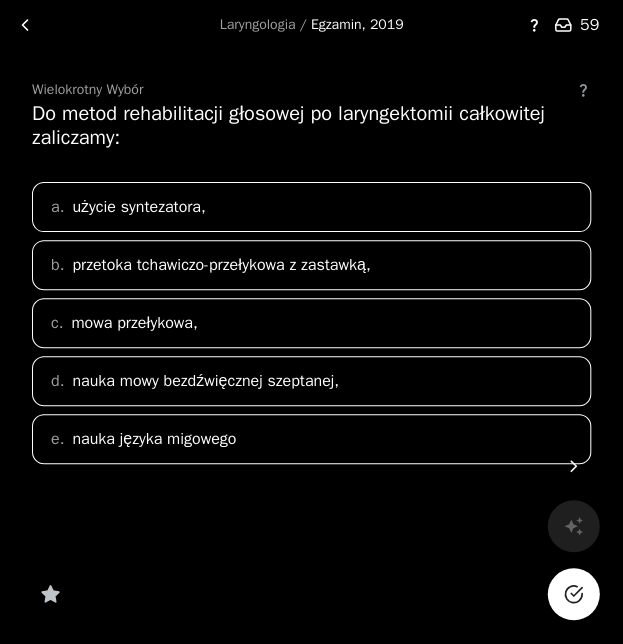 click at bounding box center (573, 594) 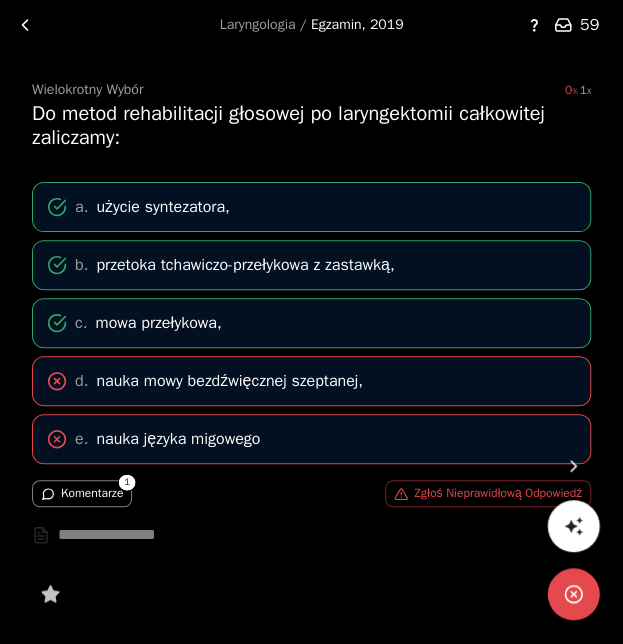 click on "Komentarze" at bounding box center (82, 493) 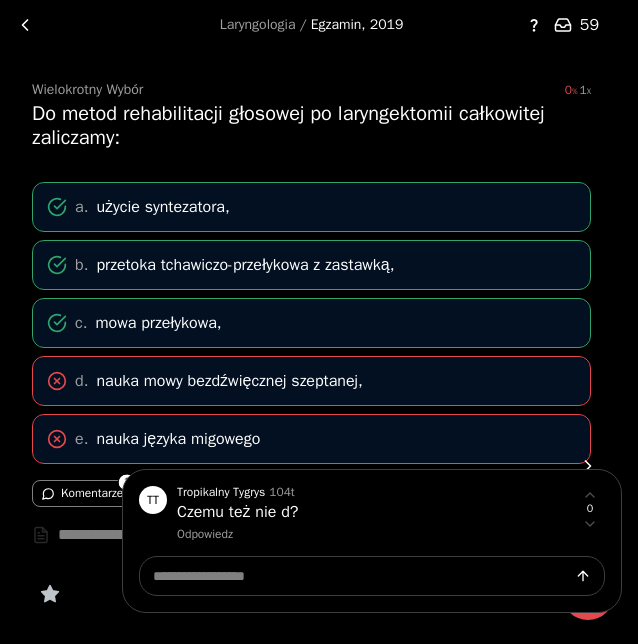 click at bounding box center [319, 322] 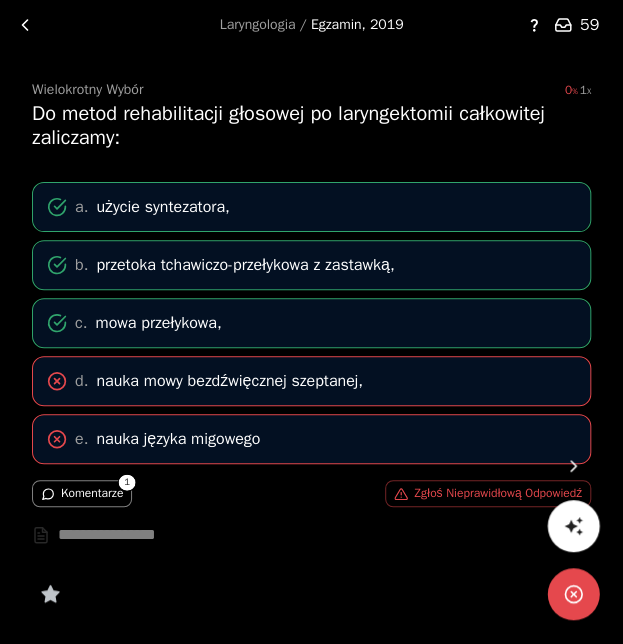 click at bounding box center (573, 466) 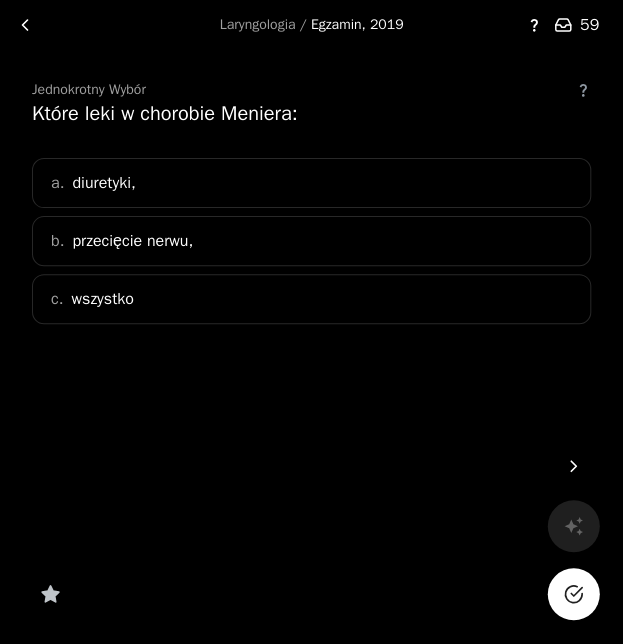 click on "a. diuretyki," at bounding box center [311, 183] 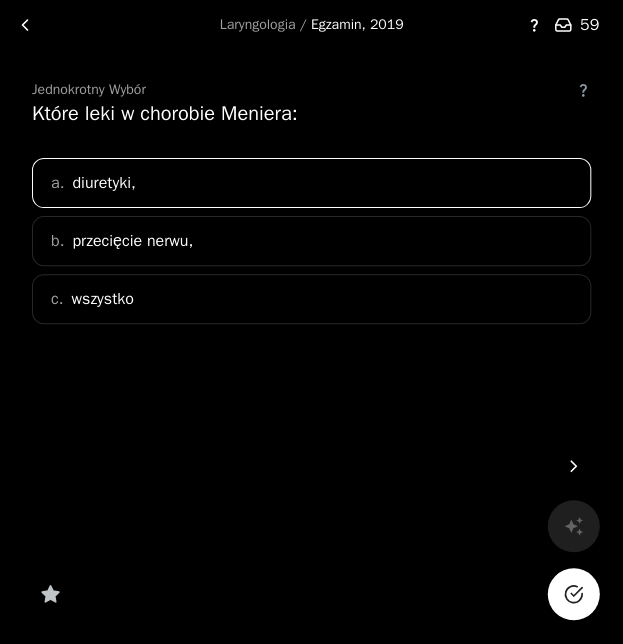 click at bounding box center (573, 594) 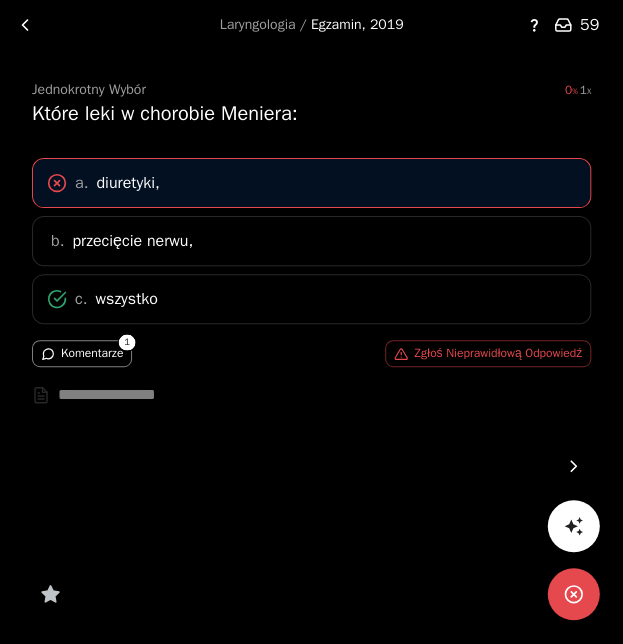 click on "1" at bounding box center (127, 342) 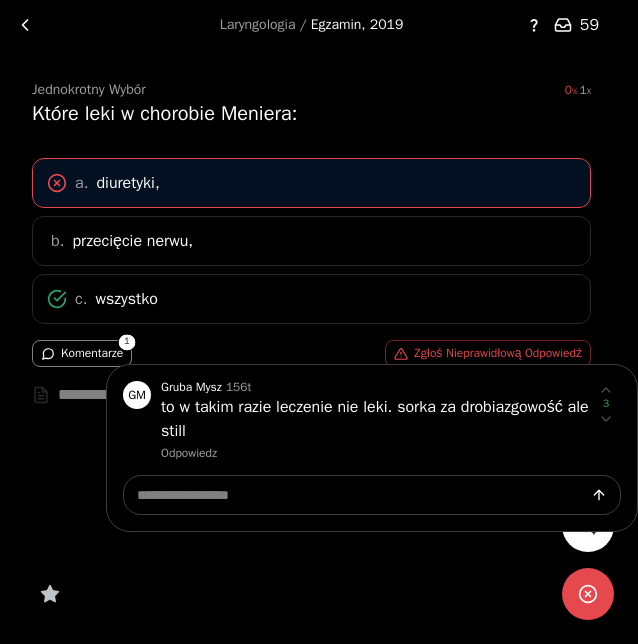 click at bounding box center [319, 322] 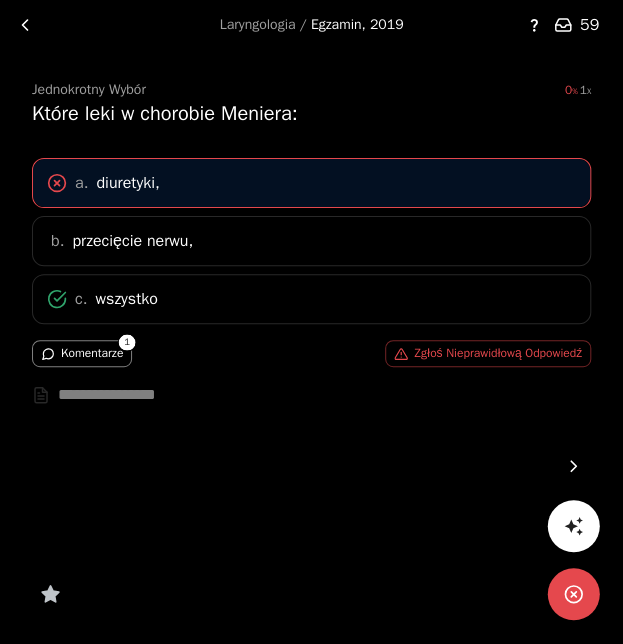 click at bounding box center [573, 466] 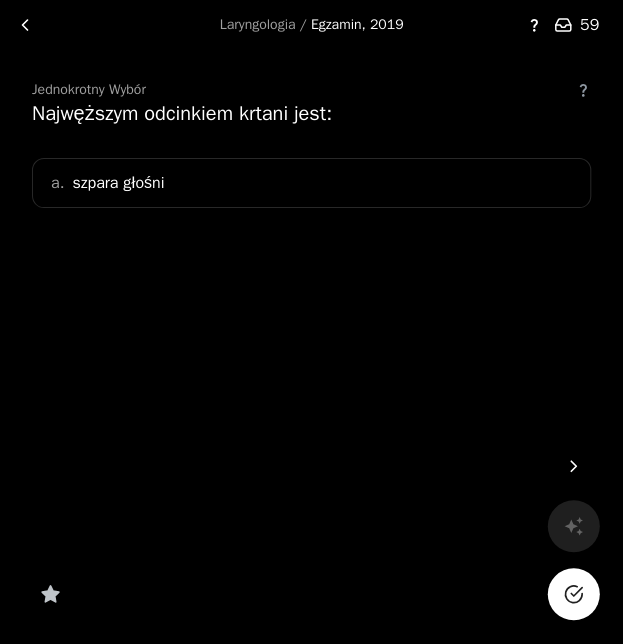 click on "a.   szpara głośni" at bounding box center (311, 183) 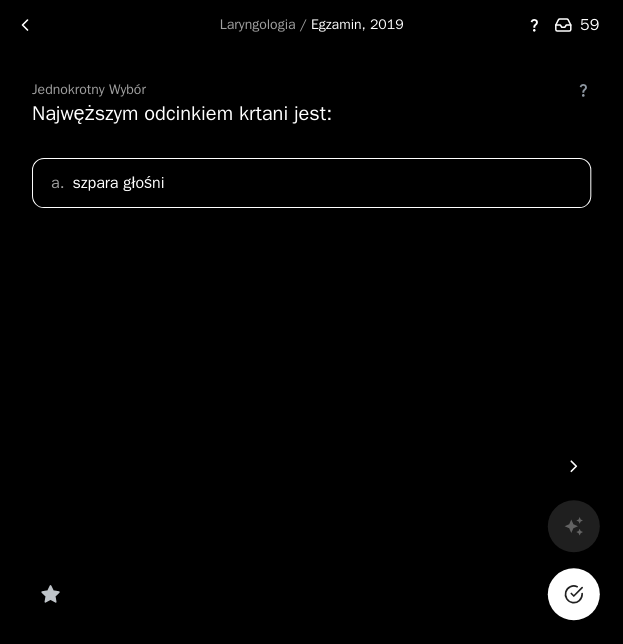 click at bounding box center [573, 594] 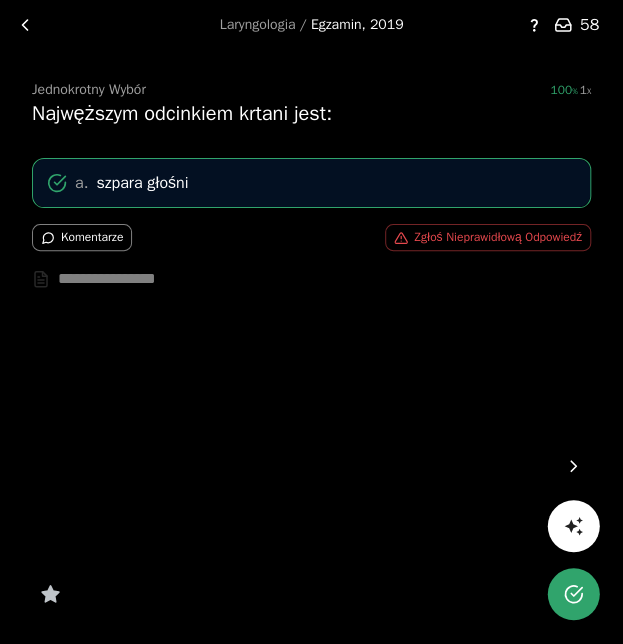 click at bounding box center (573, 466) 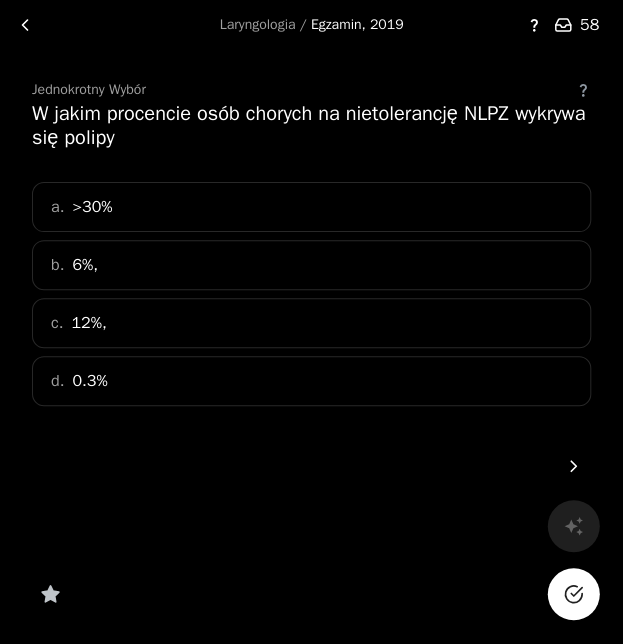 click on "a.   >30%" at bounding box center (311, 207) 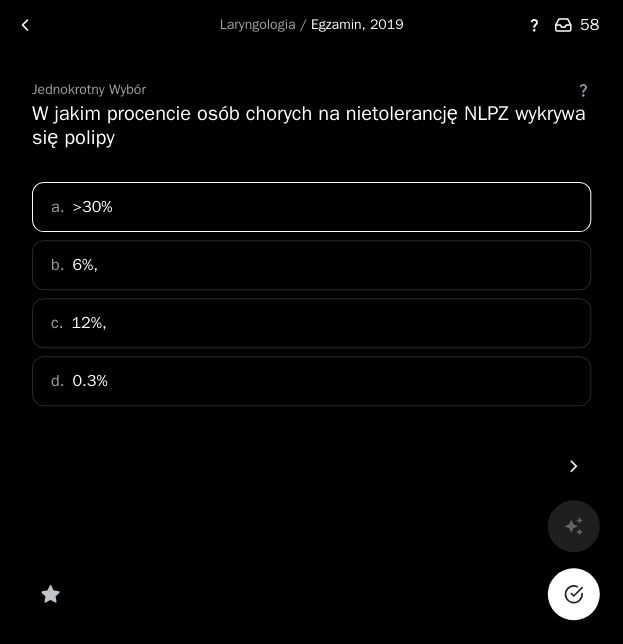 click at bounding box center (573, 594) 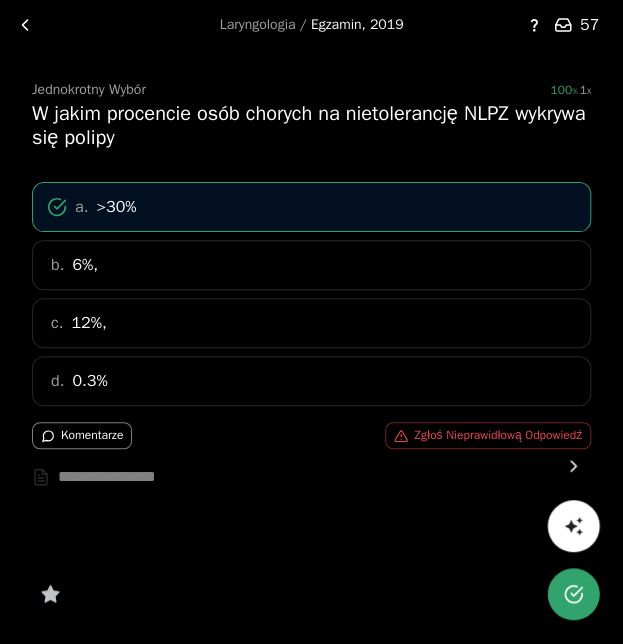 click at bounding box center [573, 466] 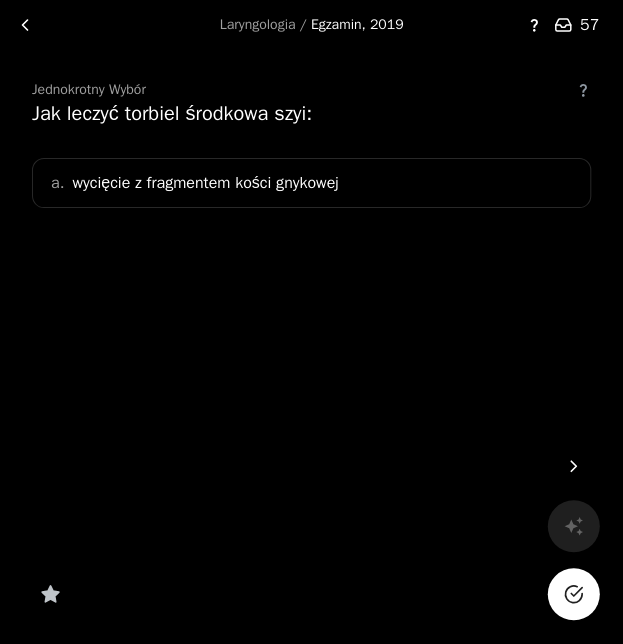 click on "a.   wycięcie z fragmentem kości gnykowej" at bounding box center [311, 183] 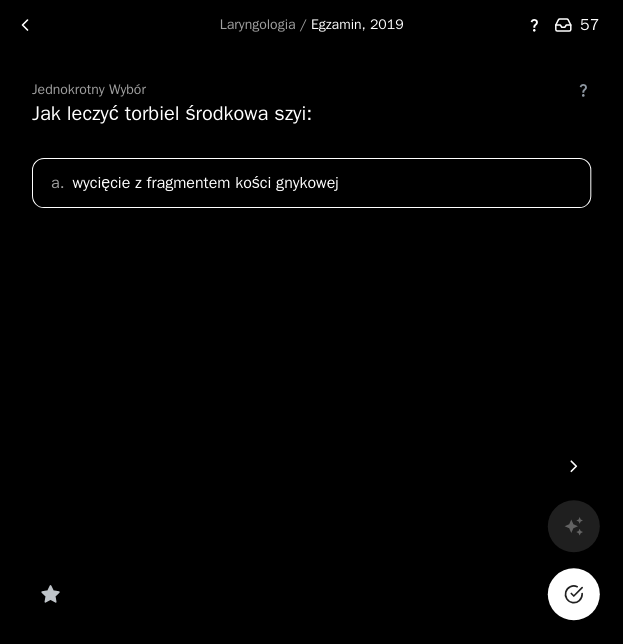 click at bounding box center [573, 594] 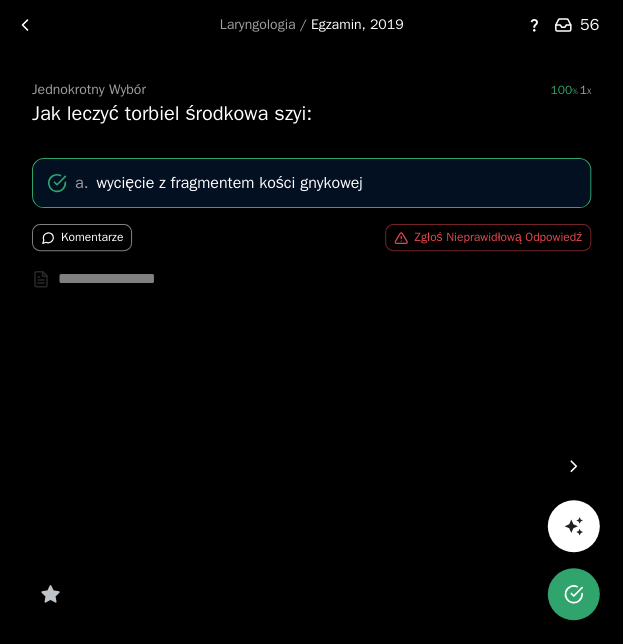 click at bounding box center (573, 466) 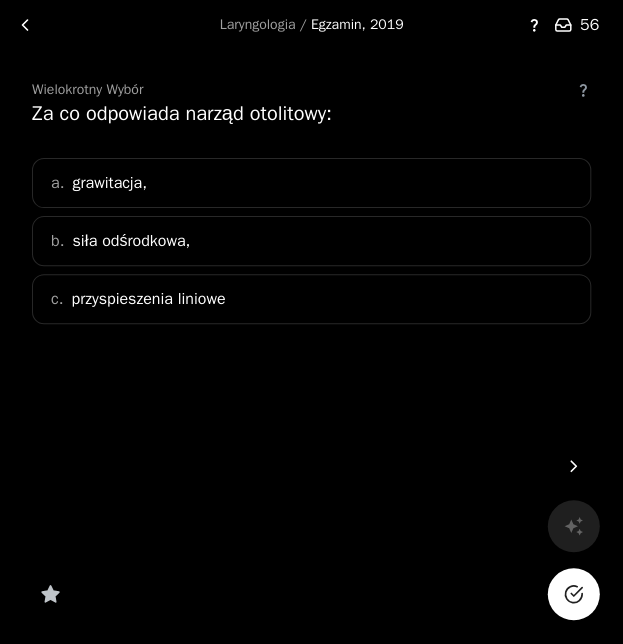 click on "Wielokrotny Wybór Za co odpowiada narząd otolitowy: a. grawitacja, b. siła odśrodkowa, c. przyspieszenia liniowe" at bounding box center (311, 272) 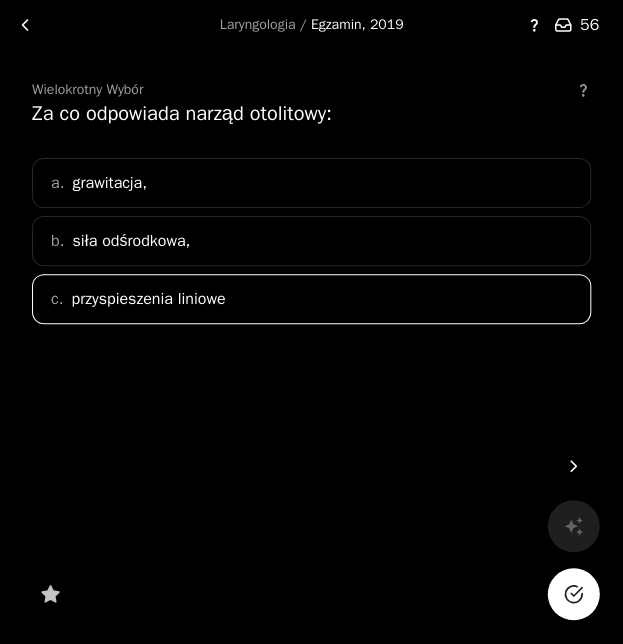 click at bounding box center (573, 594) 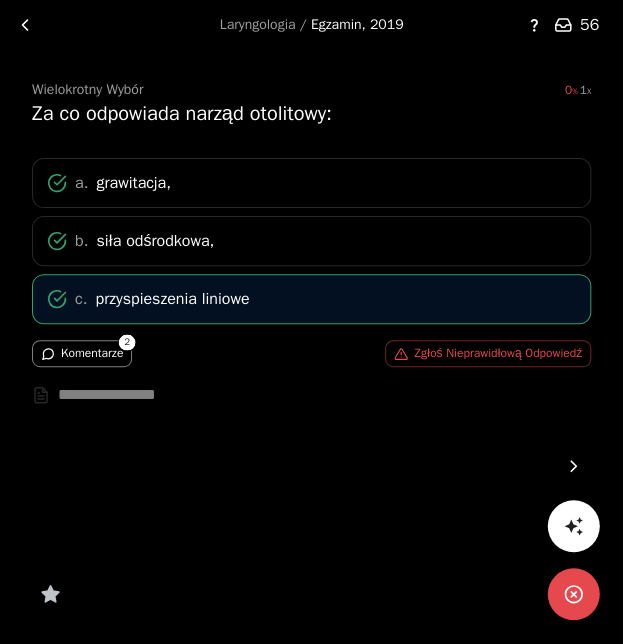 click on "Komentarze" at bounding box center (82, 353) 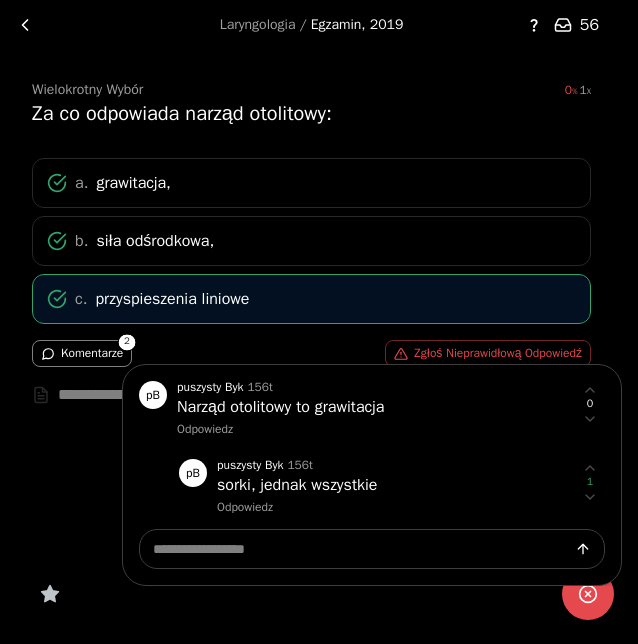 click at bounding box center (319, 322) 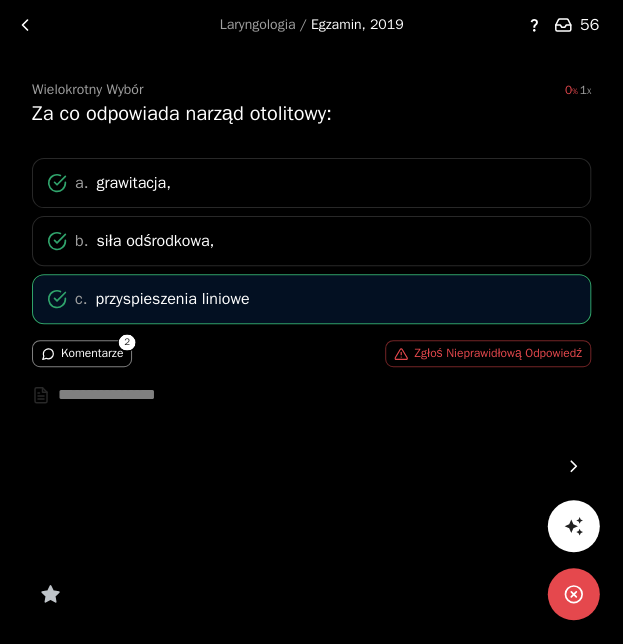 click at bounding box center (573, 466) 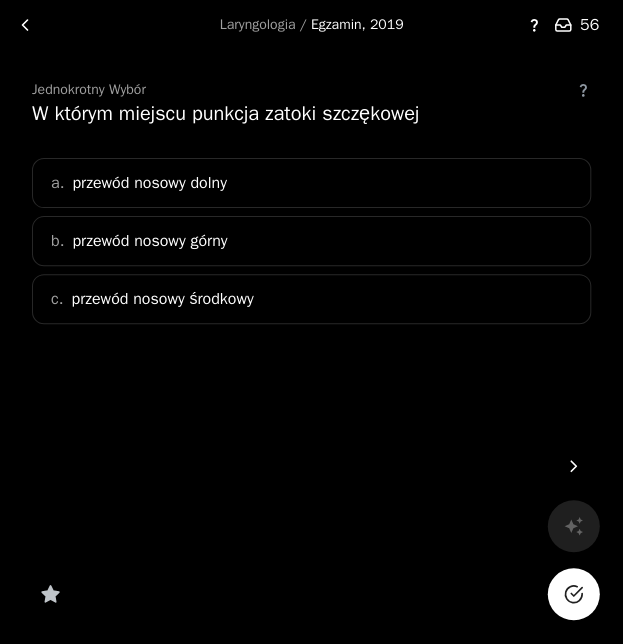 click on "a.   przewód nosowy dolny" at bounding box center (311, 183) 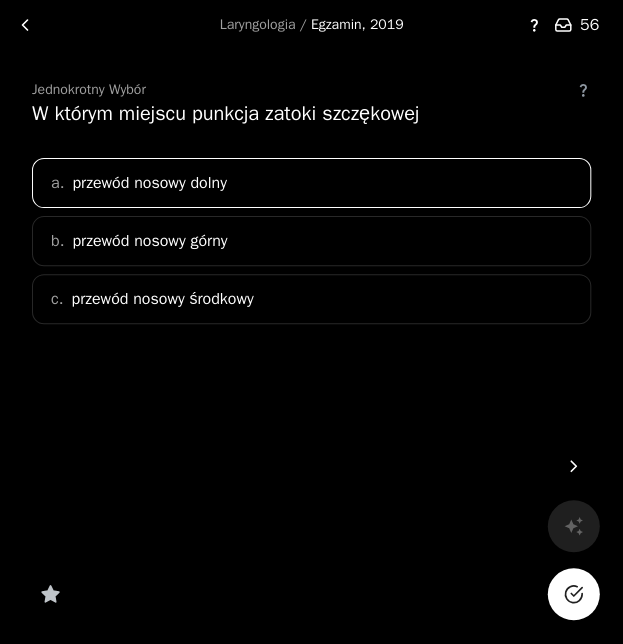 click at bounding box center [573, 594] 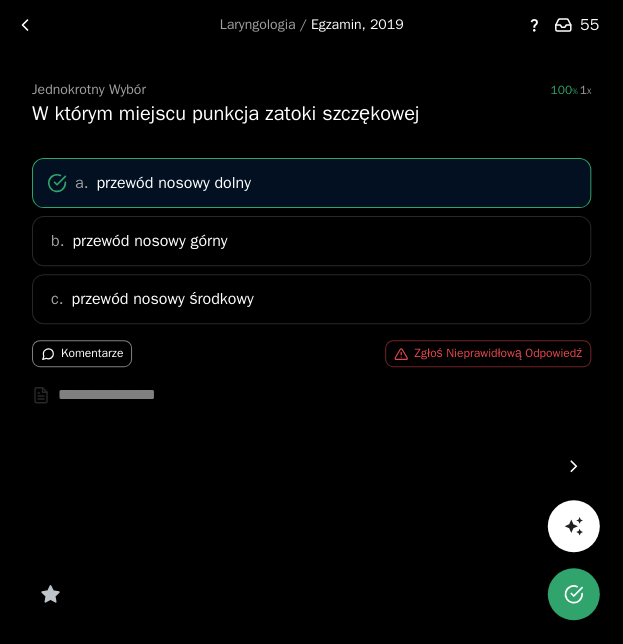 click at bounding box center [573, 466] 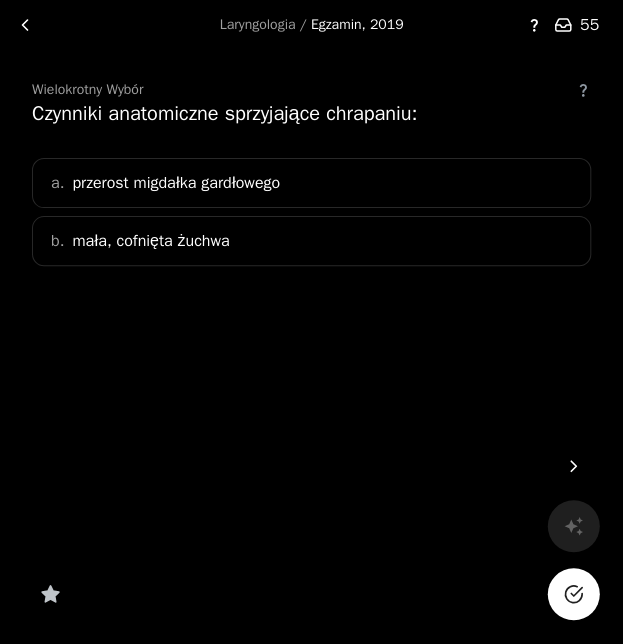 click on "a. przerost migdałka gardłowego" at bounding box center (311, 183) 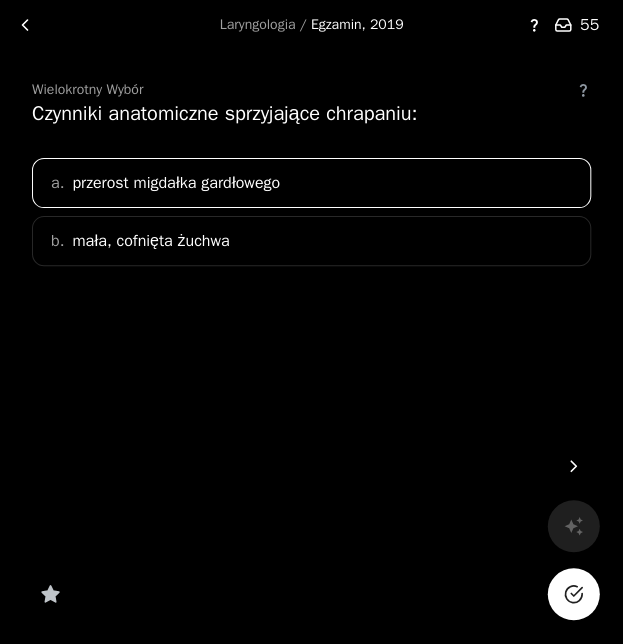 click on "b.   mała, cofnięta żuchwa" at bounding box center (311, 241) 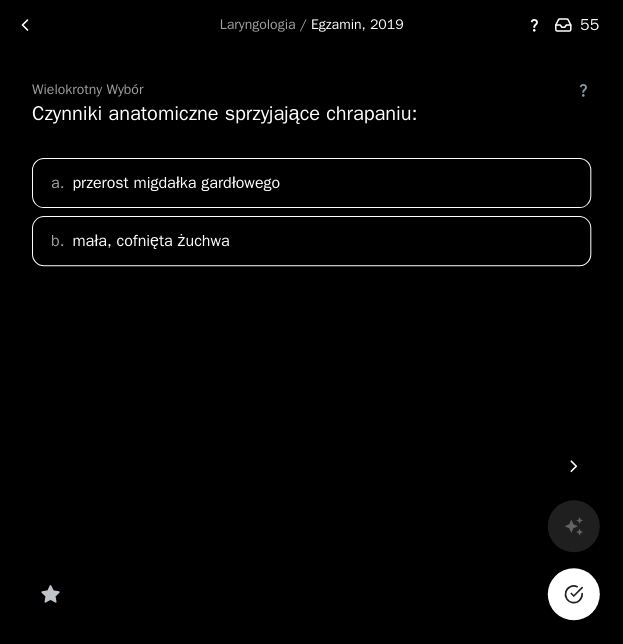 click at bounding box center (573, 594) 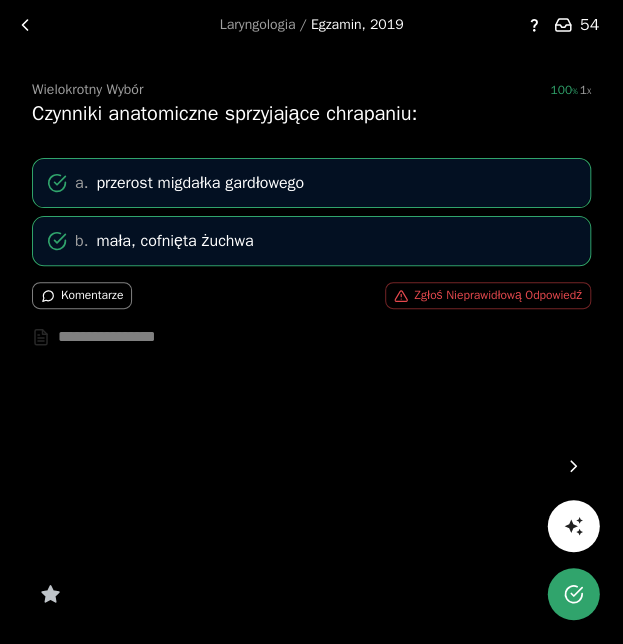 click at bounding box center [573, 466] 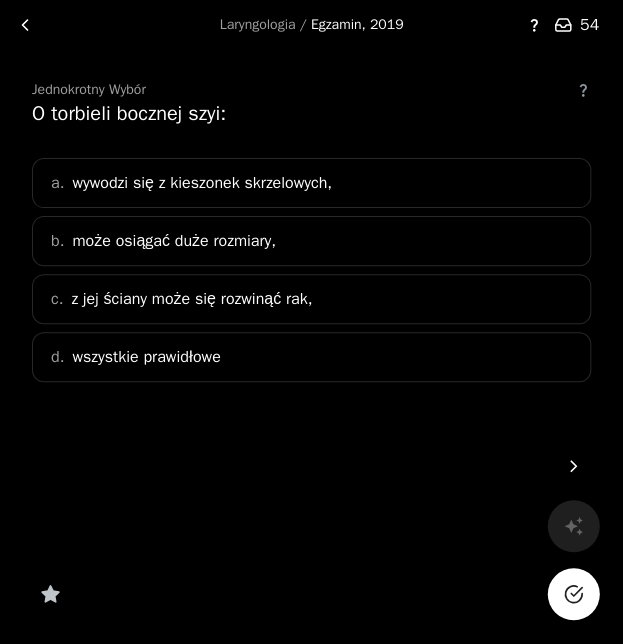 click on "d.   wszystkie prawidłowe" at bounding box center (311, 357) 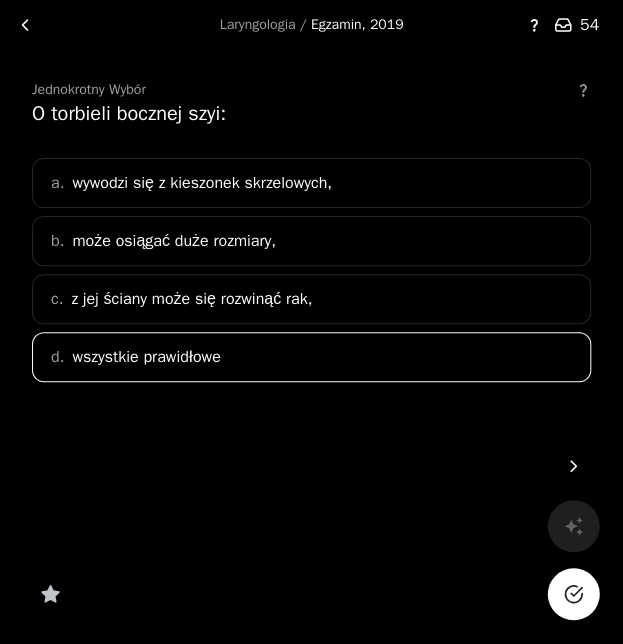 click at bounding box center [573, 594] 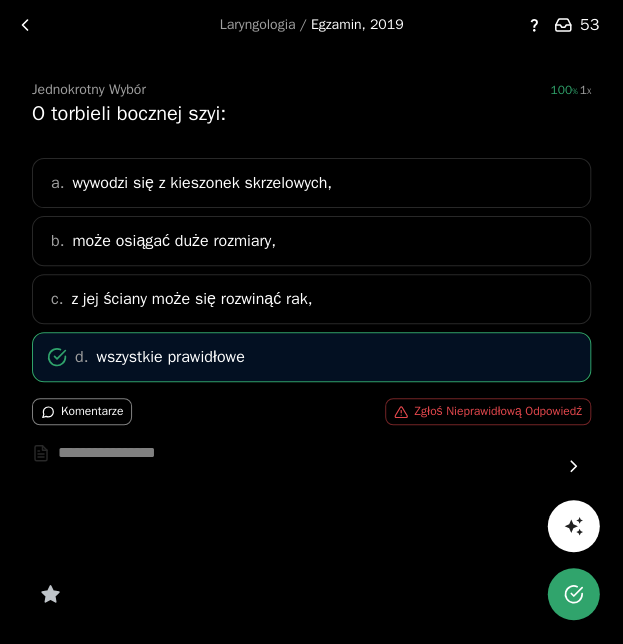 click at bounding box center (573, 466) 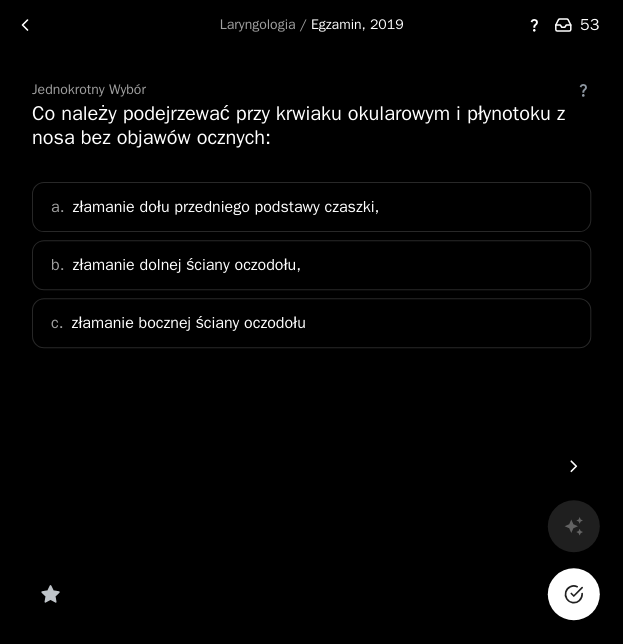 click on "a.   złamanie dołu przedniego podstawy czaszki," at bounding box center (311, 207) 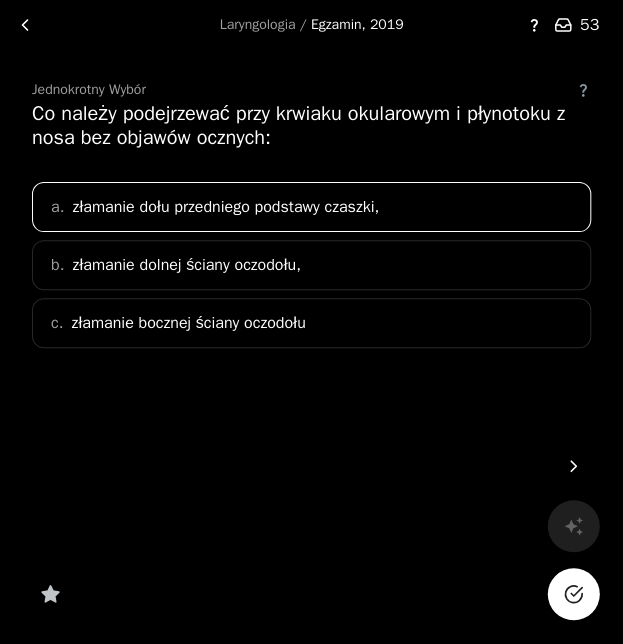 click at bounding box center (573, 594) 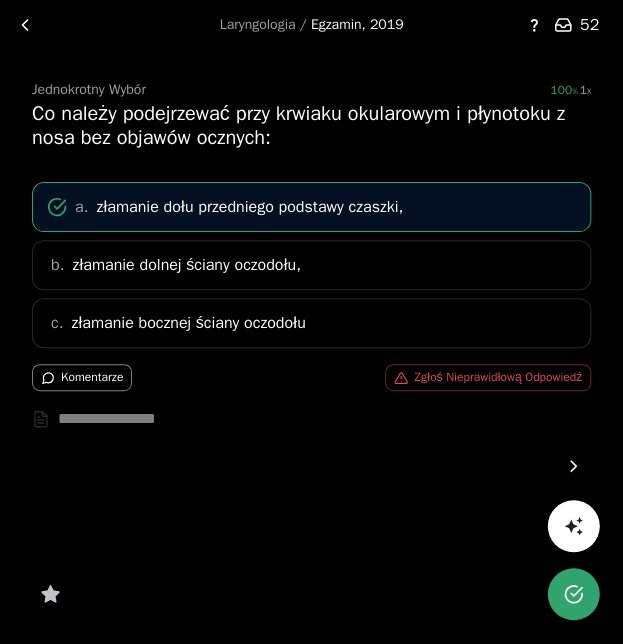 click at bounding box center [573, 466] 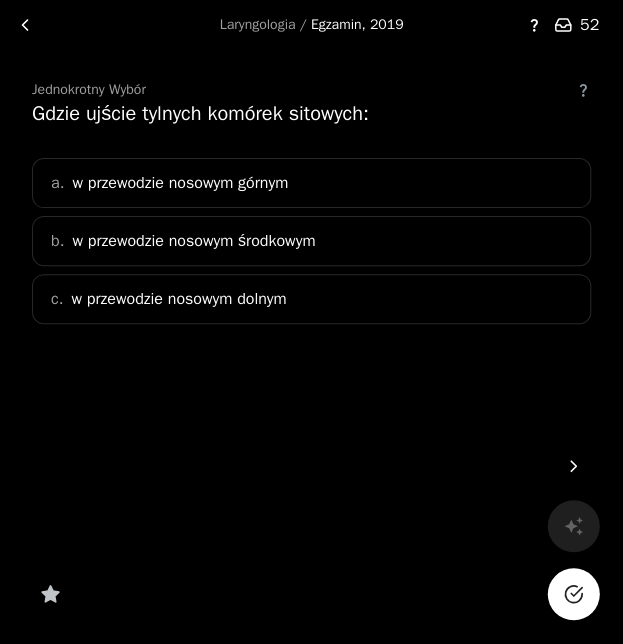 click on "a.   w przewodzie nosowym górnym" at bounding box center (311, 183) 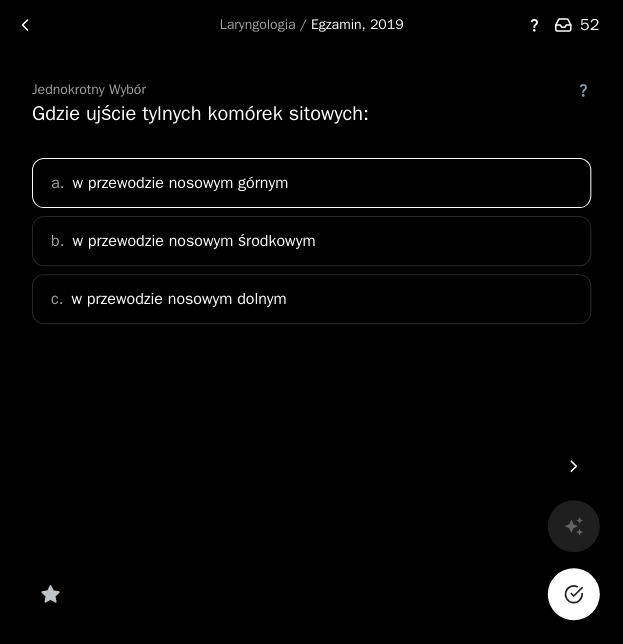 click at bounding box center [573, 594] 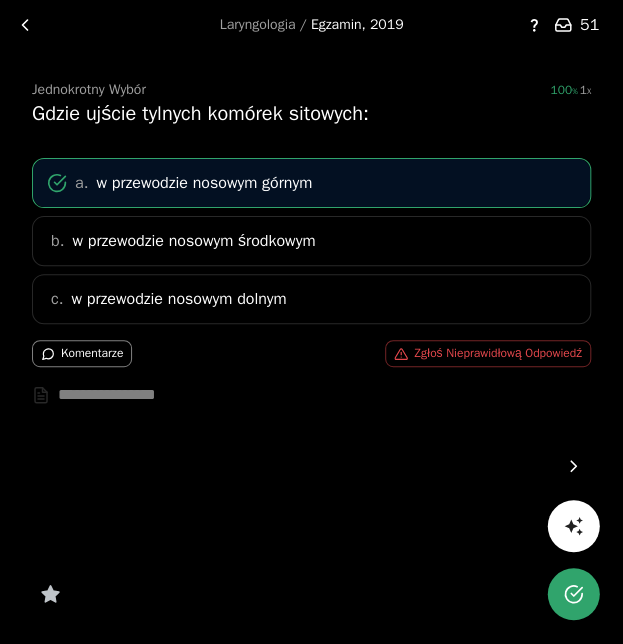 click at bounding box center [573, 466] 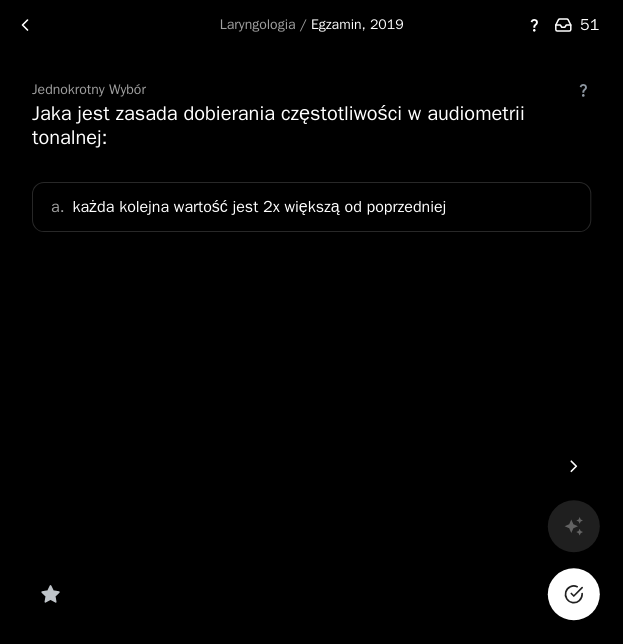click on "a. każda kolejna wartość jest 2x większą od poprzedniej" at bounding box center (311, 207) 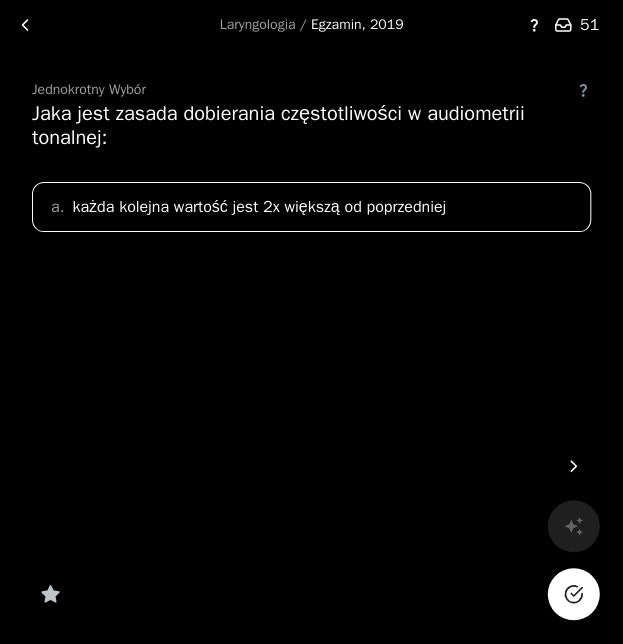 click at bounding box center [573, 594] 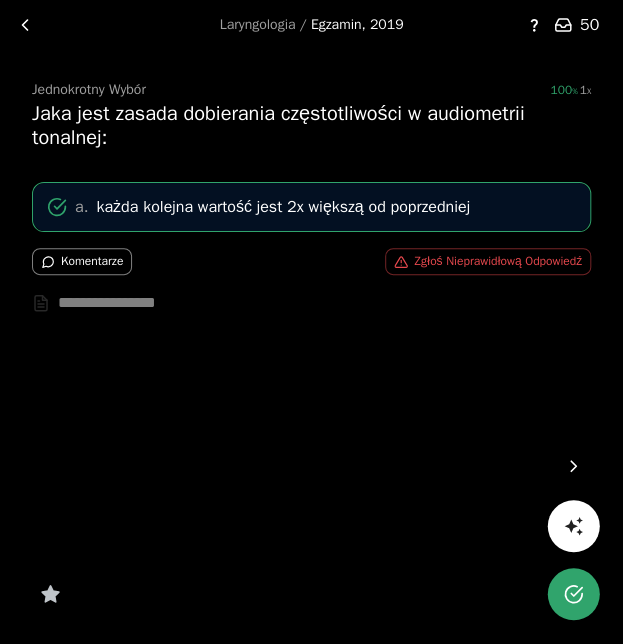 click at bounding box center [573, 466] 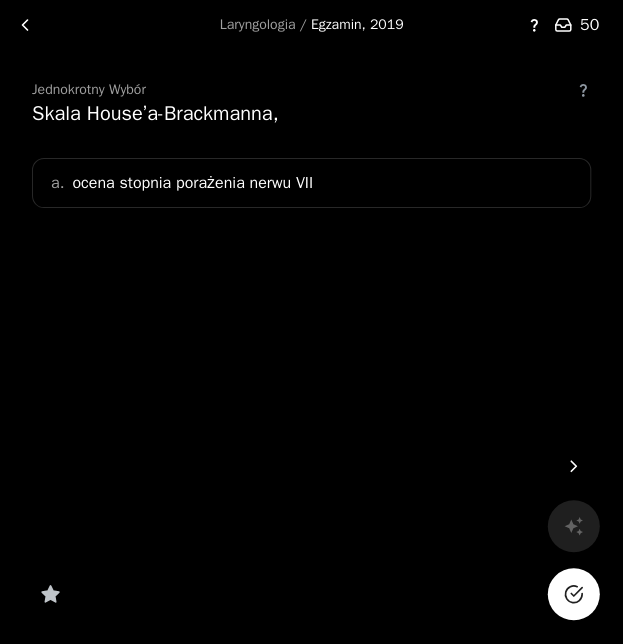 click on "a. ocena stopnia porażenia nerwu VII" at bounding box center [311, 183] 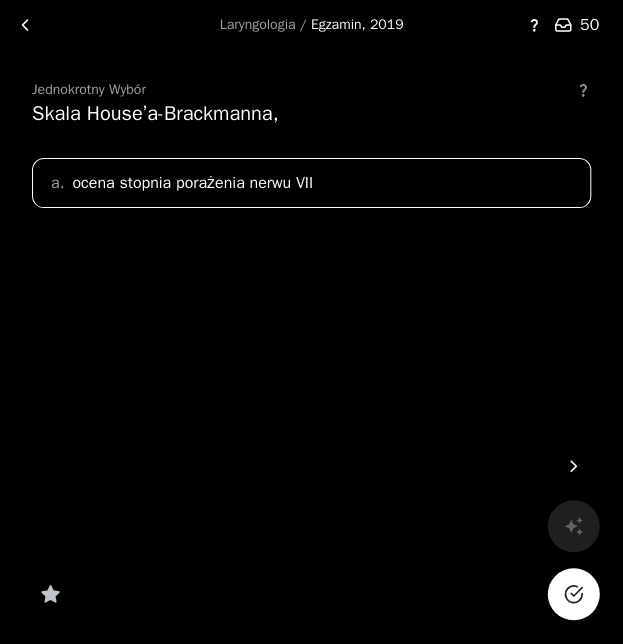 click at bounding box center [573, 594] 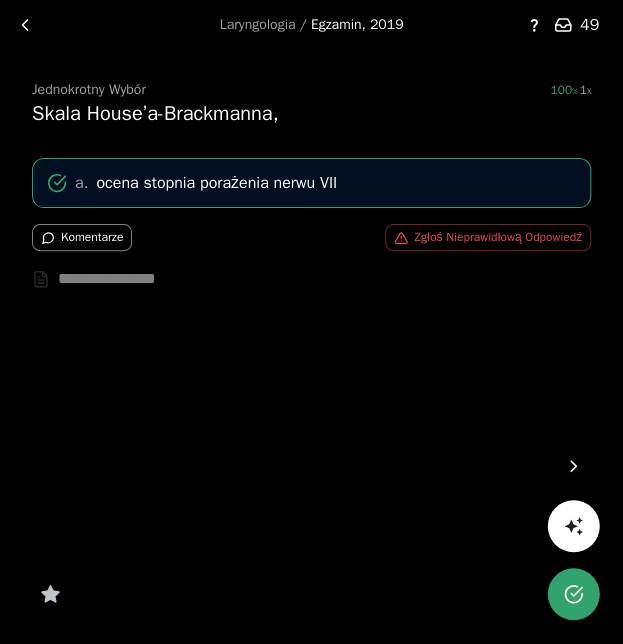 click at bounding box center [573, 466] 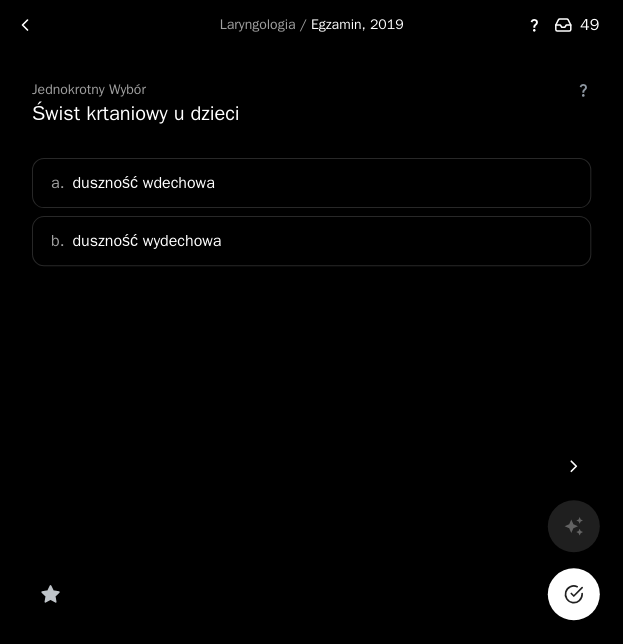 click on "a.   duszność wdechowa" at bounding box center (311, 183) 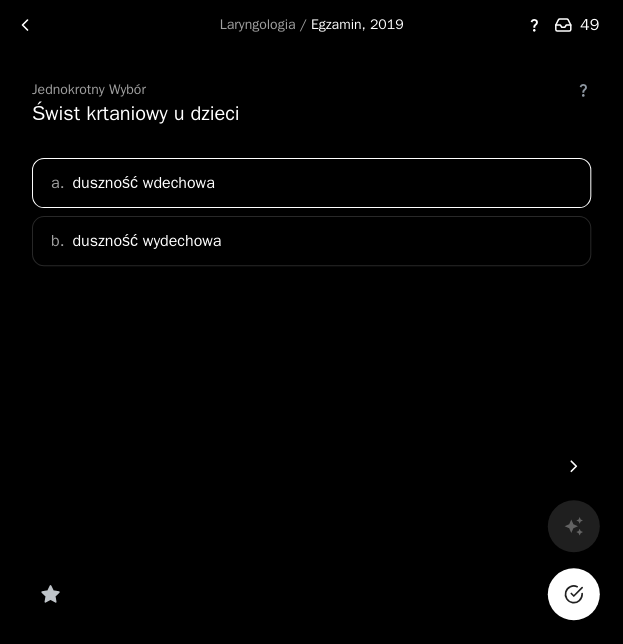 click at bounding box center (573, 594) 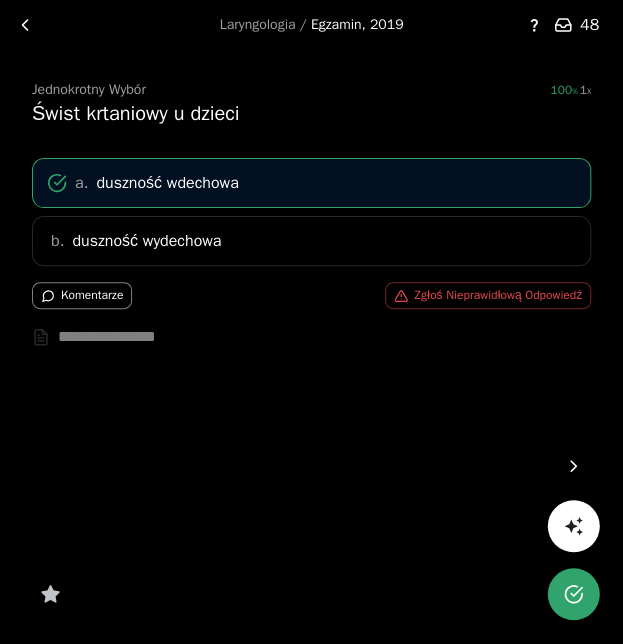 click at bounding box center (573, 466) 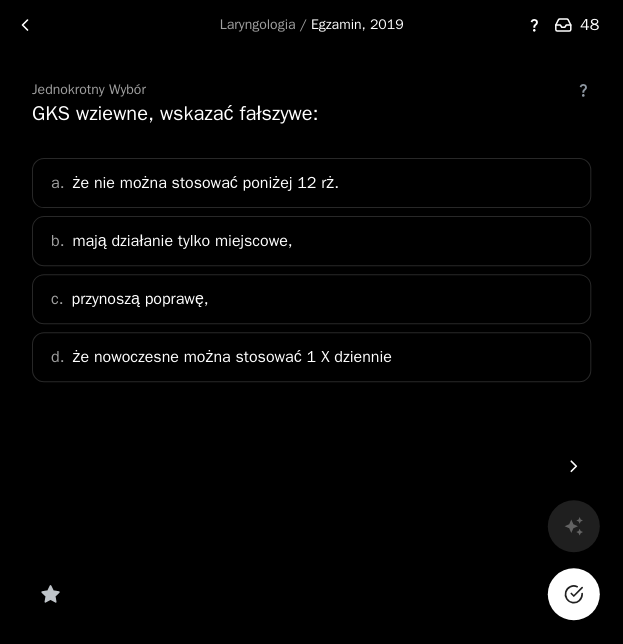 click on "a. że nie można stosować poniżej 12 rż." at bounding box center [311, 183] 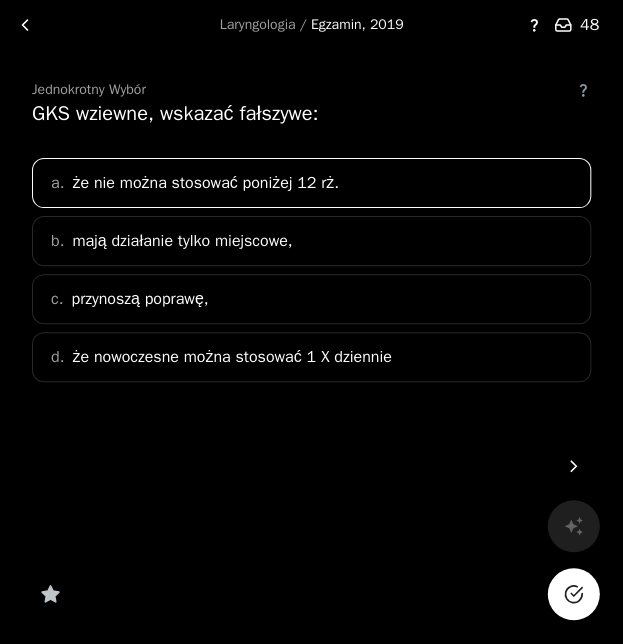 click at bounding box center (573, 594) 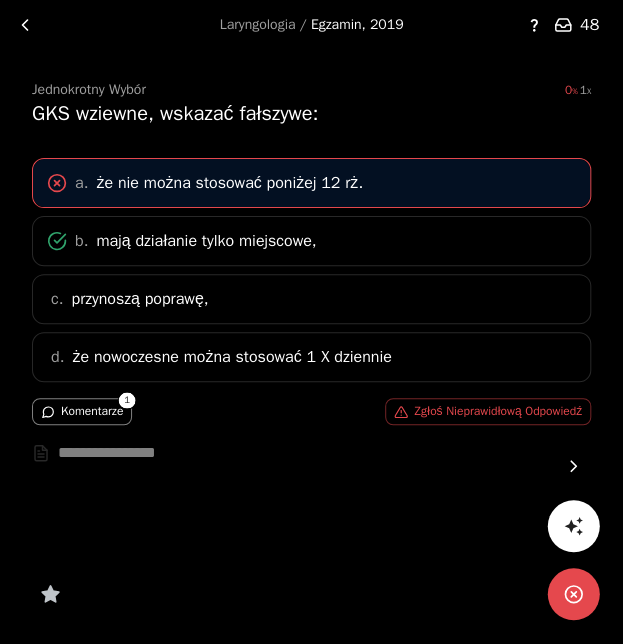click on "Komentarze" at bounding box center (82, 411) 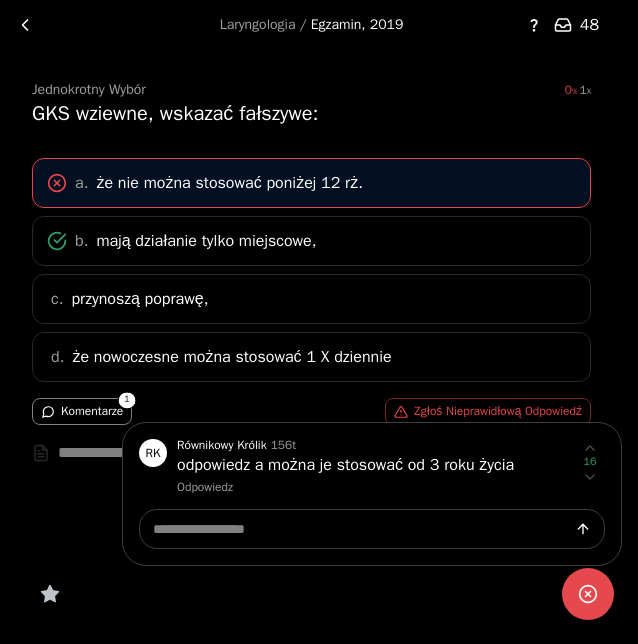 click at bounding box center [319, 322] 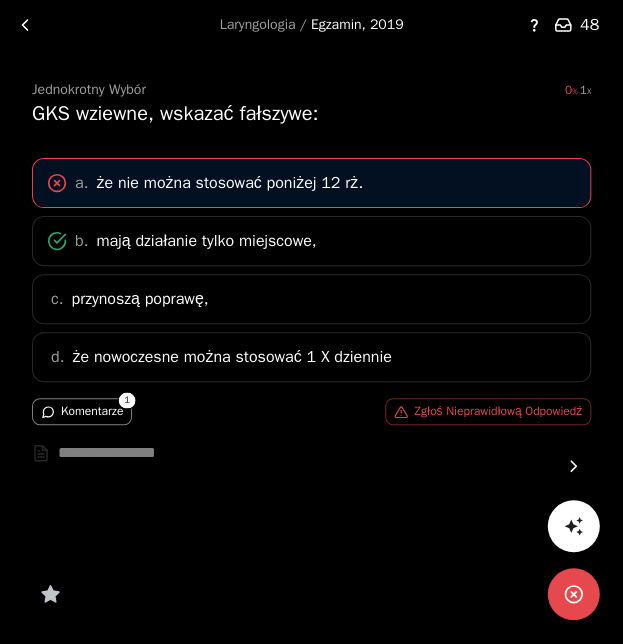 click at bounding box center (573, 466) 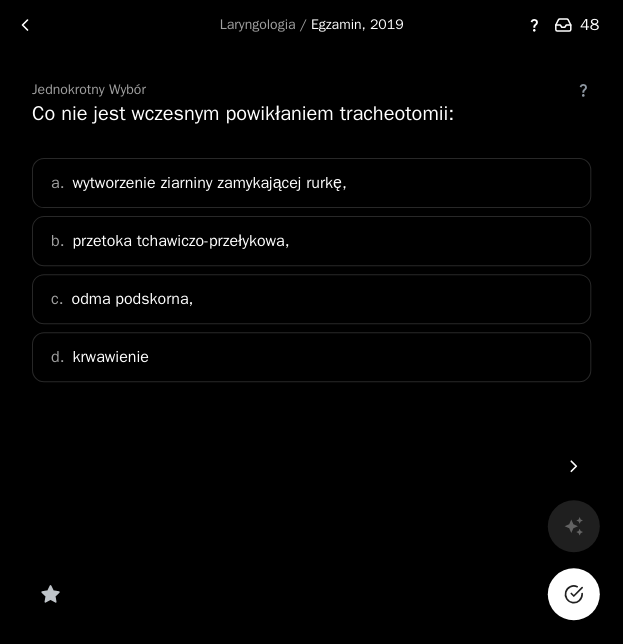 click on "a.   wytworzenie ziarniny zamykającej rurkę," at bounding box center (311, 183) 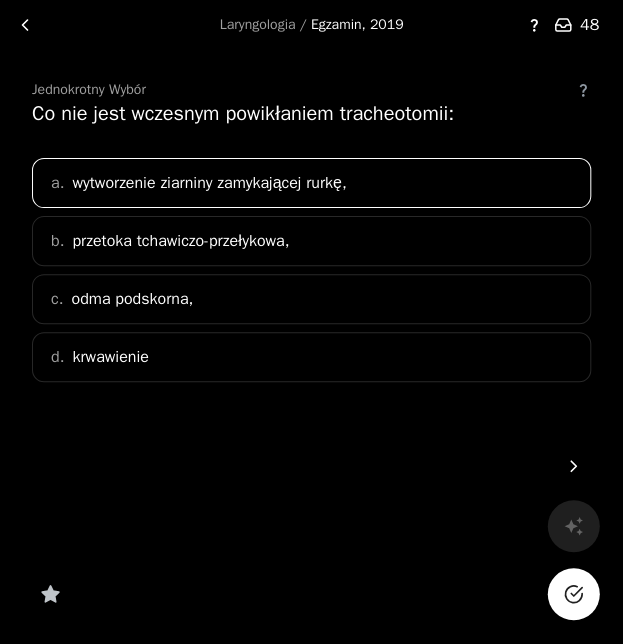 click at bounding box center (573, 594) 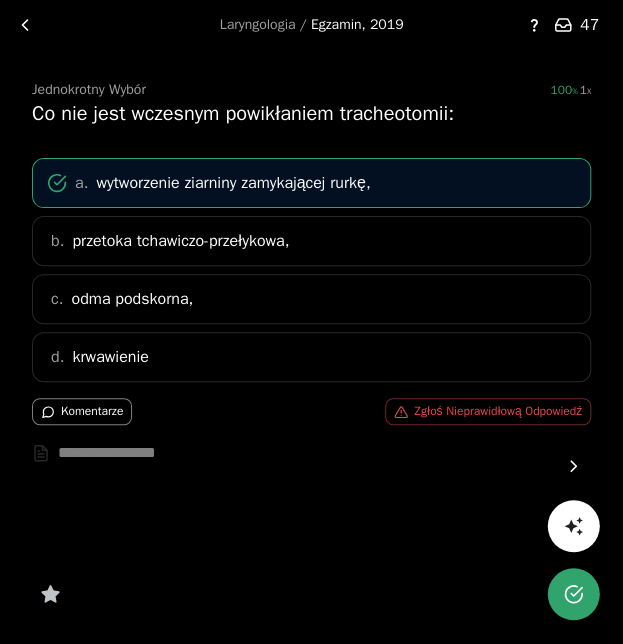 click at bounding box center (573, 466) 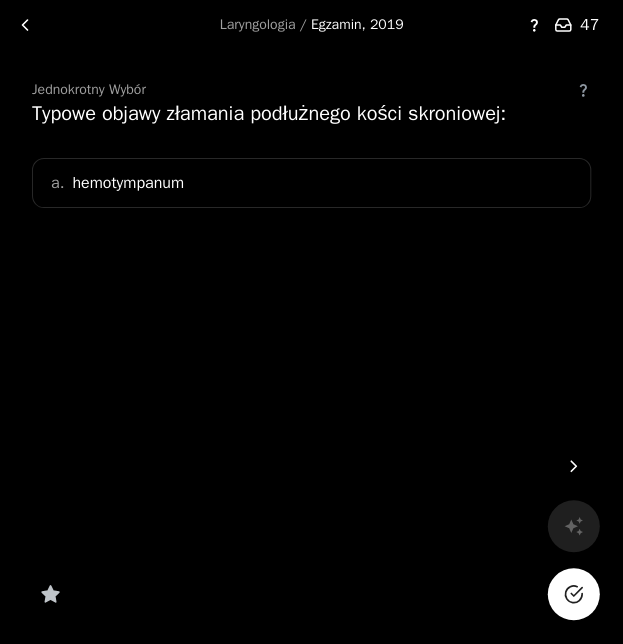click on "hemotympanum" at bounding box center (128, 183) 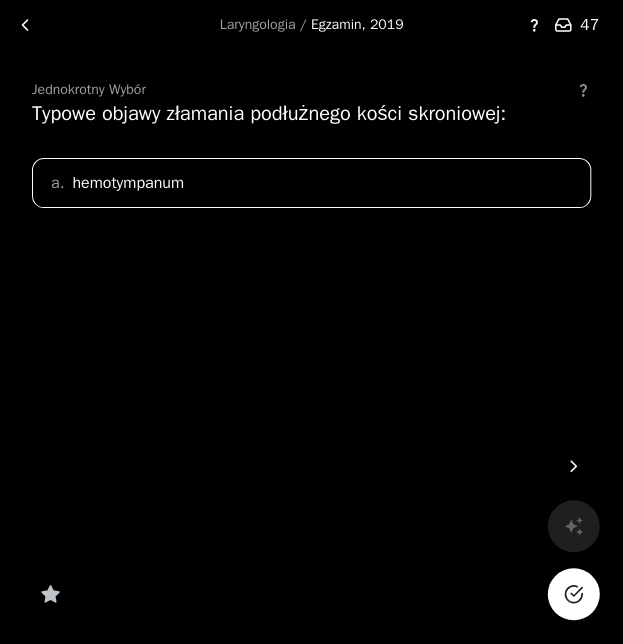 click at bounding box center (573, 594) 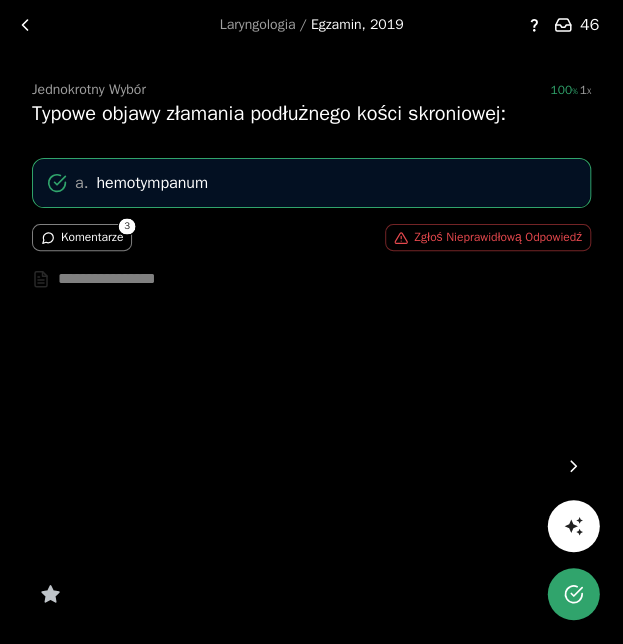 click on "3" at bounding box center (127, 226) 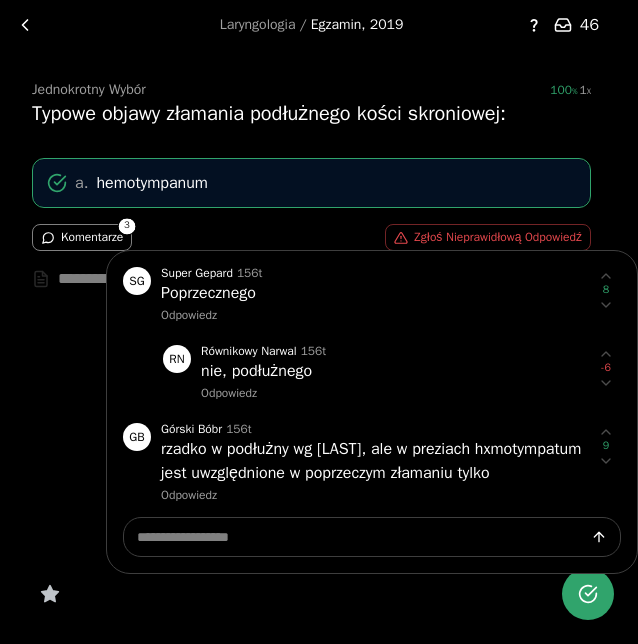 click at bounding box center (319, 322) 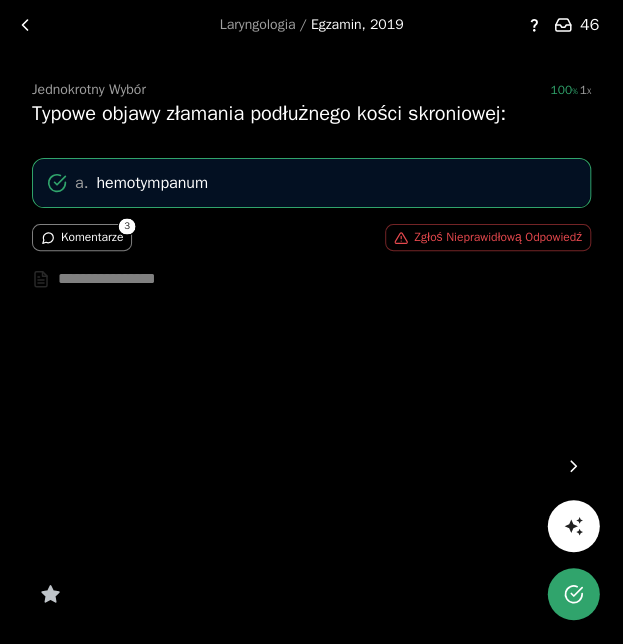 click at bounding box center (573, 466) 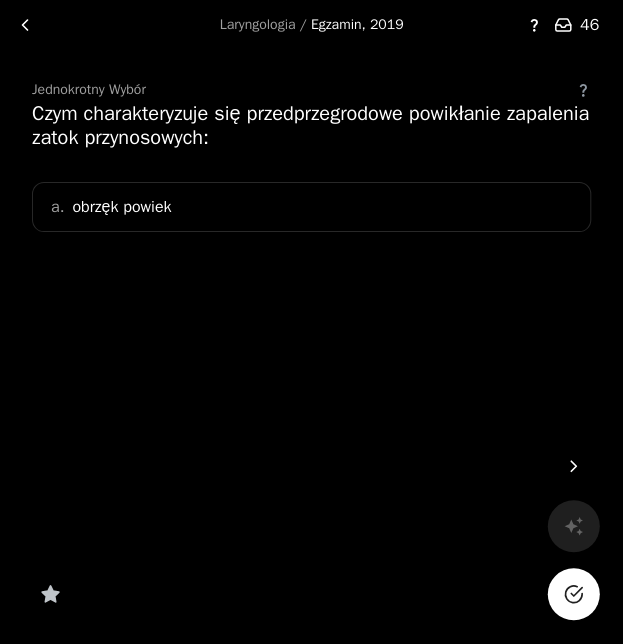 click on "a. obrzęk powiek" at bounding box center [311, 207] 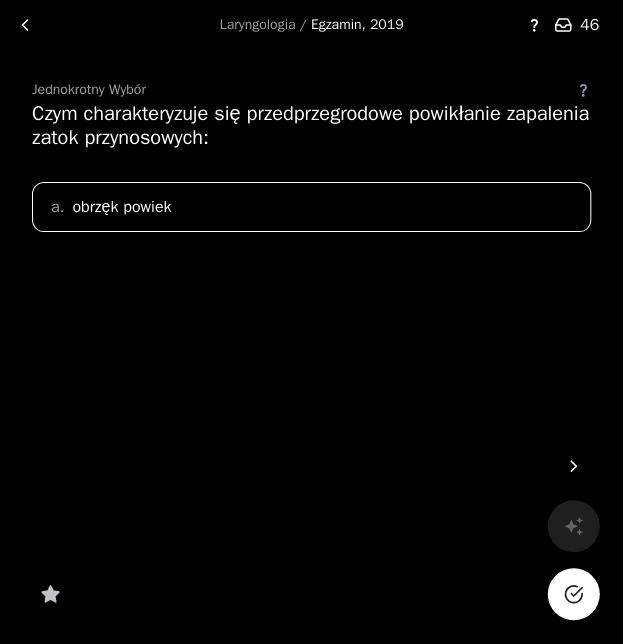 click at bounding box center (573, 594) 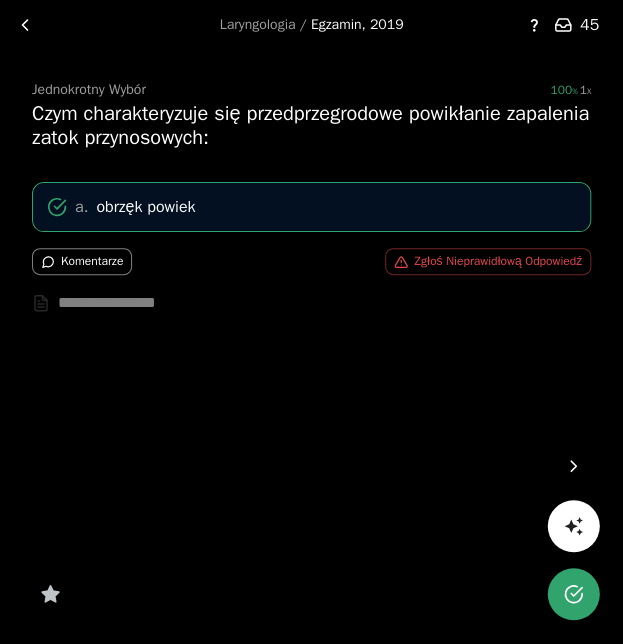click at bounding box center (573, 466) 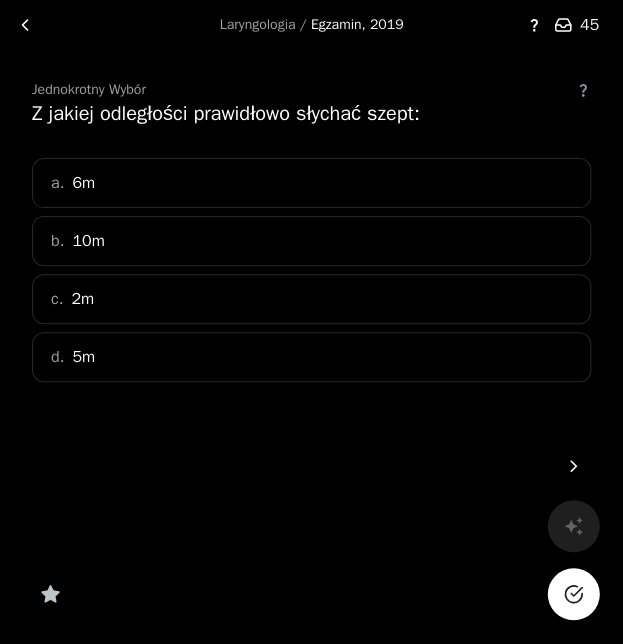 click on "a. 6m" at bounding box center (311, 183) 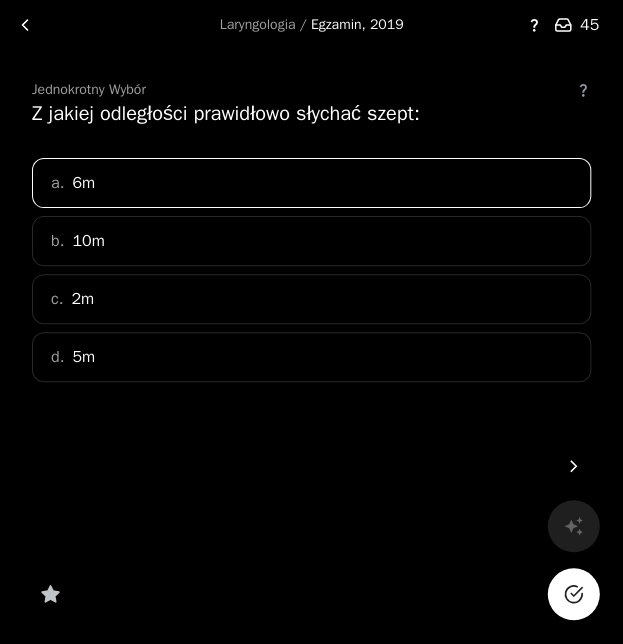 click at bounding box center (573, 594) 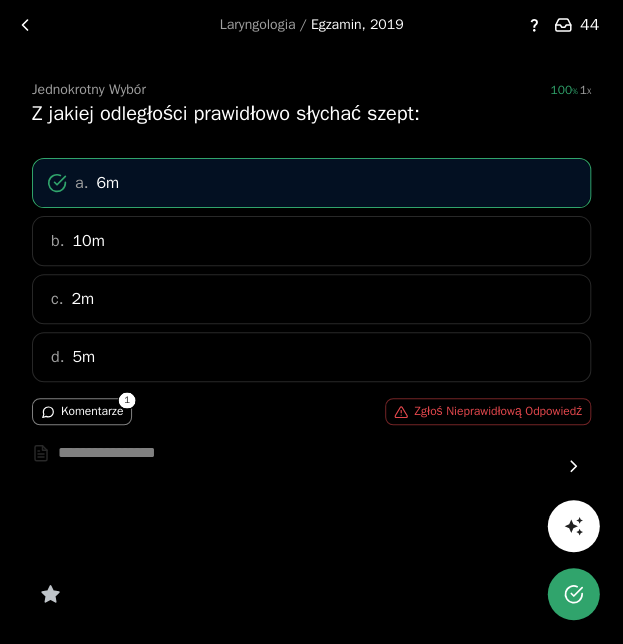 click on "Komentarze" at bounding box center [82, 411] 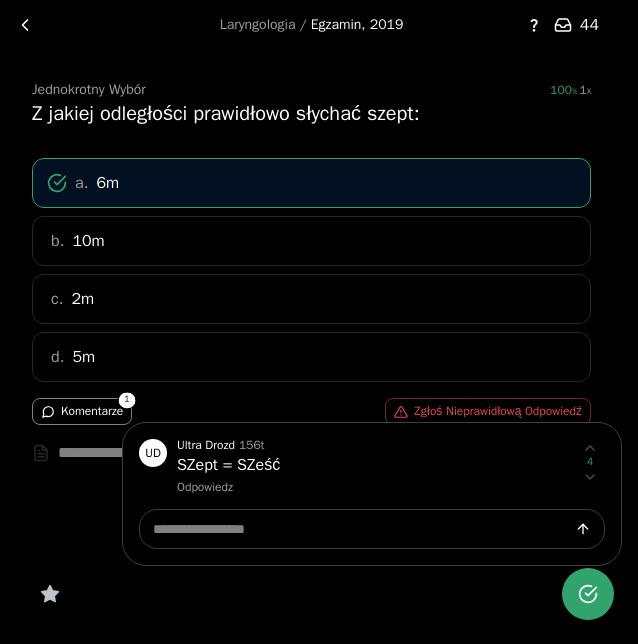click at bounding box center (319, 322) 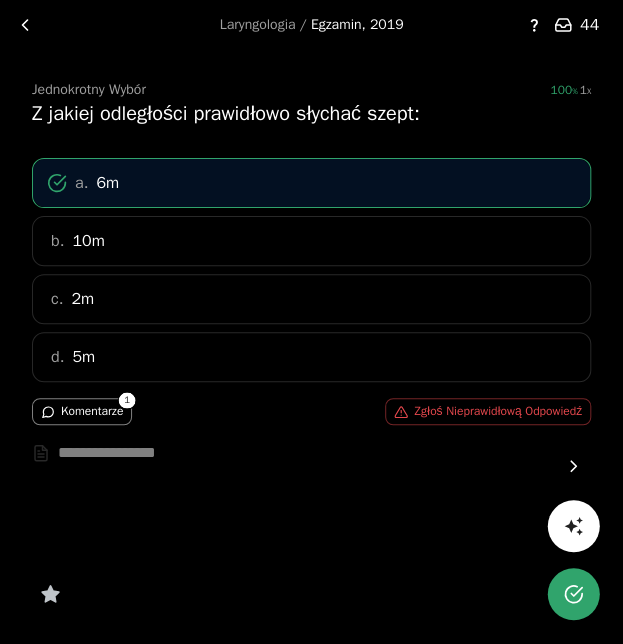 click at bounding box center (573, 466) 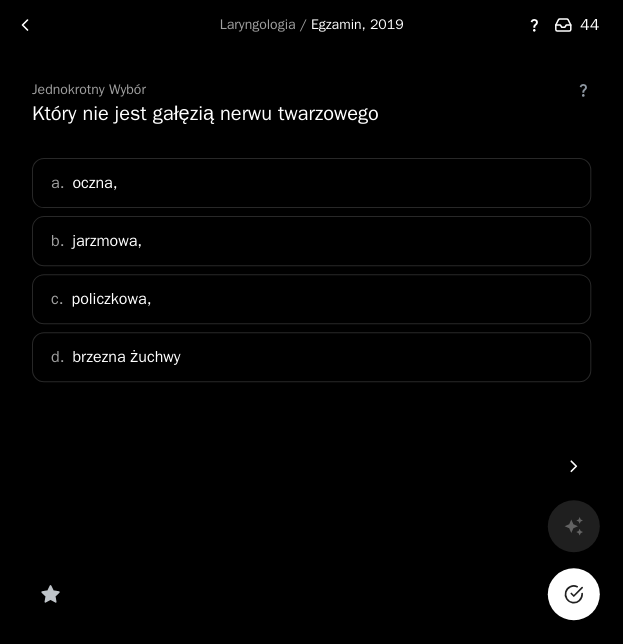 click on "a.   oczna," at bounding box center [311, 183] 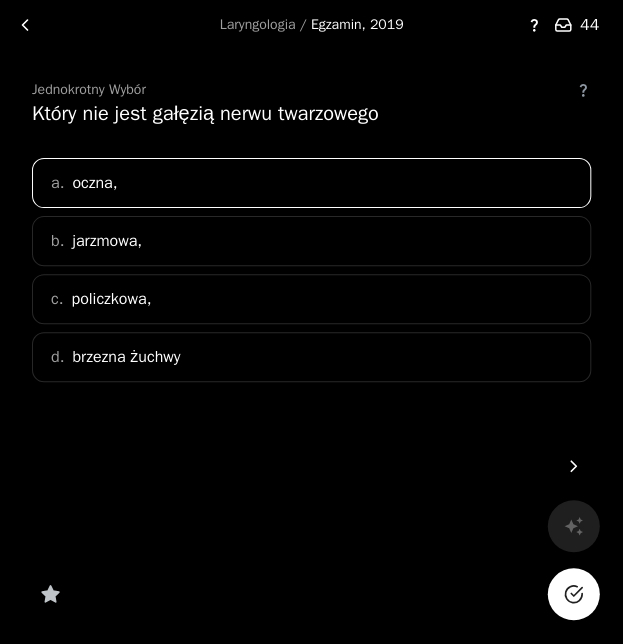 click at bounding box center [576, 591] 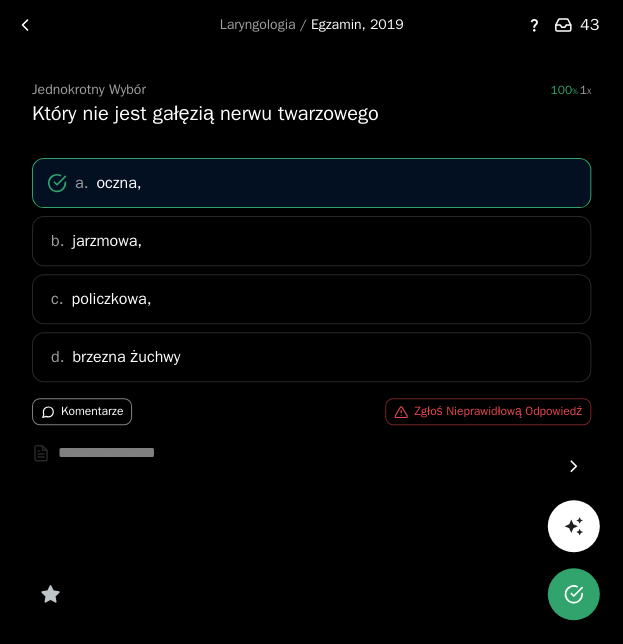 click at bounding box center [573, 466] 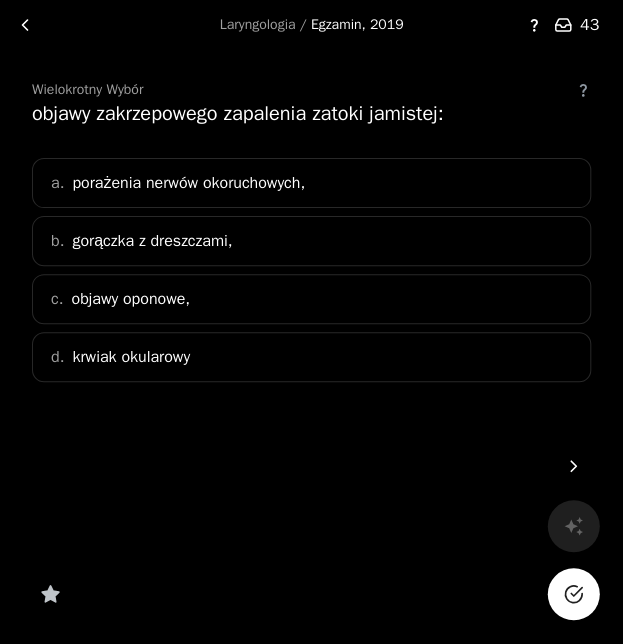 click on "a.   porażenia nerwów okoruchowych," at bounding box center (311, 183) 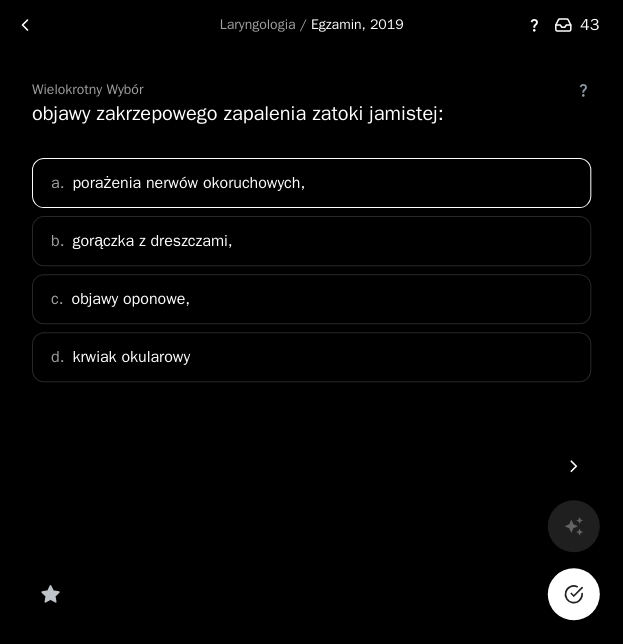 click at bounding box center [573, 594] 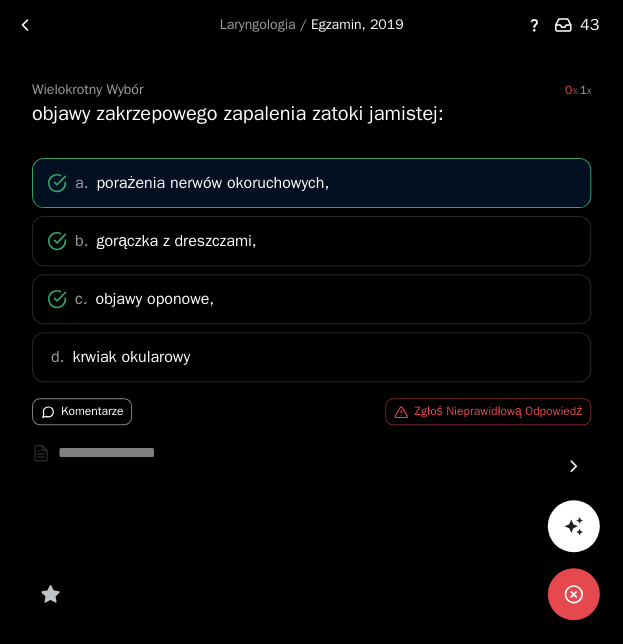 click at bounding box center (573, 466) 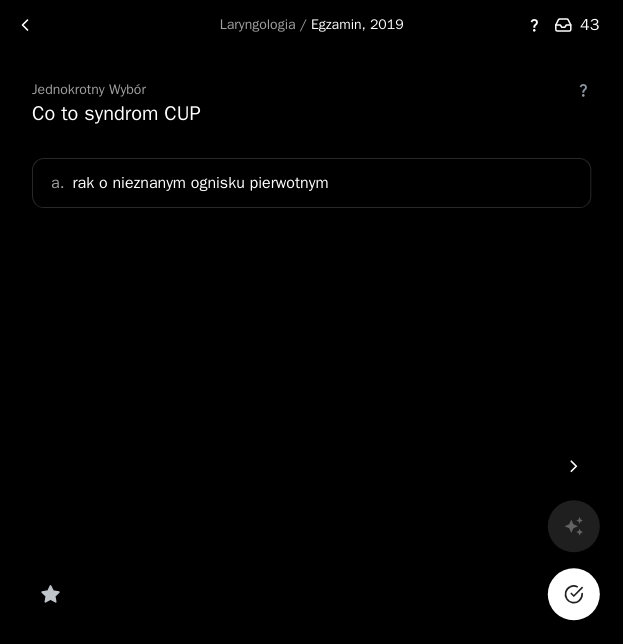 click on "a. rak o nieznanym ognisku pierwotnym" at bounding box center [311, 183] 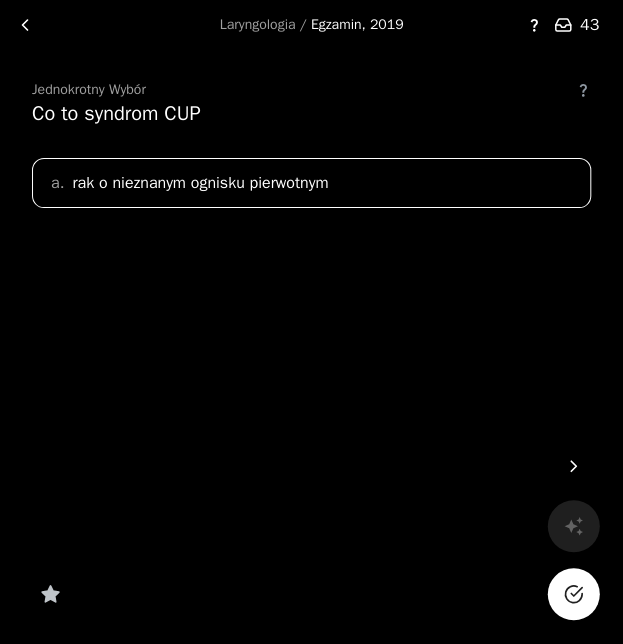 click at bounding box center (573, 594) 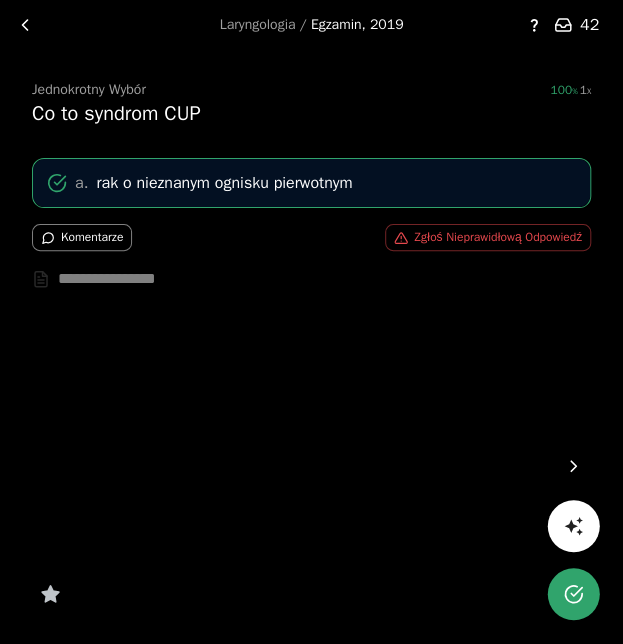 click at bounding box center [573, 466] 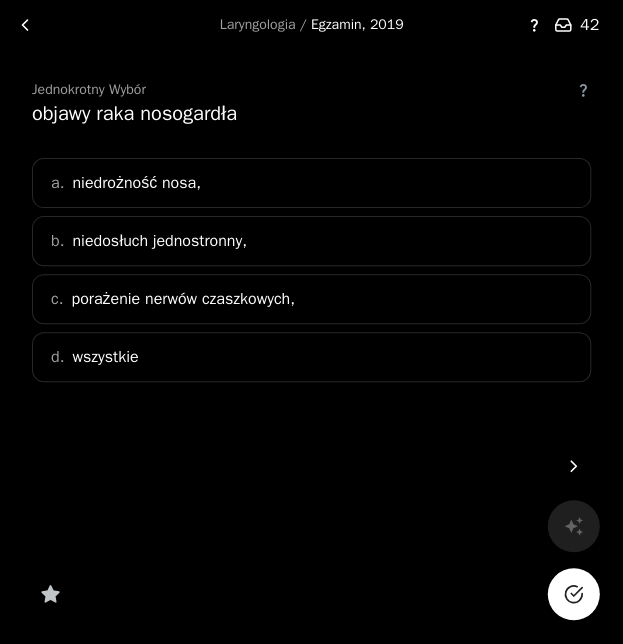 click on "d.   wszystkie" at bounding box center (311, 357) 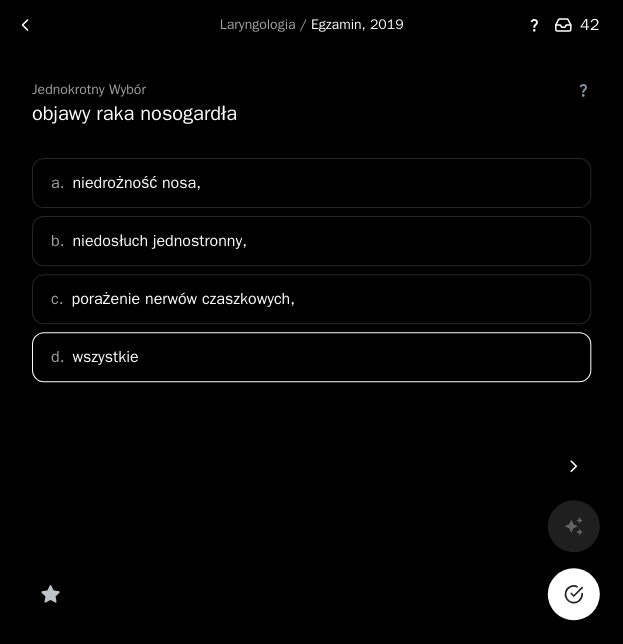 click at bounding box center (573, 594) 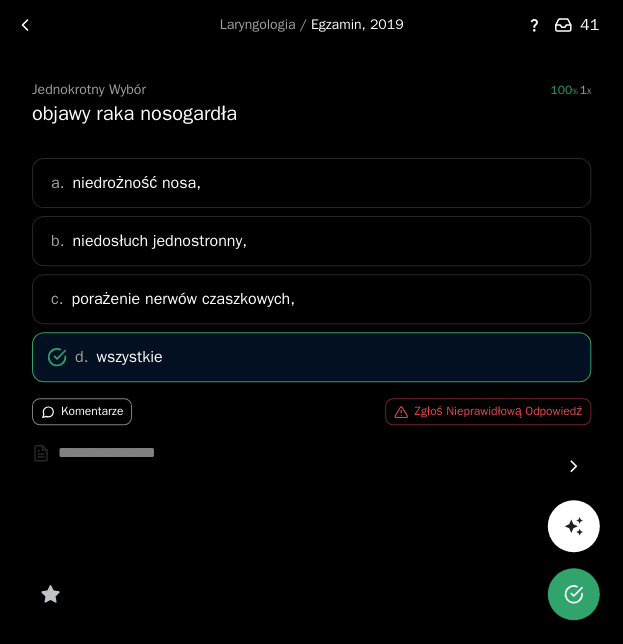 click at bounding box center [573, 466] 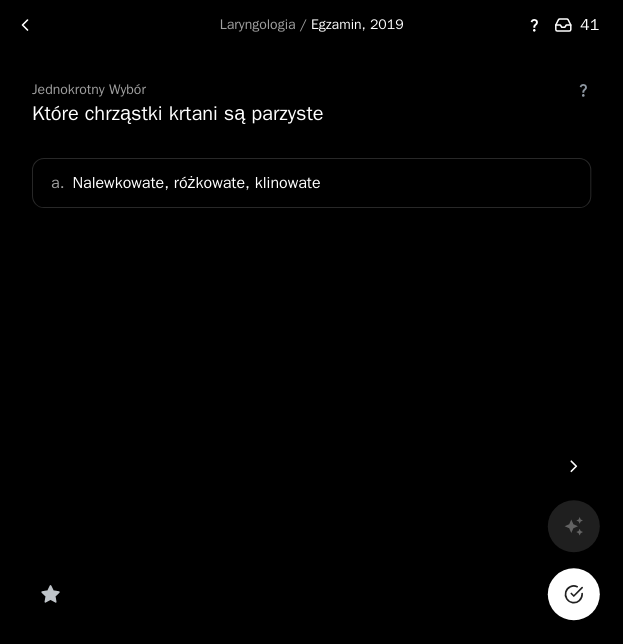 click on "a.   Nalewkowate, różkowate, klinowate" at bounding box center (311, 183) 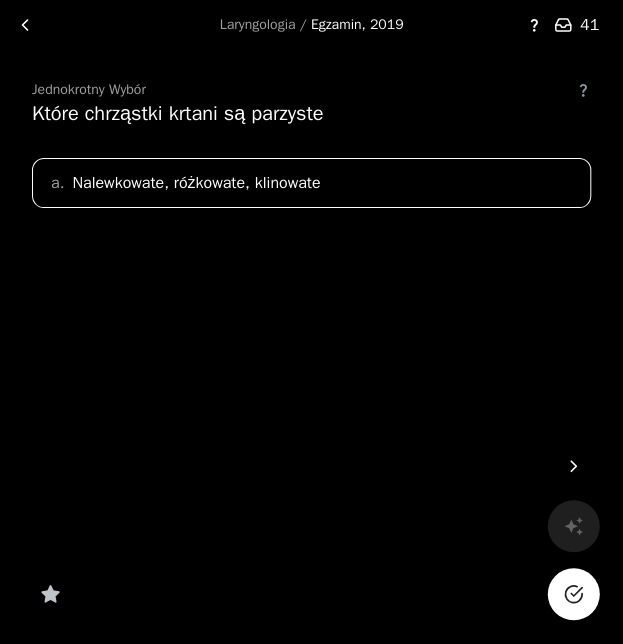 click at bounding box center (573, 594) 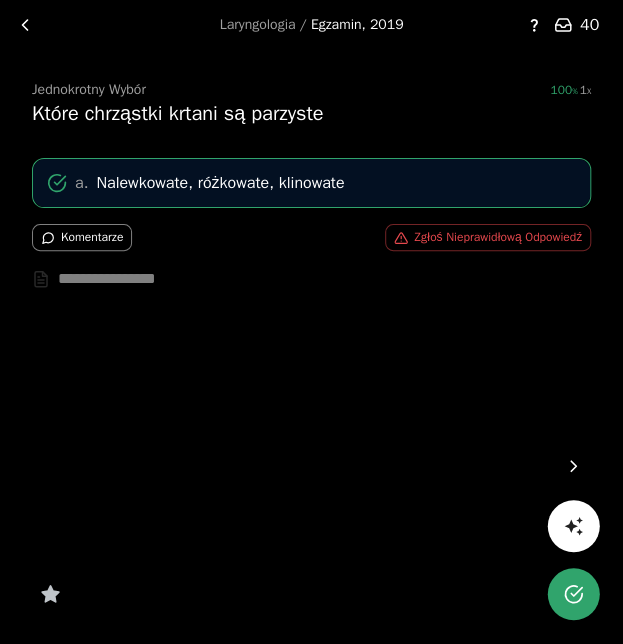 click at bounding box center (573, 466) 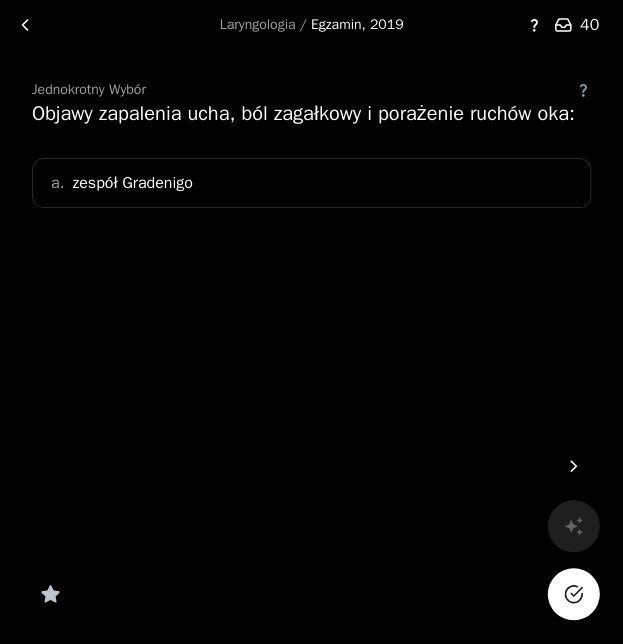 click on "a.   zespół Gradenigo" at bounding box center [311, 183] 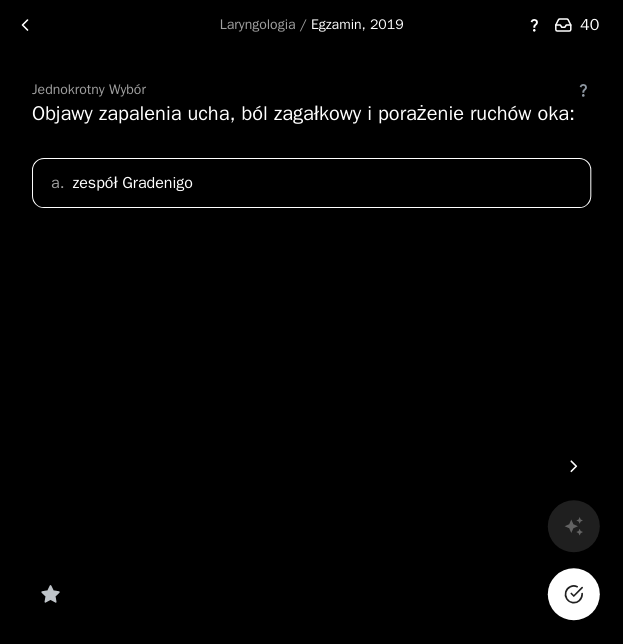 click at bounding box center [573, 594] 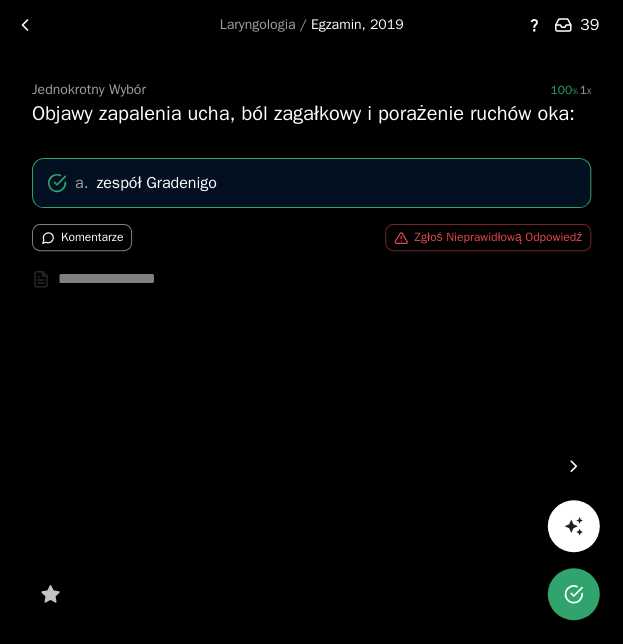 click at bounding box center [573, 466] 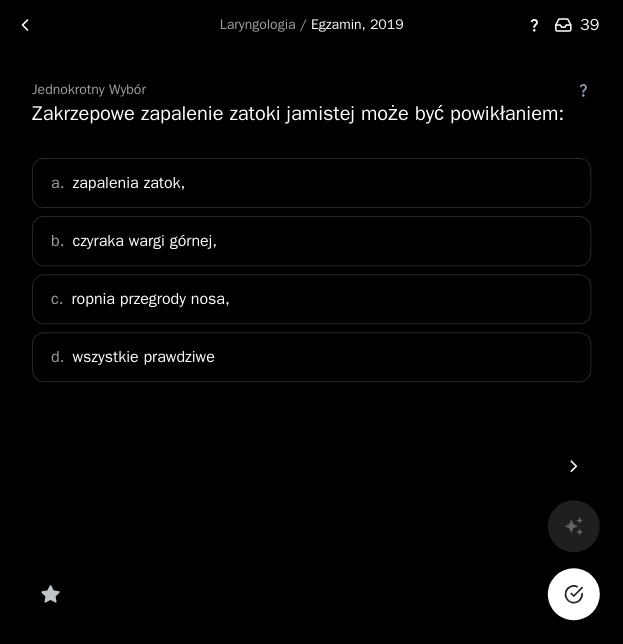 click on "a. zapalenia zatok," at bounding box center [311, 183] 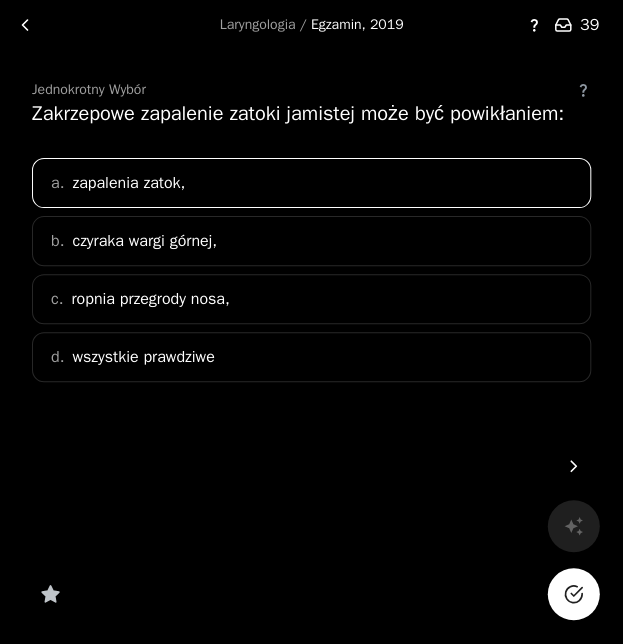 click at bounding box center [573, 594] 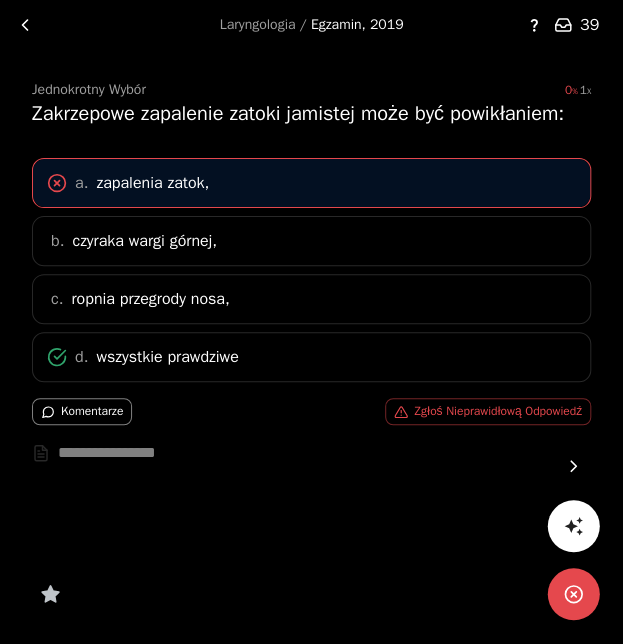 click at bounding box center (573, 466) 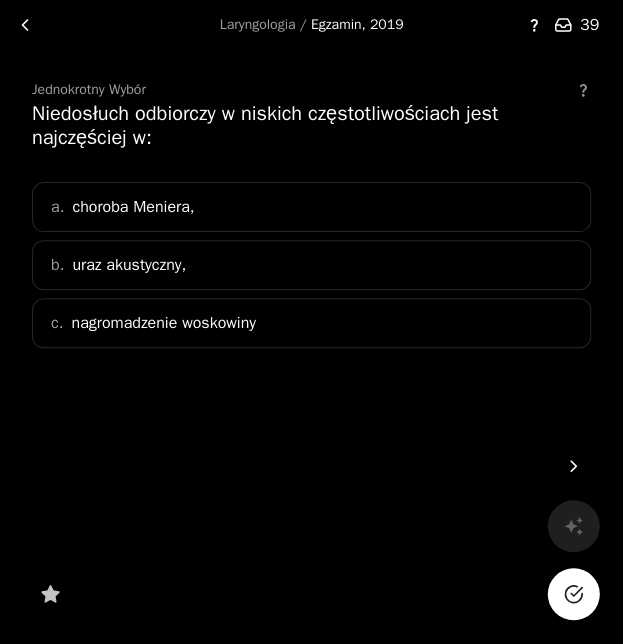 click on "a.   choroba Meniera," at bounding box center [311, 207] 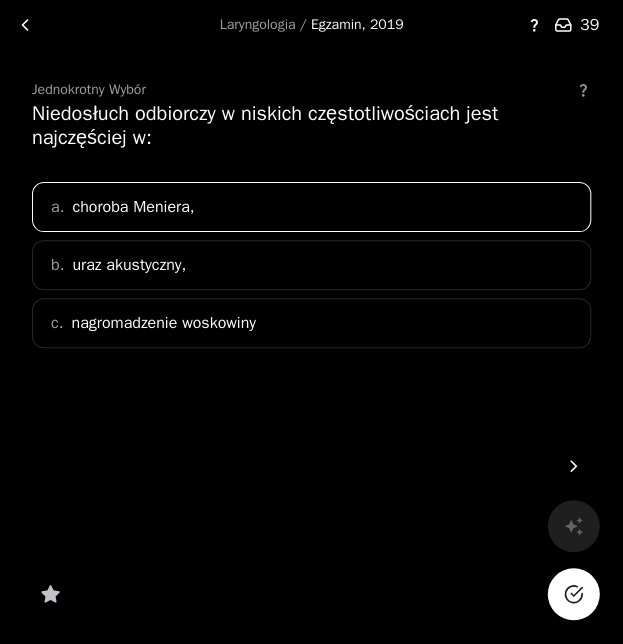 click at bounding box center [573, 594] 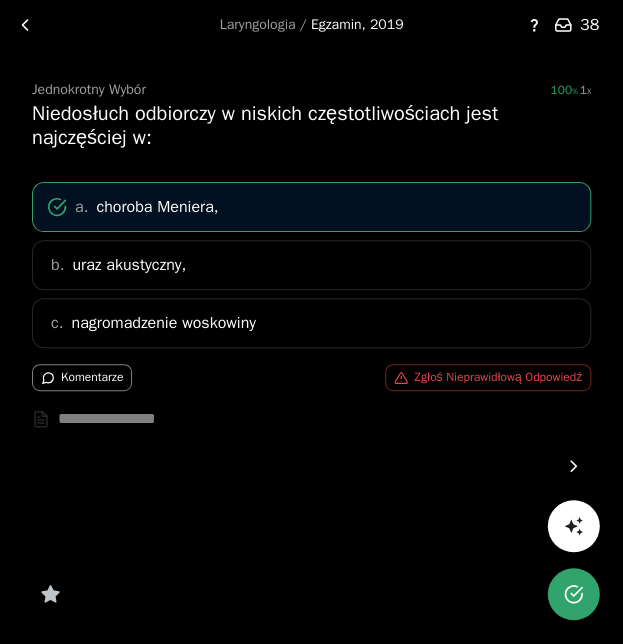 click at bounding box center [573, 466] 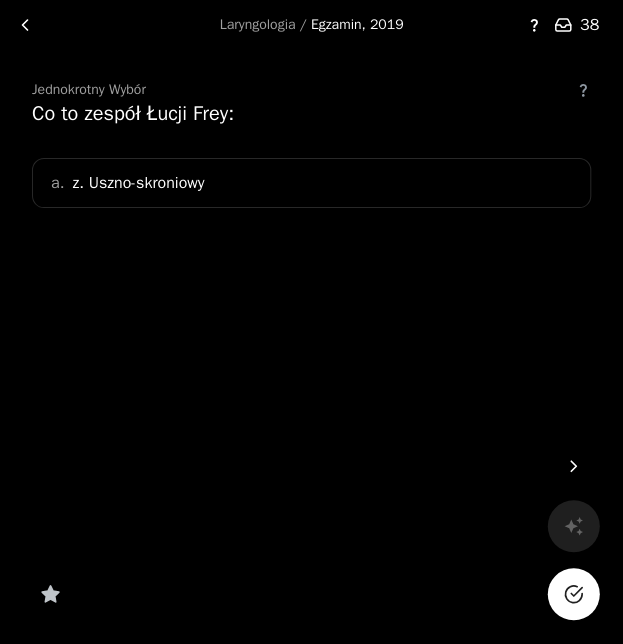 click on "a.   z. Uszno-skroniowy" at bounding box center [311, 183] 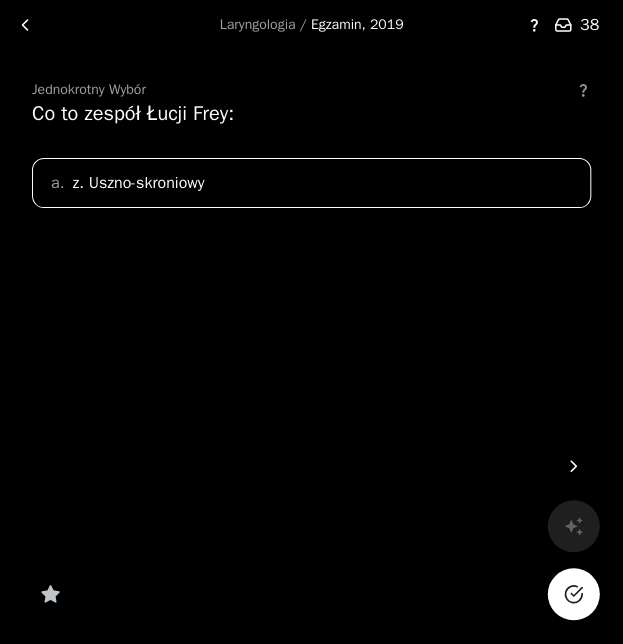 click at bounding box center [576, 591] 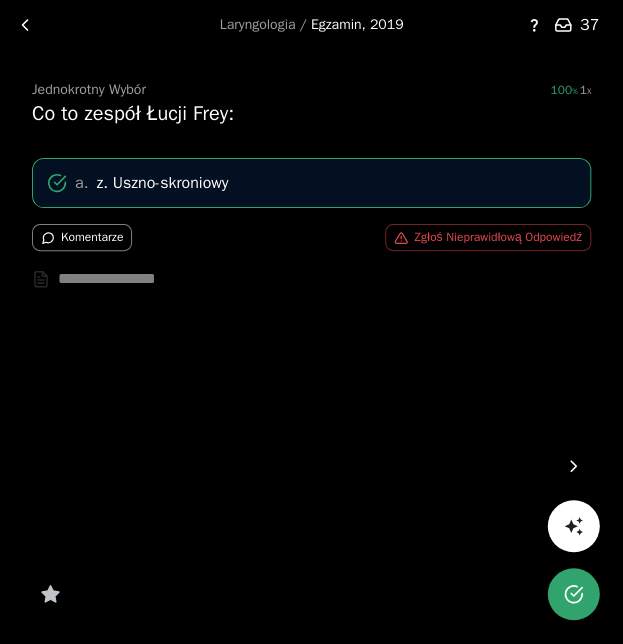 click at bounding box center (573, 466) 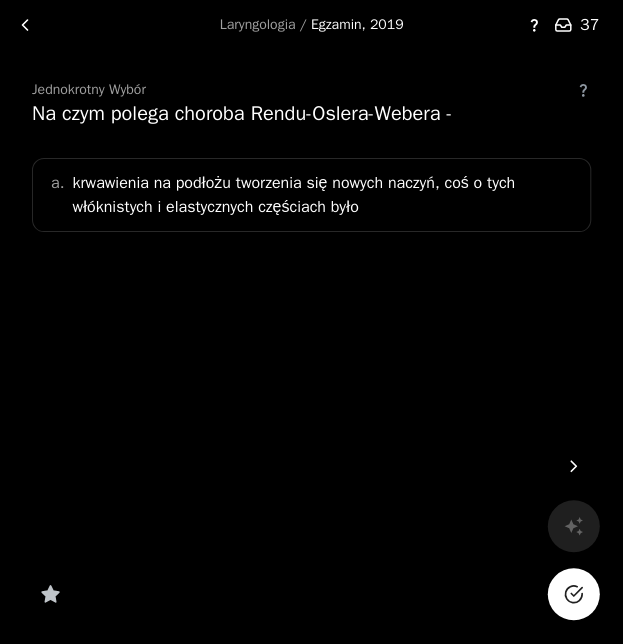 click on "krwawienia na podłożu tworzenia się nowych naczyń, coś o tych włóknistych i elastycznych częściach było" at bounding box center (325, 195) 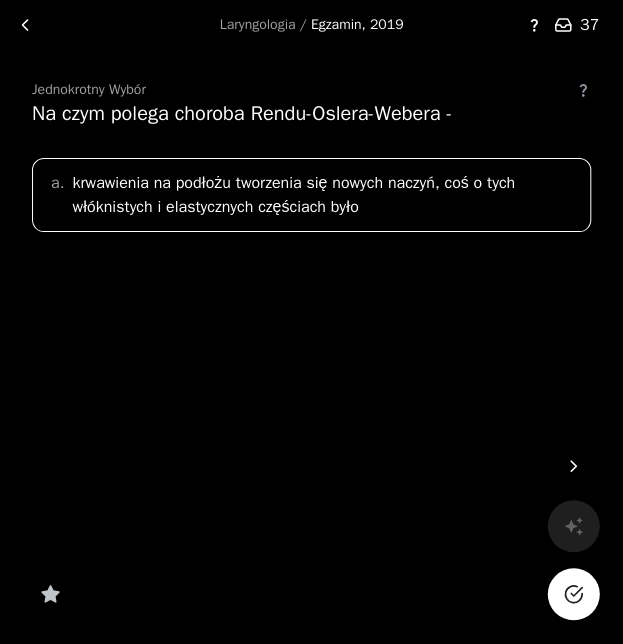 click at bounding box center (573, 594) 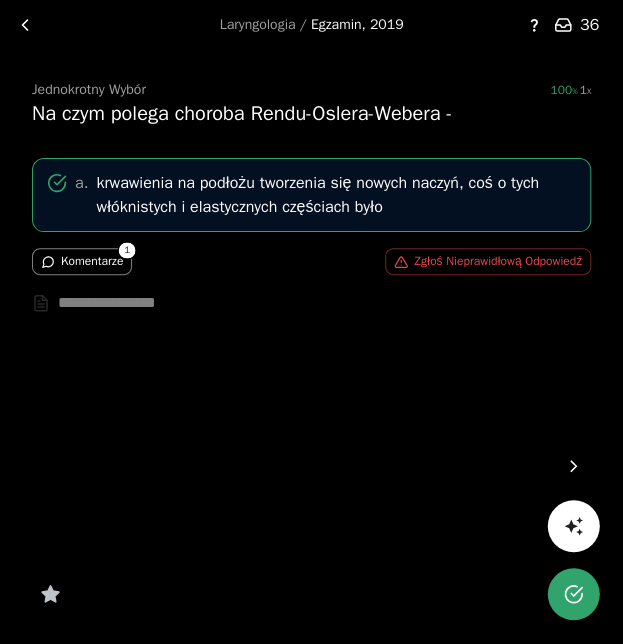 click at bounding box center (573, 466) 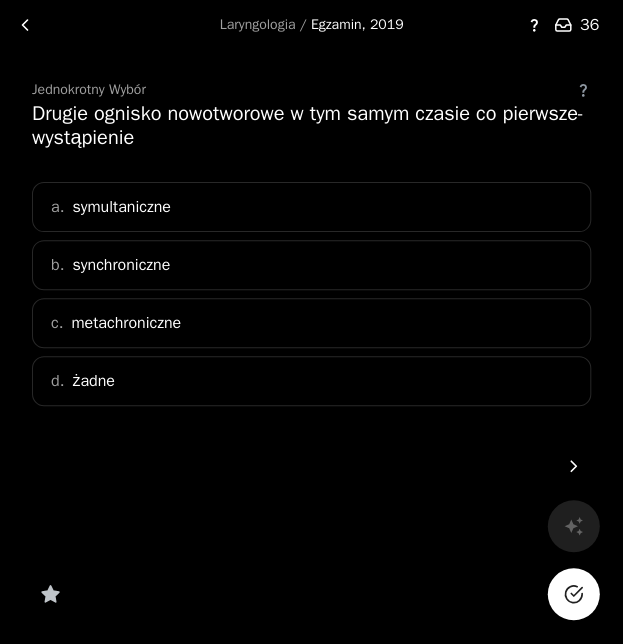 click on "b. synchroniczne" at bounding box center [311, 265] 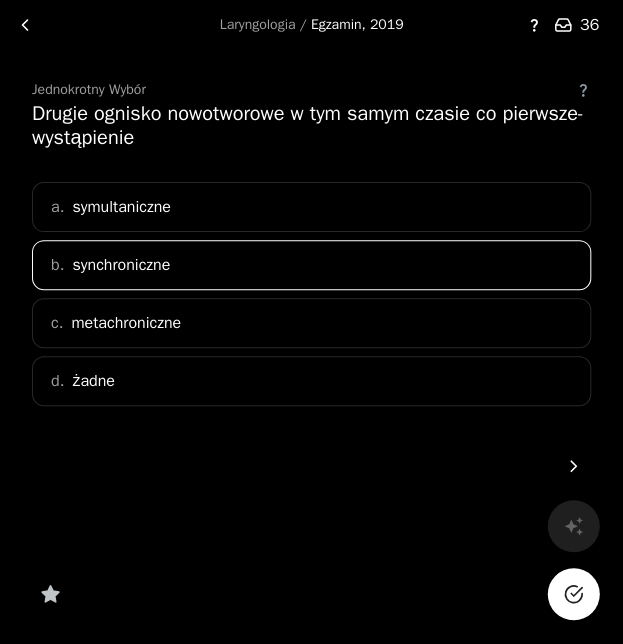 click on "a.   symultaniczne" at bounding box center (311, 207) 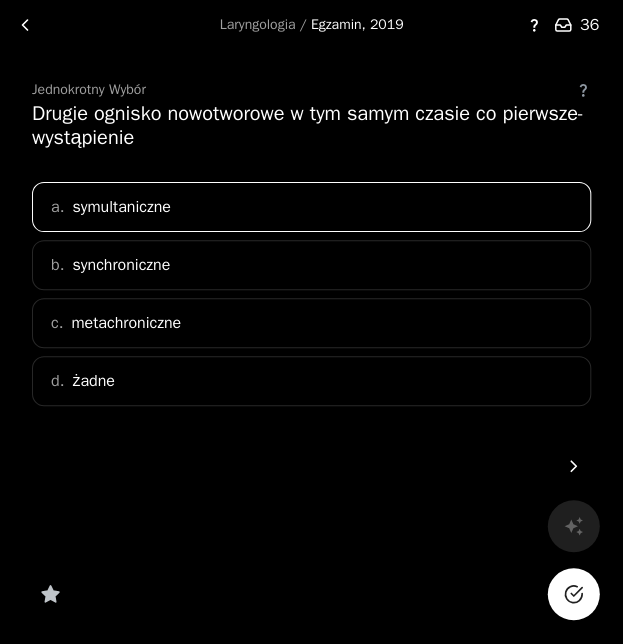 click at bounding box center [573, 594] 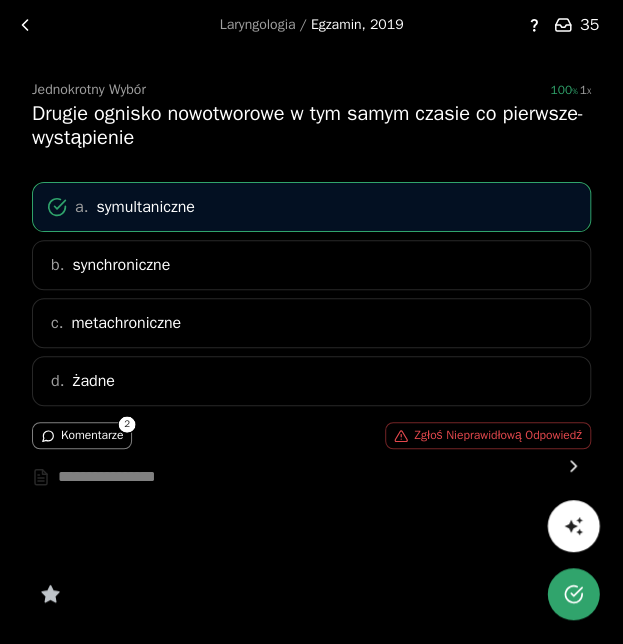 click at bounding box center (573, 466) 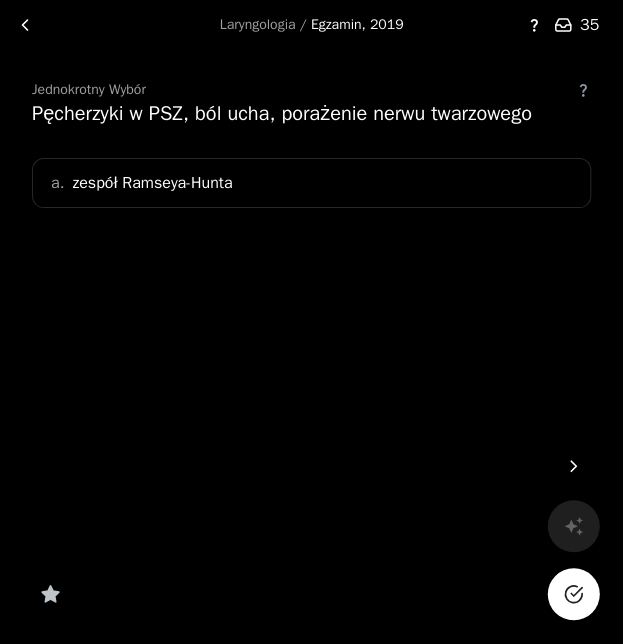 click on "a.   zespół Ramseya-Hunta" at bounding box center (311, 183) 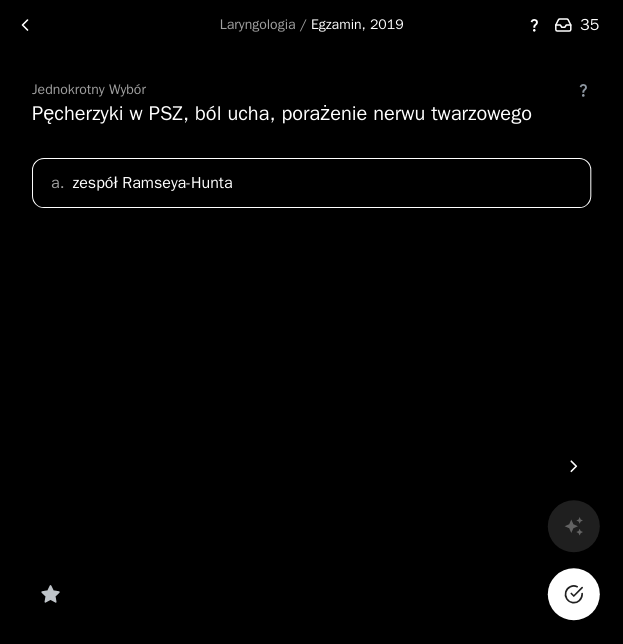 click at bounding box center [573, 594] 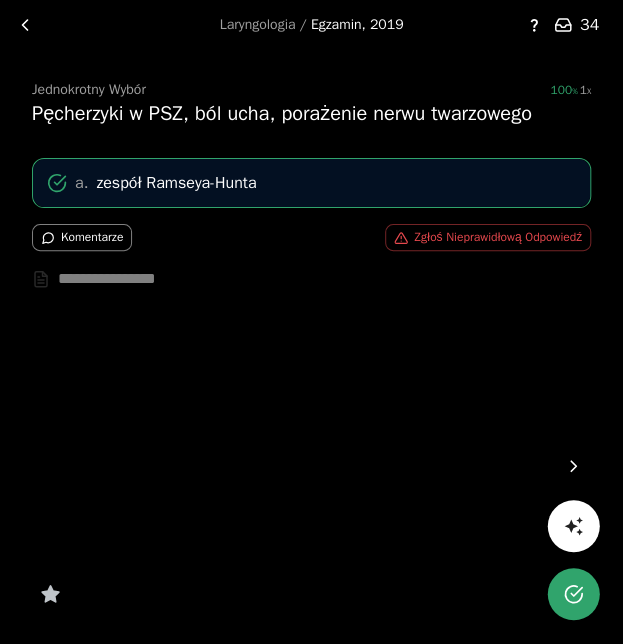 click at bounding box center (573, 466) 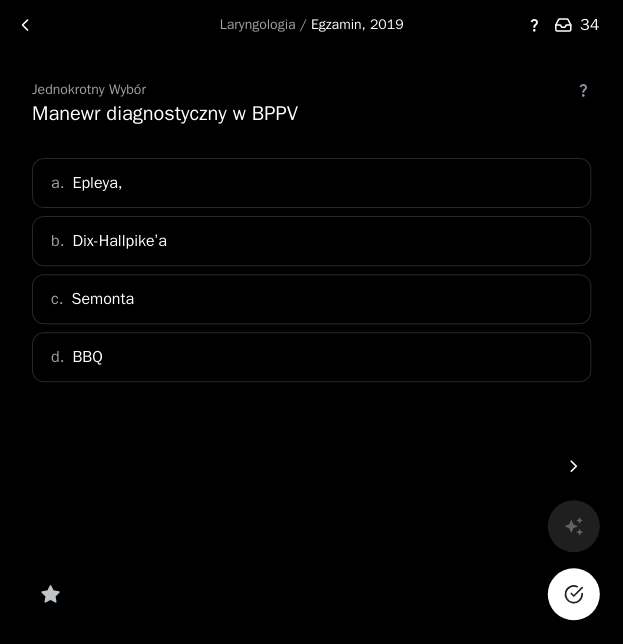 click on "b. Dix-Hallpike’a" at bounding box center (311, 241) 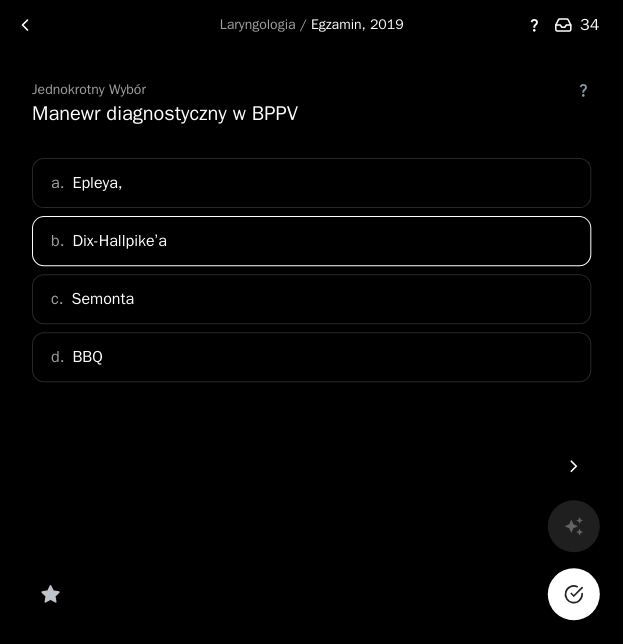 click at bounding box center [573, 594] 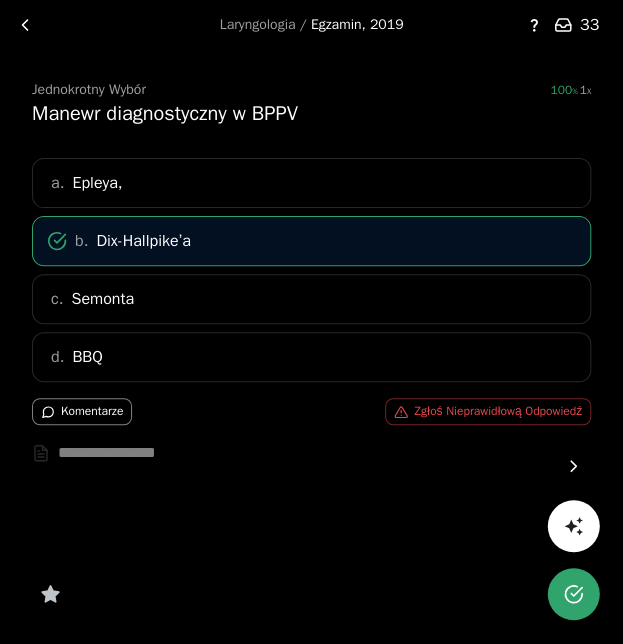 click at bounding box center [573, 466] 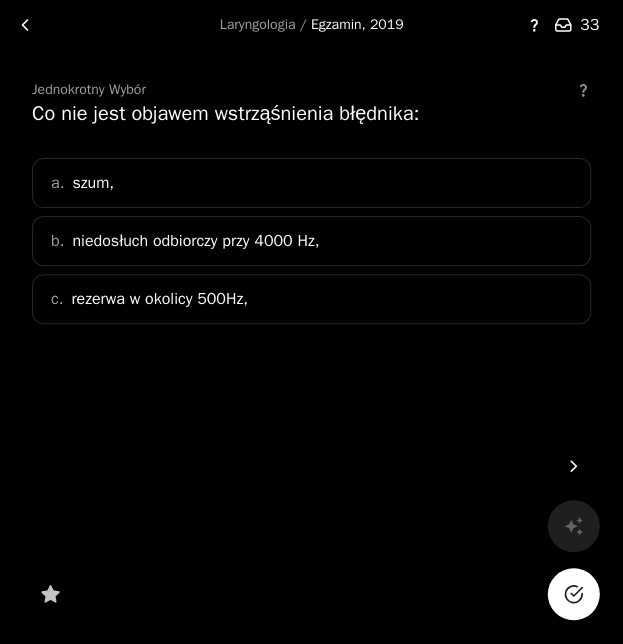 click on "c. rezerwa w okolicy 500Hz," at bounding box center (311, 299) 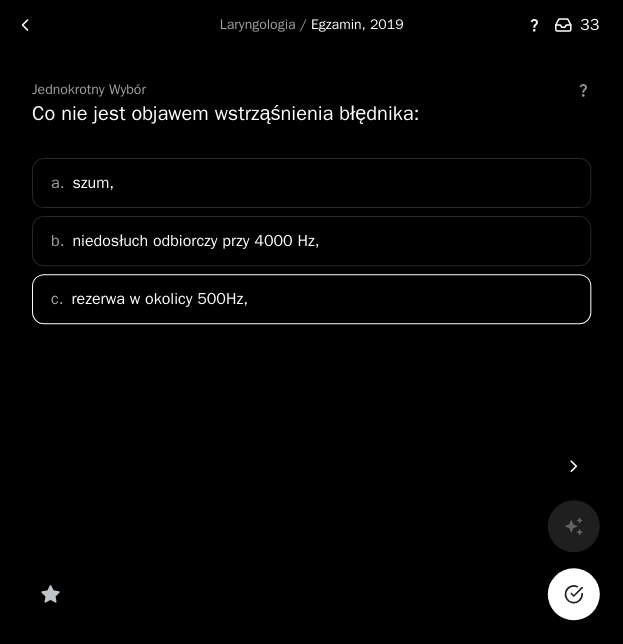 click at bounding box center [573, 594] 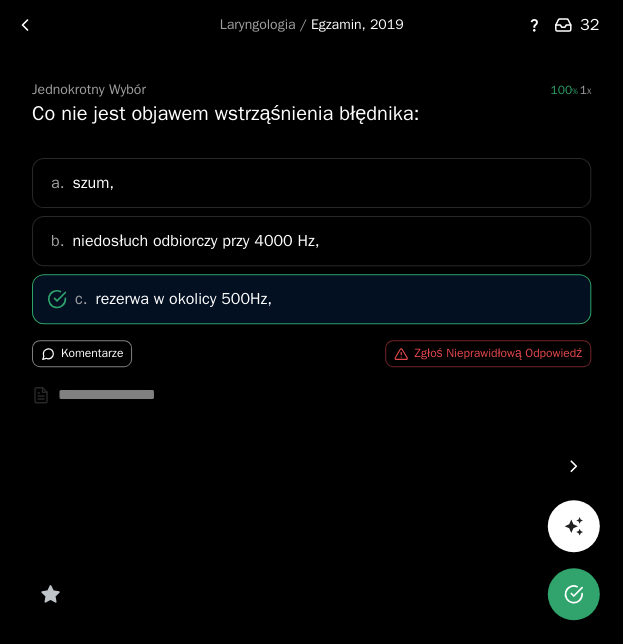 click at bounding box center [573, 466] 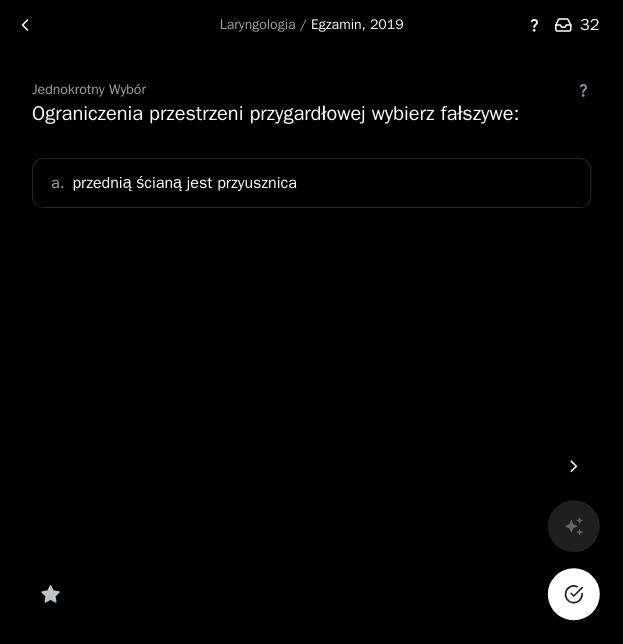 click on "a. przednią ścianą jest przyusznica" at bounding box center [311, 183] 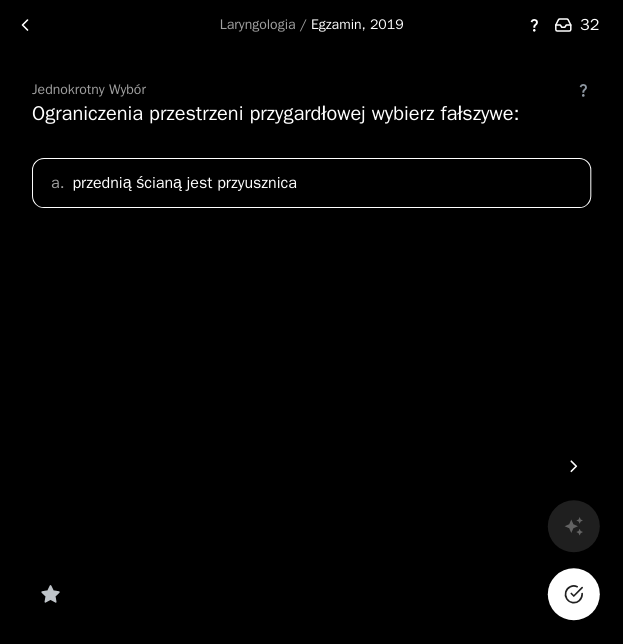 click at bounding box center (573, 594) 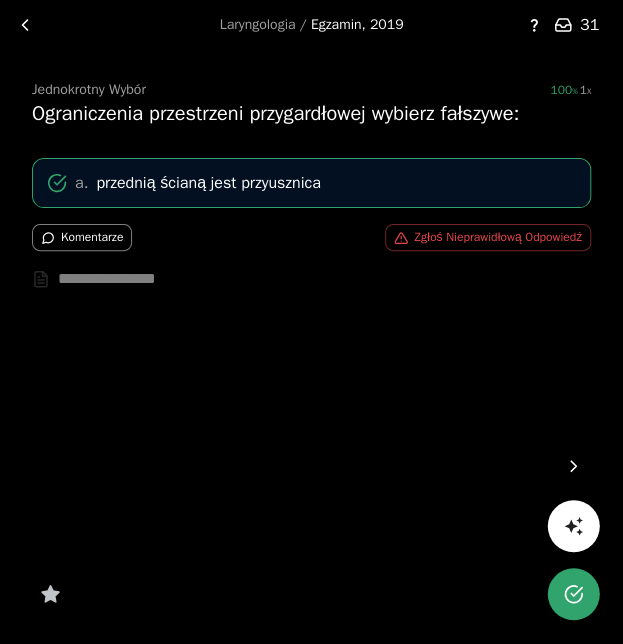 click at bounding box center [573, 466] 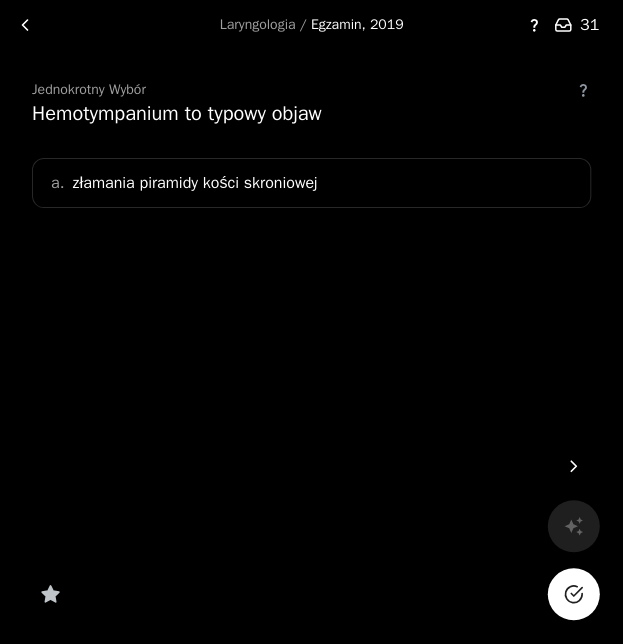 click on "a.   złamania piramidy kości skroniowej" at bounding box center (311, 183) 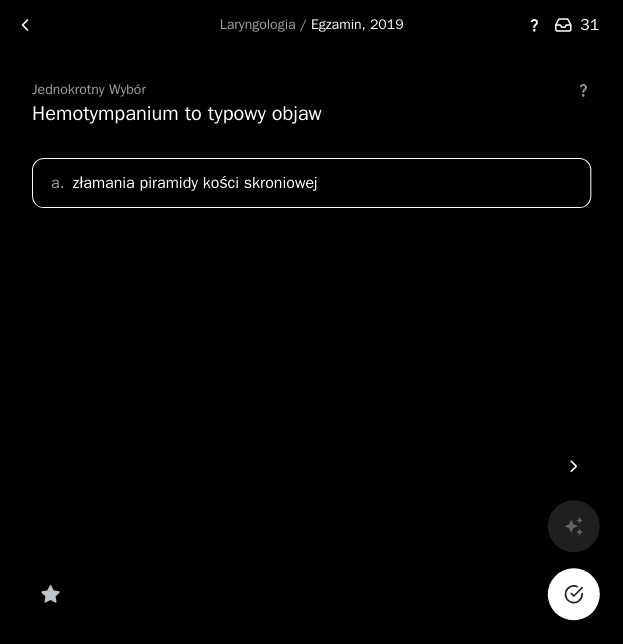 click at bounding box center [573, 594] 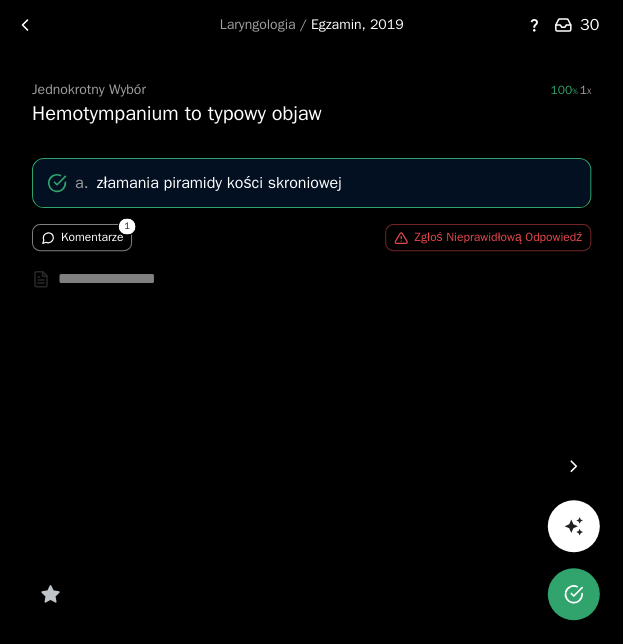click on "Komentarze" at bounding box center [82, 237] 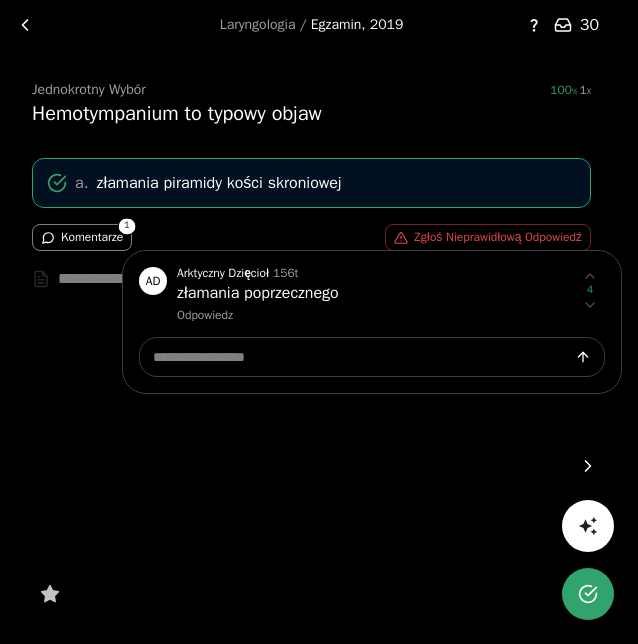 click at bounding box center (319, 322) 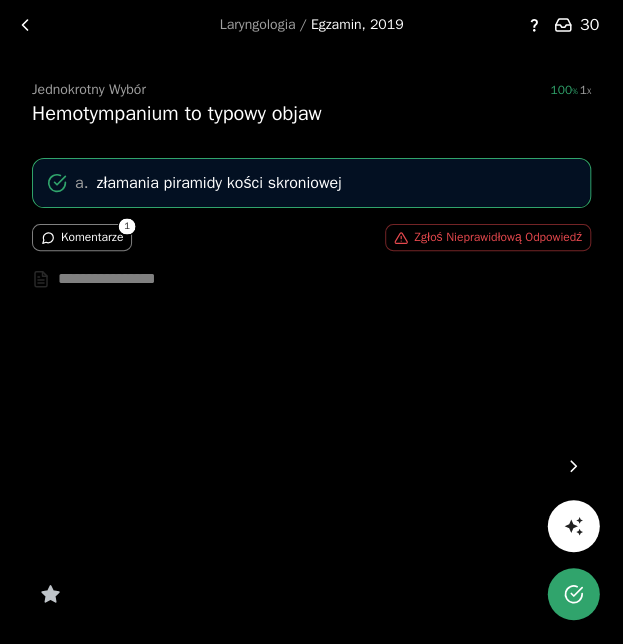 click at bounding box center (573, 466) 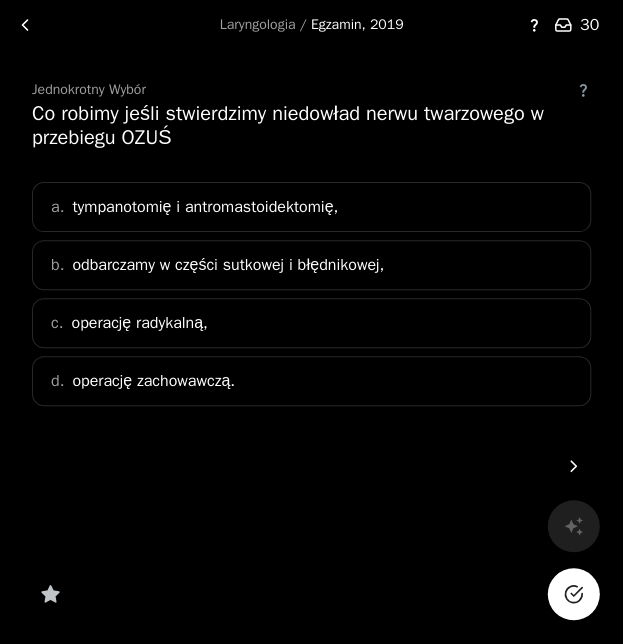 click on "a.   tympanotomię i antromastoidektomię," at bounding box center (311, 207) 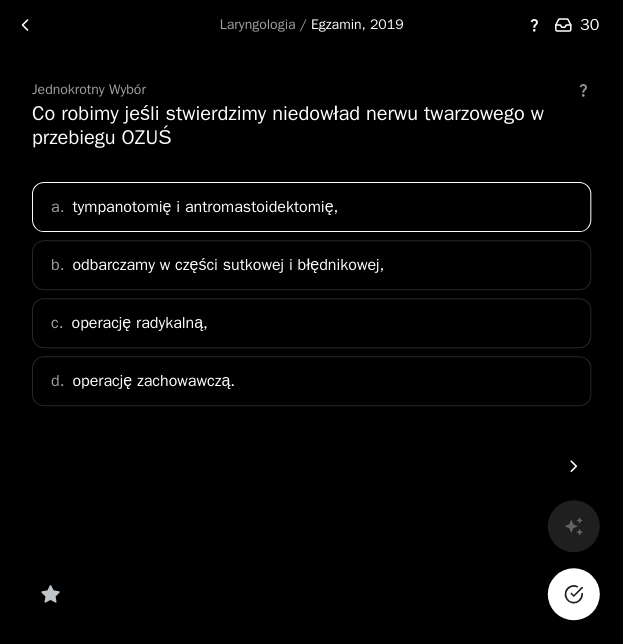 click at bounding box center (573, 594) 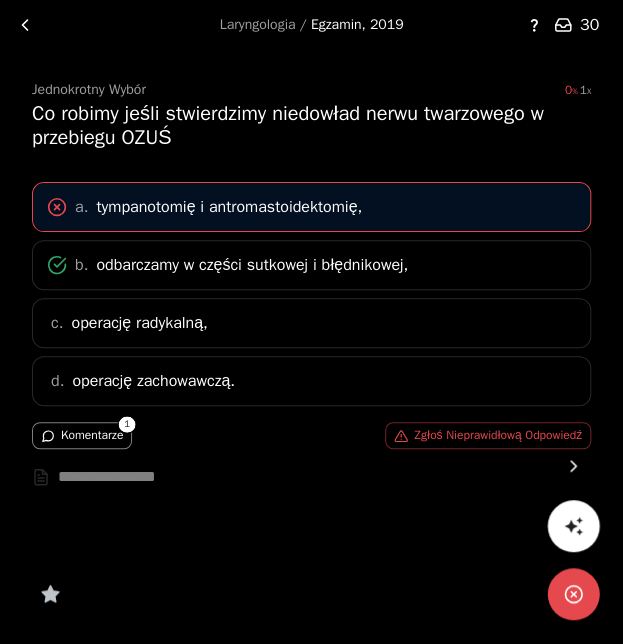 click on "Komentarze" at bounding box center [82, 435] 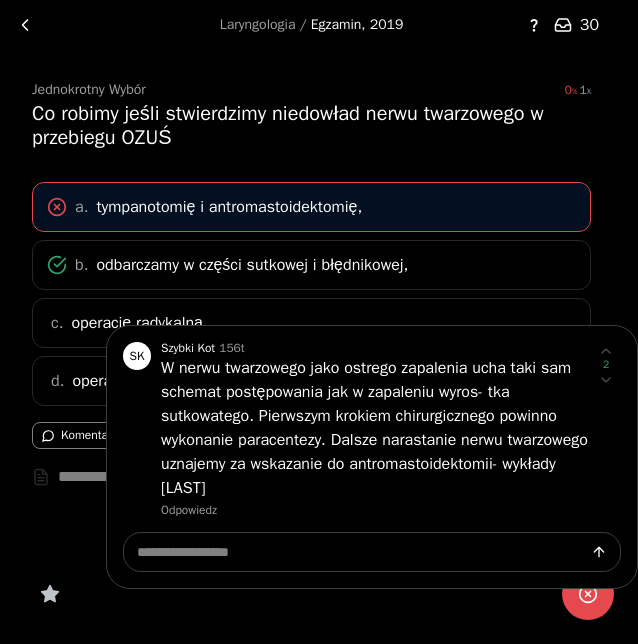 click at bounding box center [319, 322] 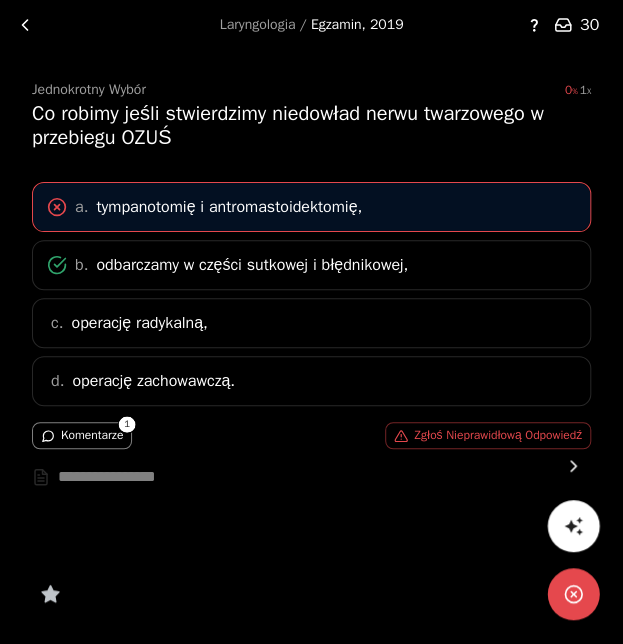 click at bounding box center (573, 466) 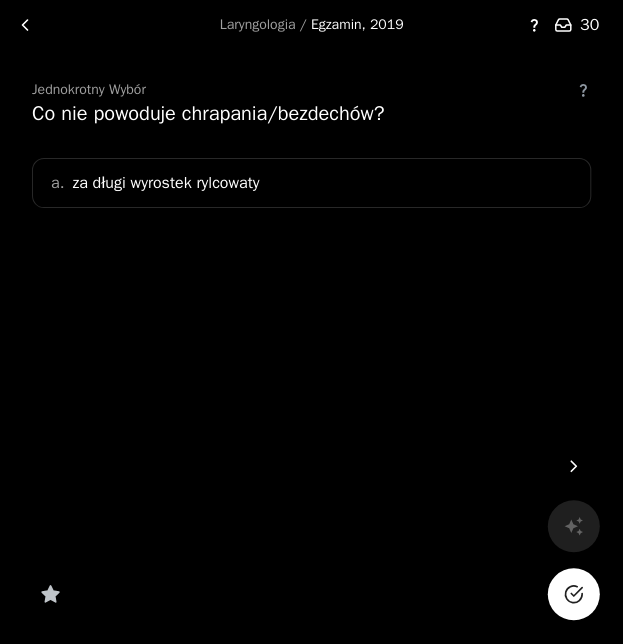 click on "a.   za długi wyrostek rylcowaty" at bounding box center (311, 183) 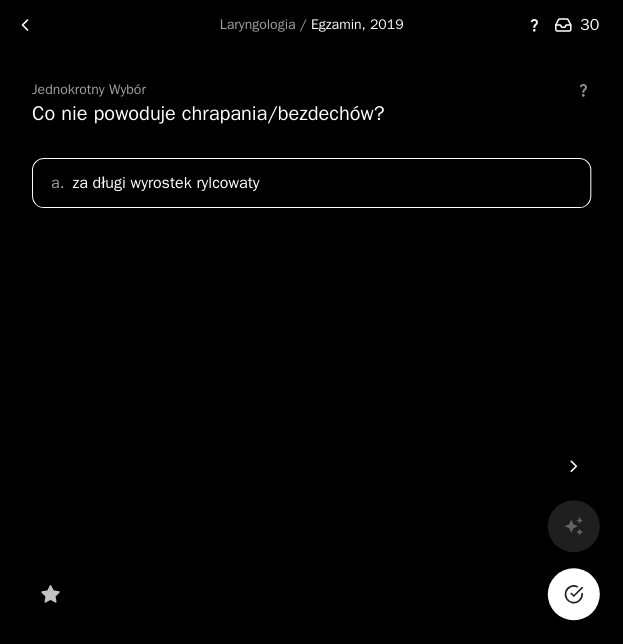 click at bounding box center [573, 594] 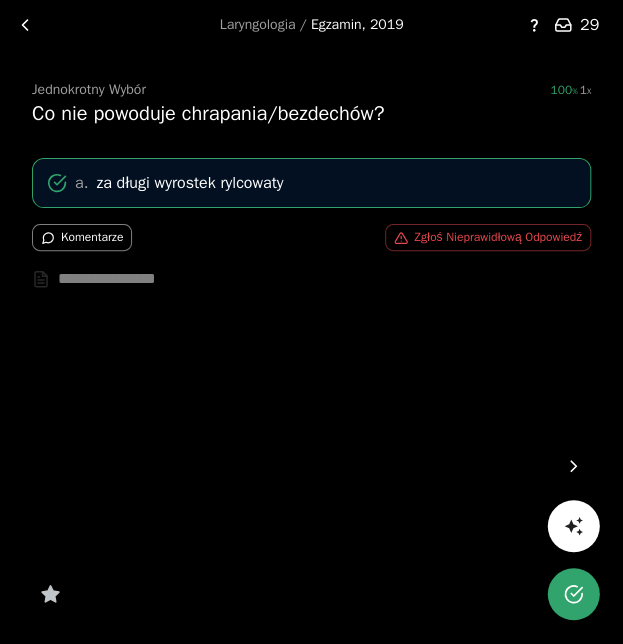 click at bounding box center [573, 466] 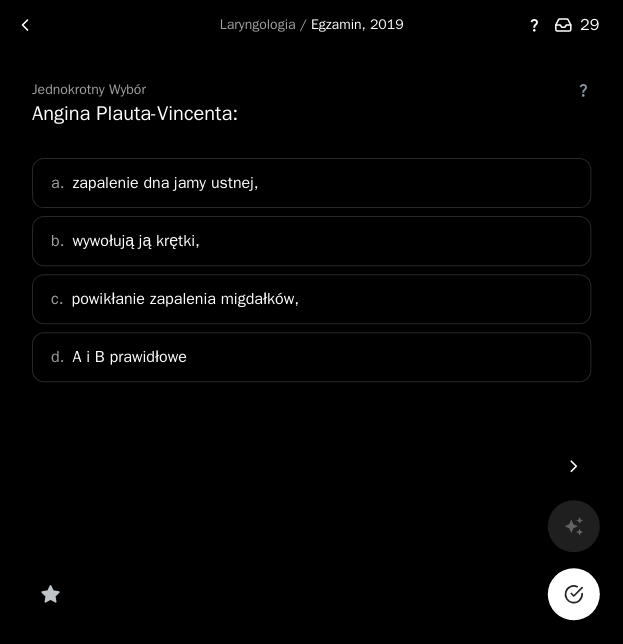 click on "b.   wywołują ją krętki," at bounding box center (311, 241) 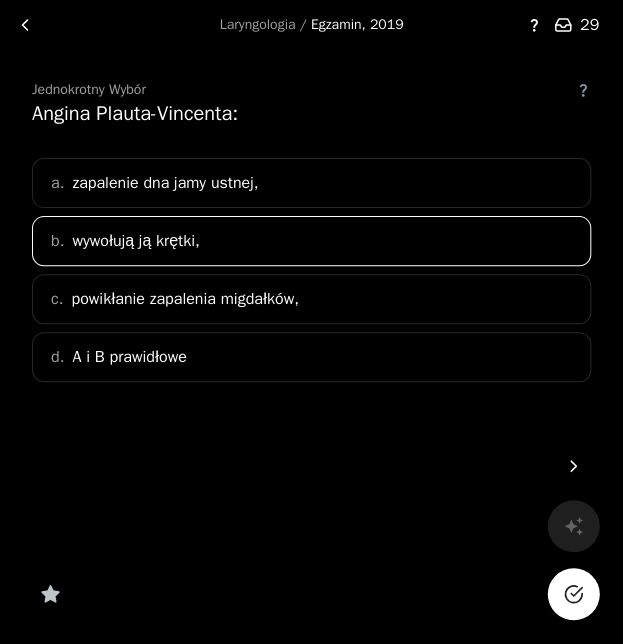 click at bounding box center (573, 594) 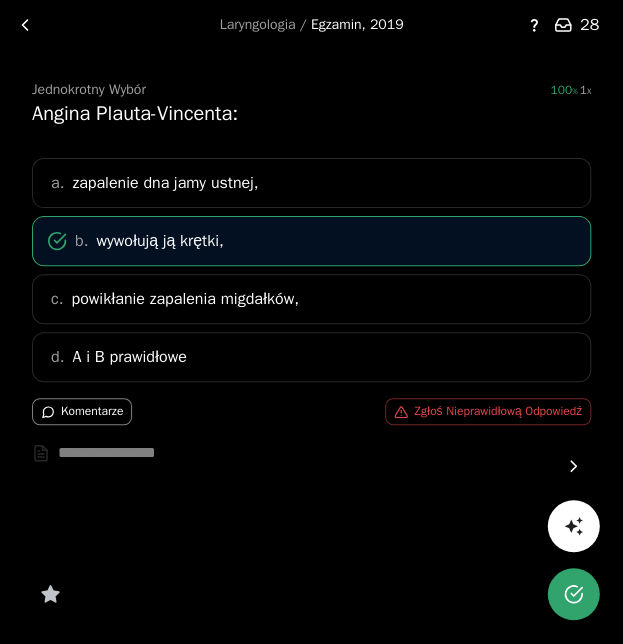 click at bounding box center [573, 466] 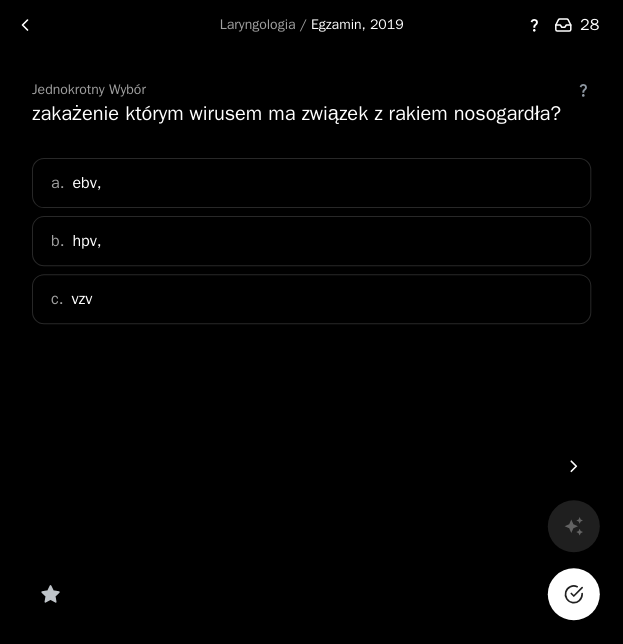 click on "a.   ebv," at bounding box center (311, 183) 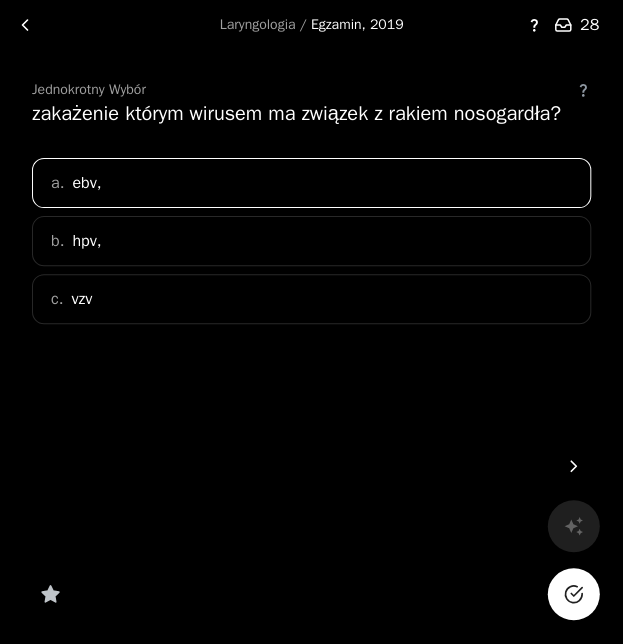 click on "b. hpv," at bounding box center [311, 241] 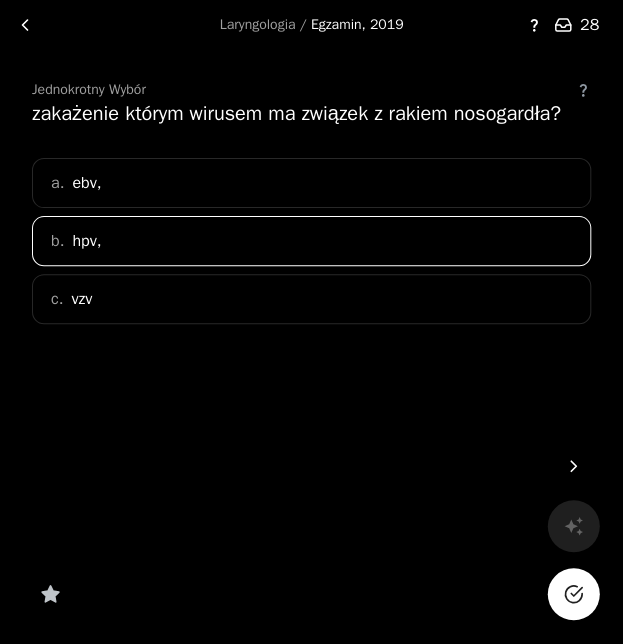 click on "a.   ebv," at bounding box center [311, 183] 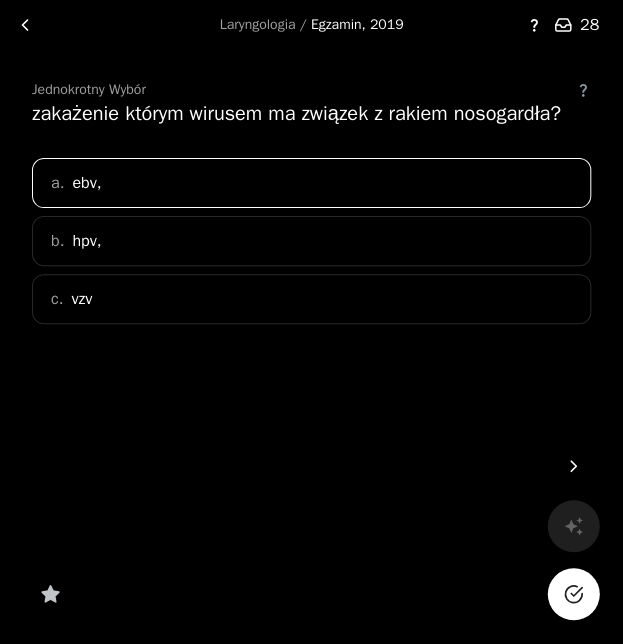 click at bounding box center [573, 594] 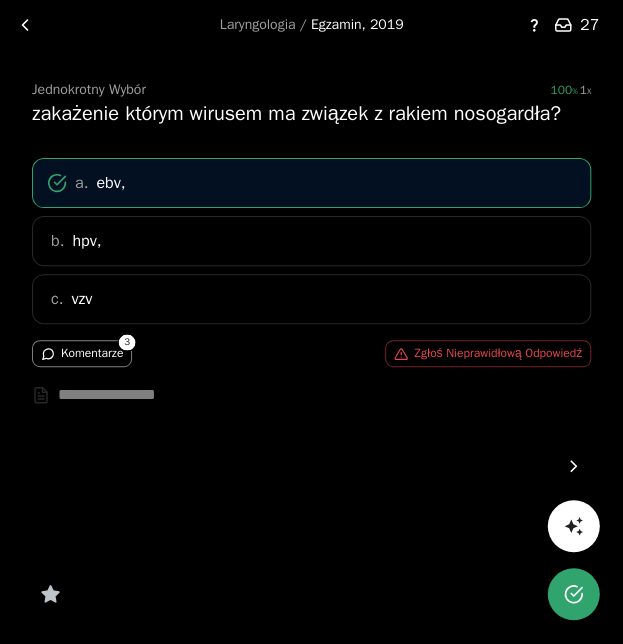 click at bounding box center [573, 466] 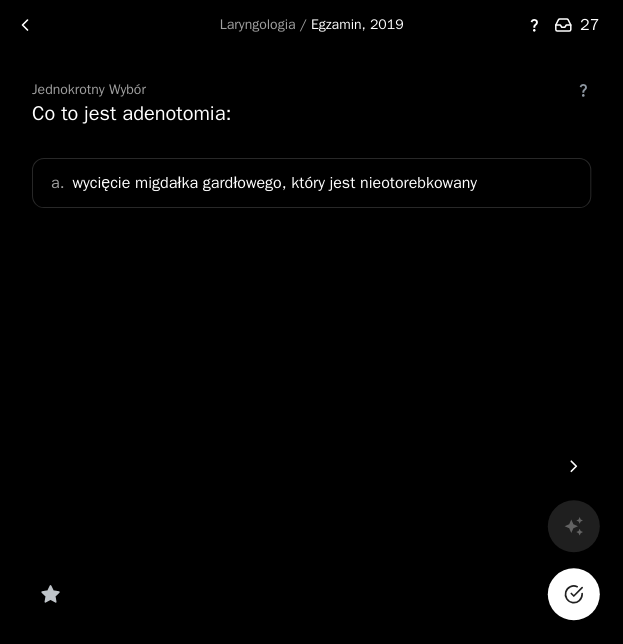 click on "a.   wycięcie migdałka gardłowego, który jest nieotorebkowany" at bounding box center [311, 183] 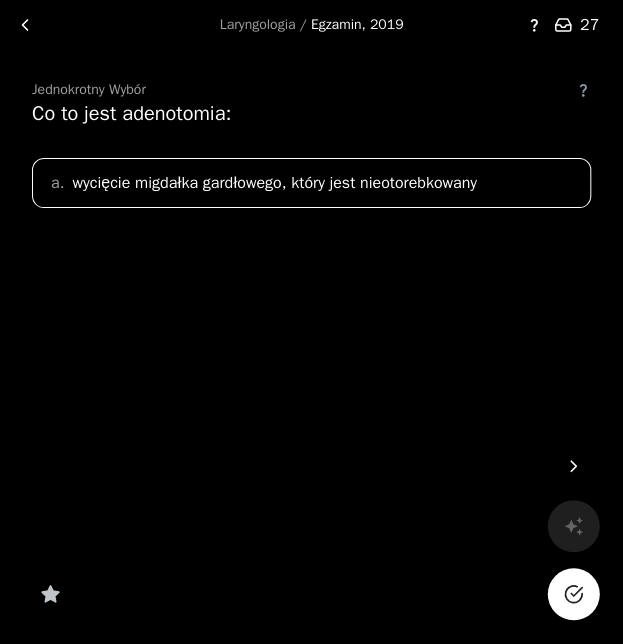 click at bounding box center [573, 594] 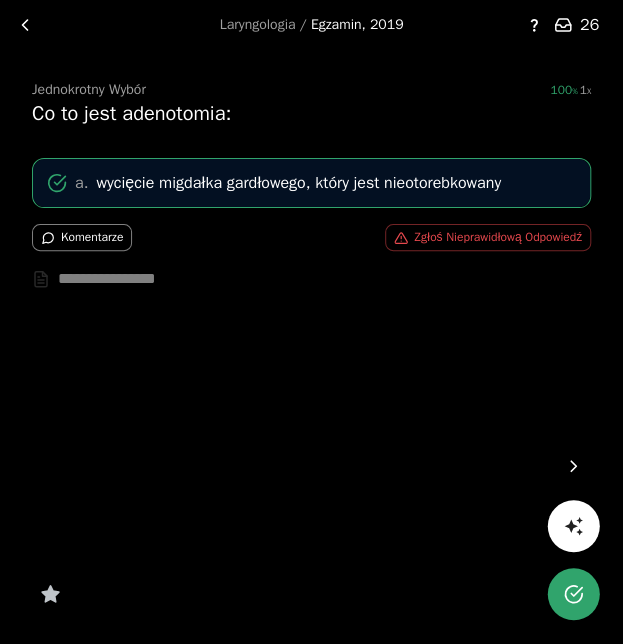 click at bounding box center [573, 466] 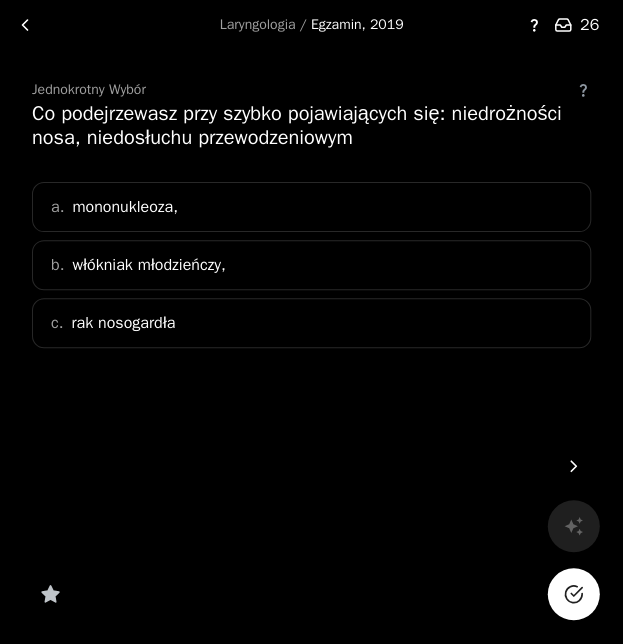 click on "c. rak nosogardła" at bounding box center [311, 323] 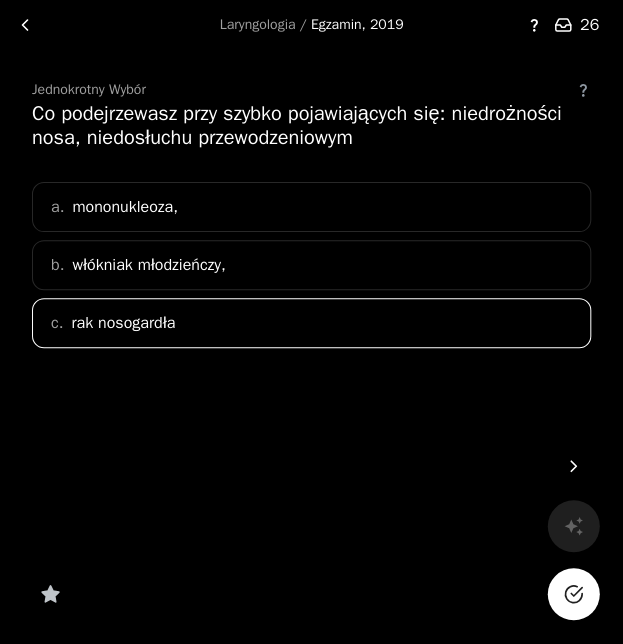 click at bounding box center [573, 594] 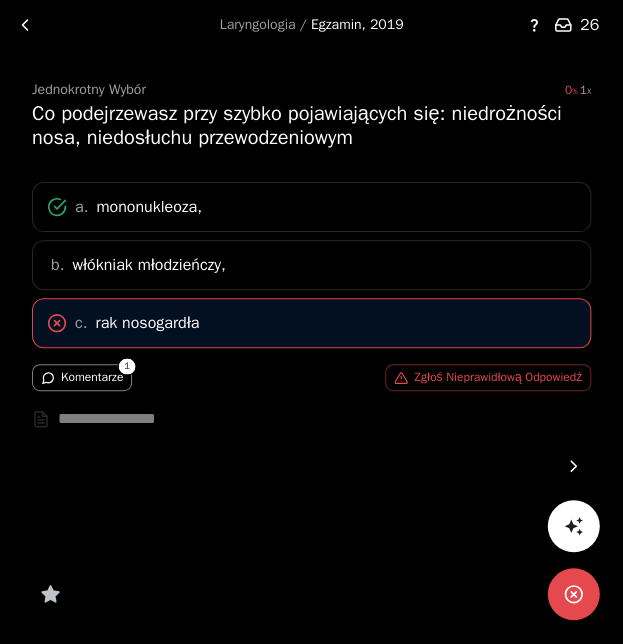 click on "Komentarze" at bounding box center (82, 377) 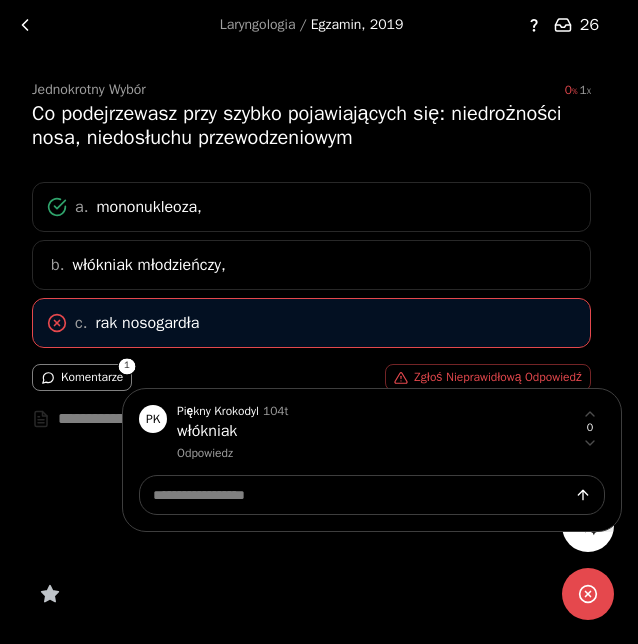 click at bounding box center (319, 322) 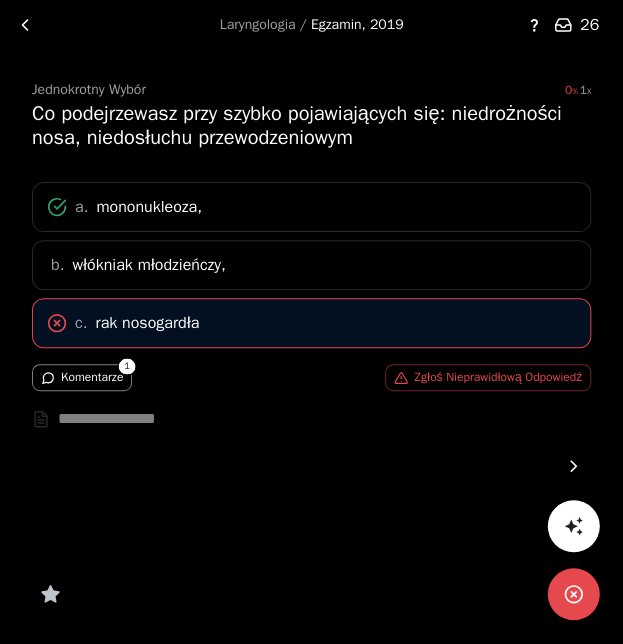 click at bounding box center [573, 466] 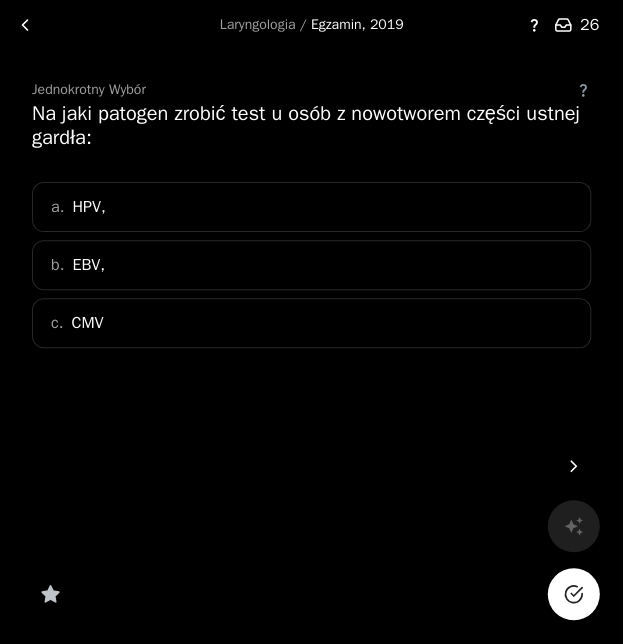 click on "a.   HPV," at bounding box center (311, 207) 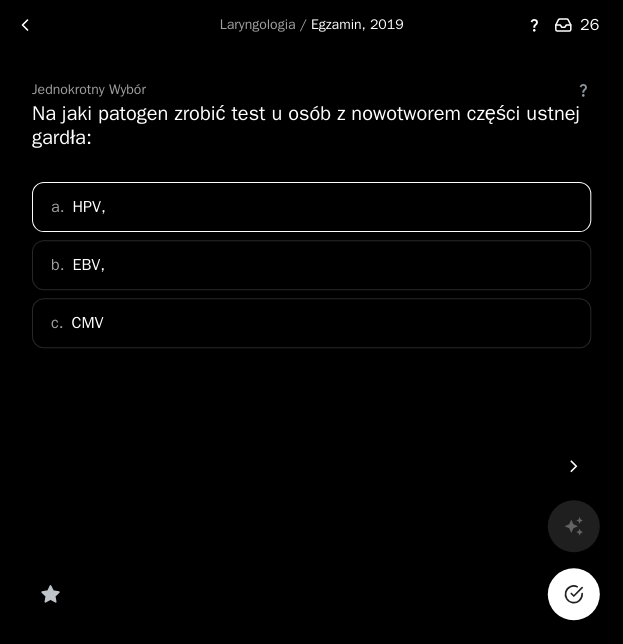 click at bounding box center [573, 594] 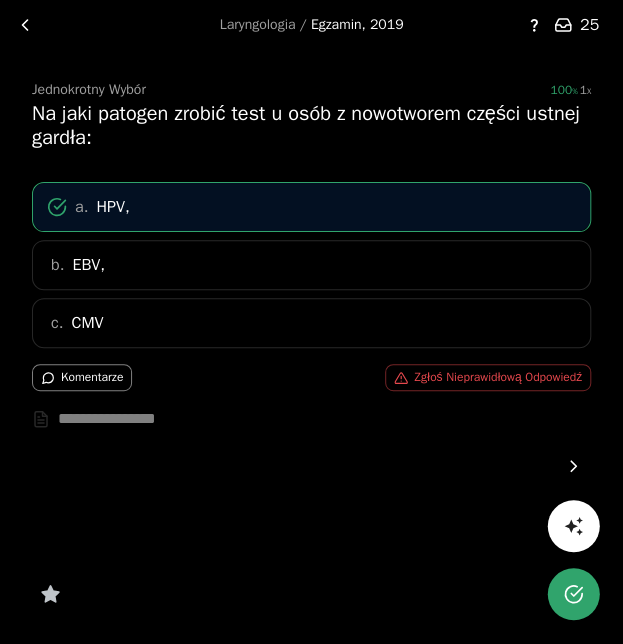 click at bounding box center [573, 466] 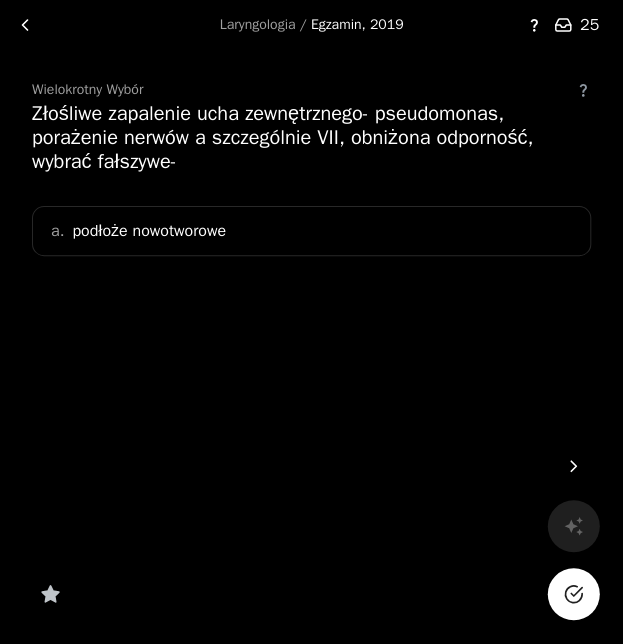 click on "a.   podłoże nowotworowe" at bounding box center (311, 231) 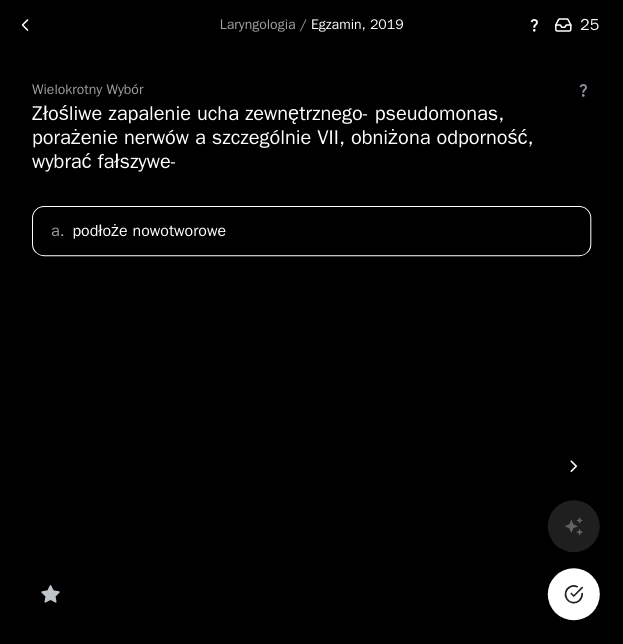 click at bounding box center (573, 594) 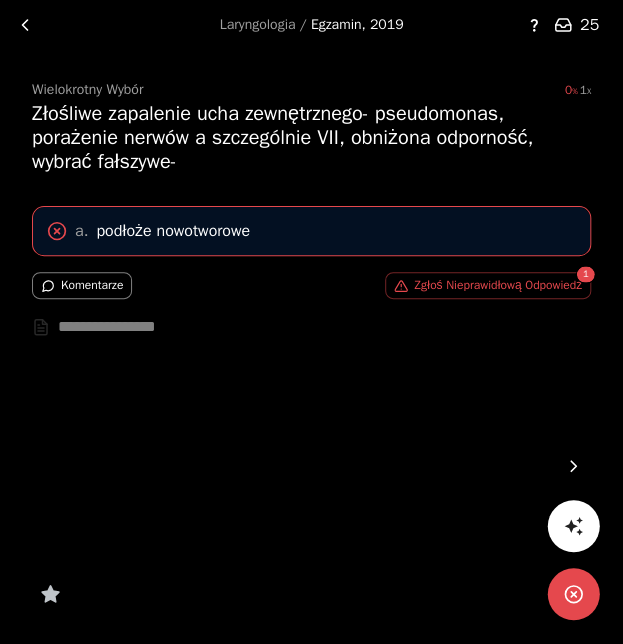 click at bounding box center (573, 466) 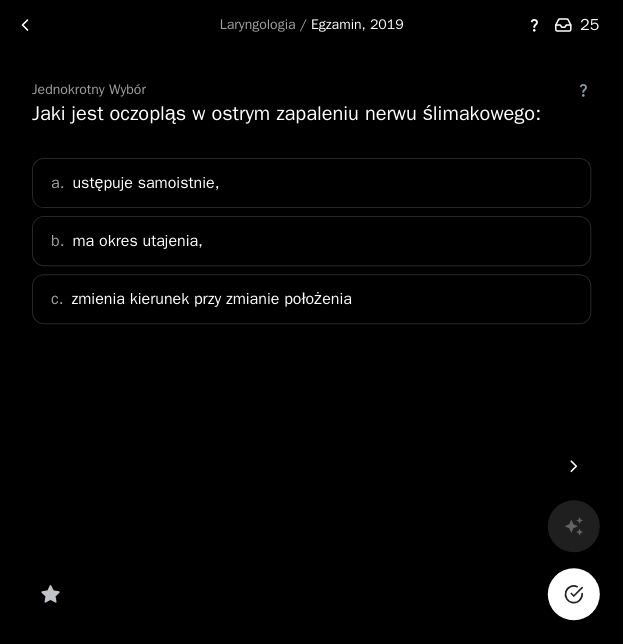 click on "c. zmienia kierunek przy zmianie położenia" at bounding box center [311, 299] 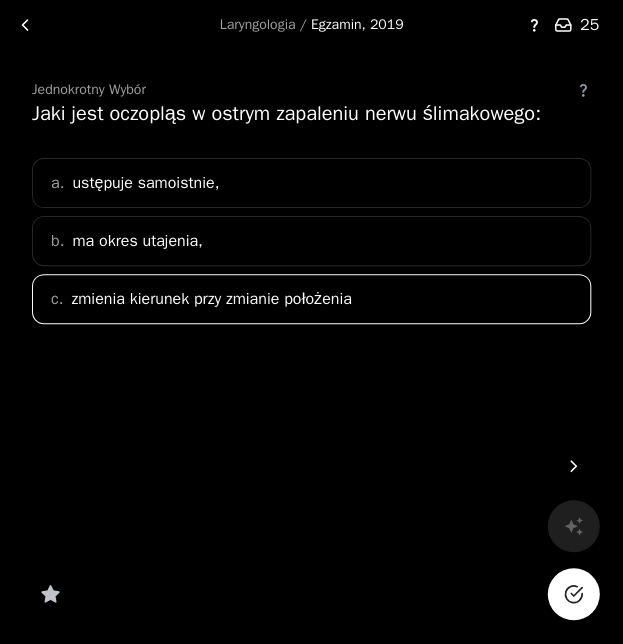 click at bounding box center [573, 594] 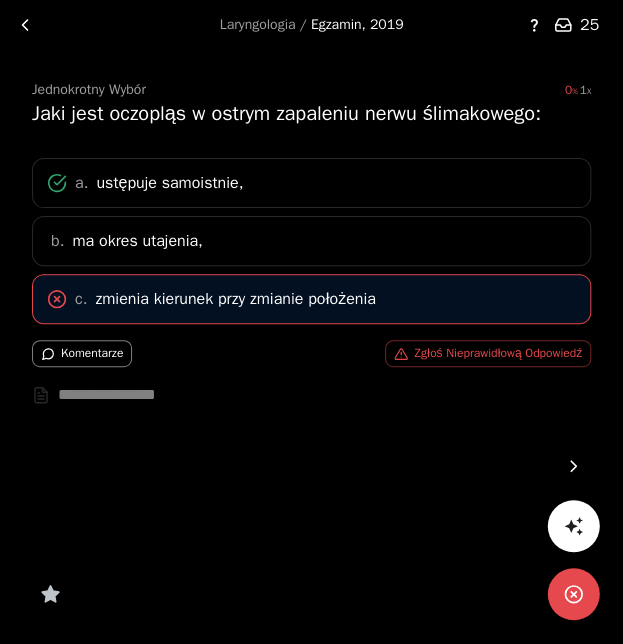 click at bounding box center [573, 466] 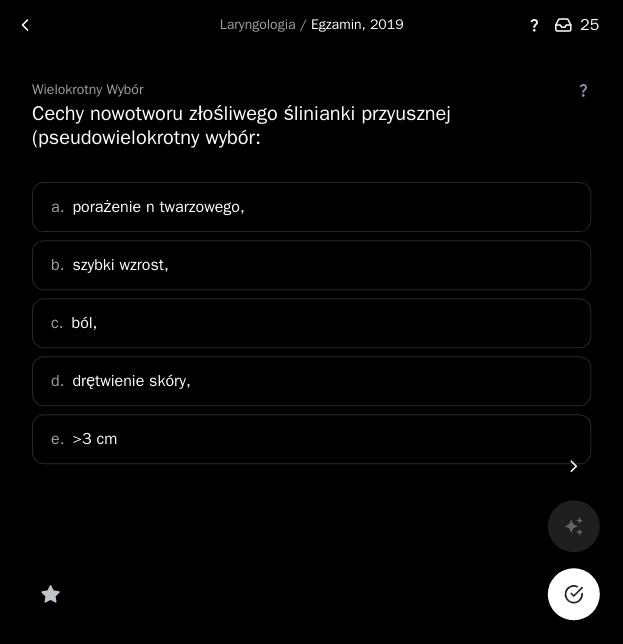 click on "a. porażenie n twarzowego," at bounding box center (311, 207) 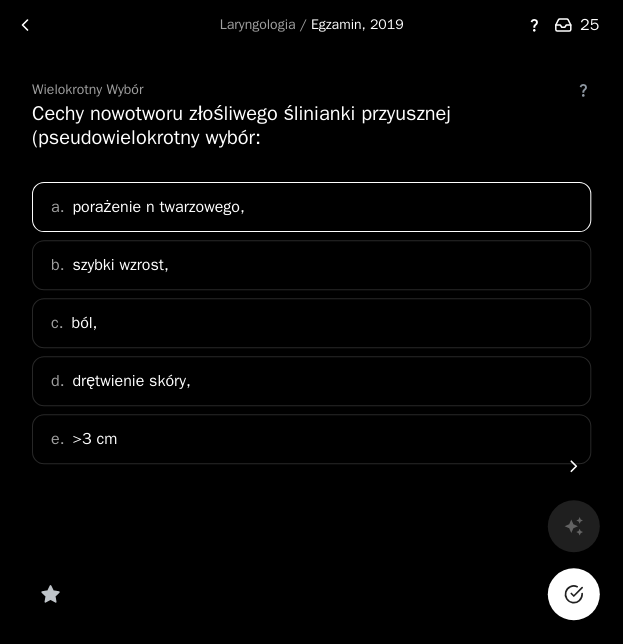 click on "b. szybki wzrost," at bounding box center [311, 265] 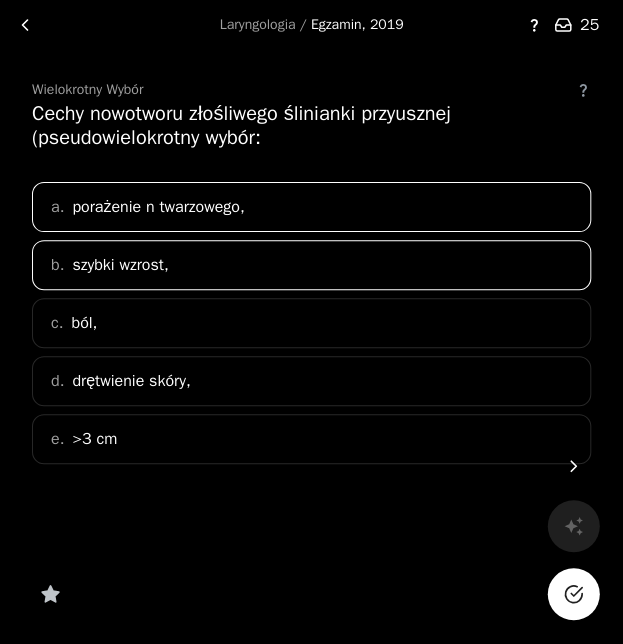 click on "c.   ból," at bounding box center (311, 323) 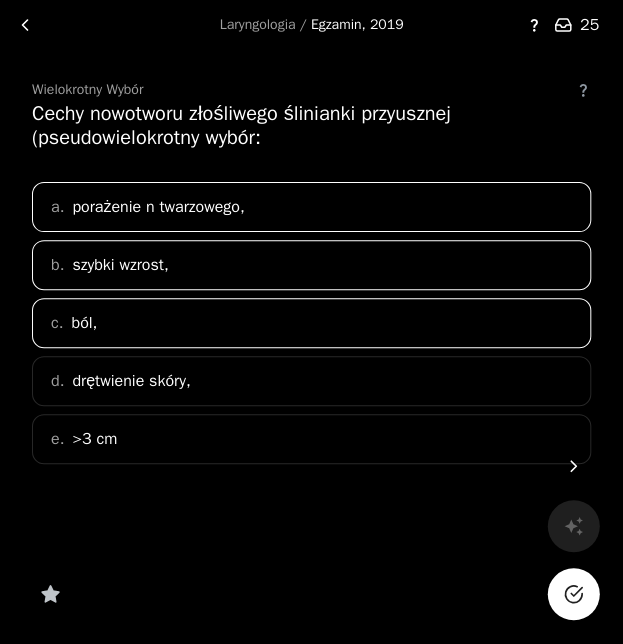 click on "d. drętwienie skóry," at bounding box center [311, 381] 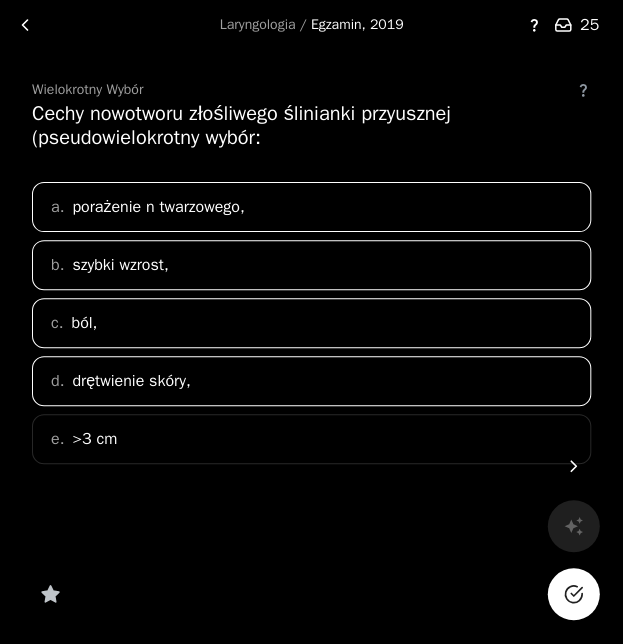 click on "e. >3 cm" at bounding box center (311, 439) 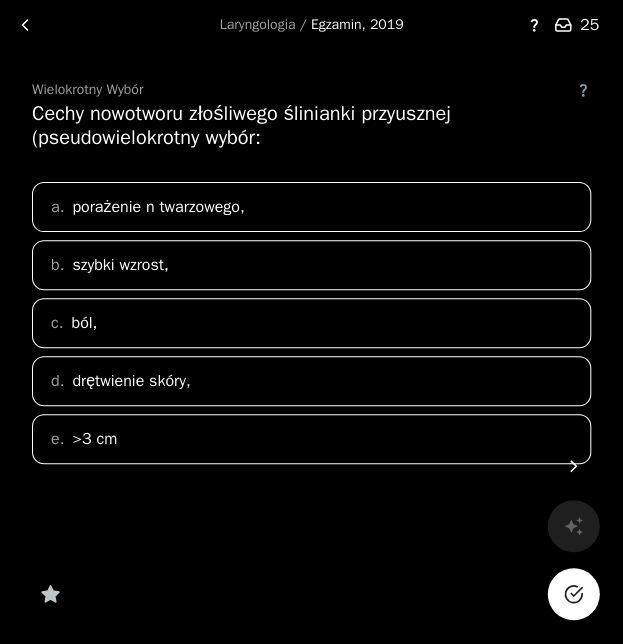 click at bounding box center (573, 594) 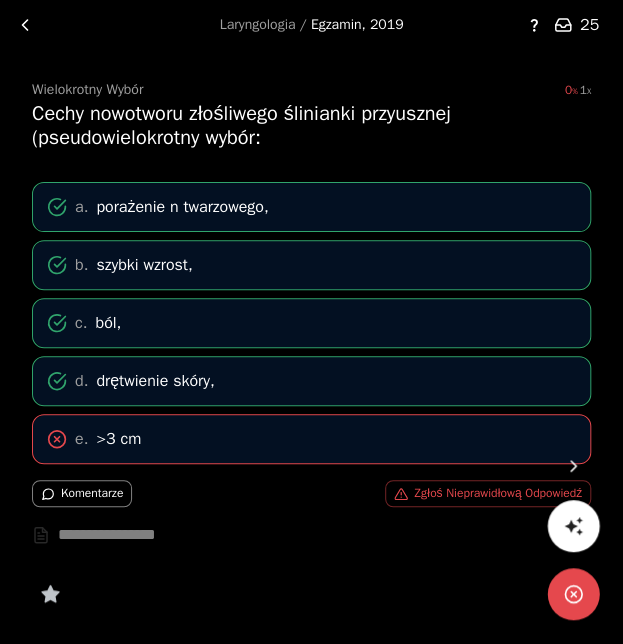 click at bounding box center (573, 466) 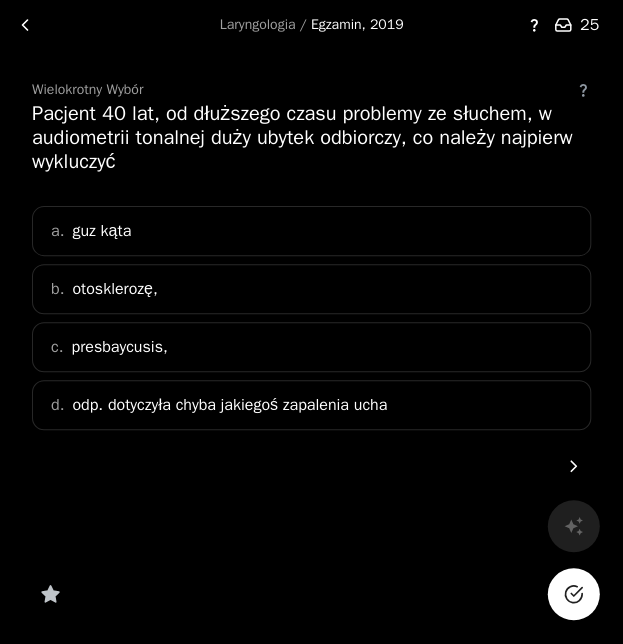 click on "guz kąta" at bounding box center [101, 231] 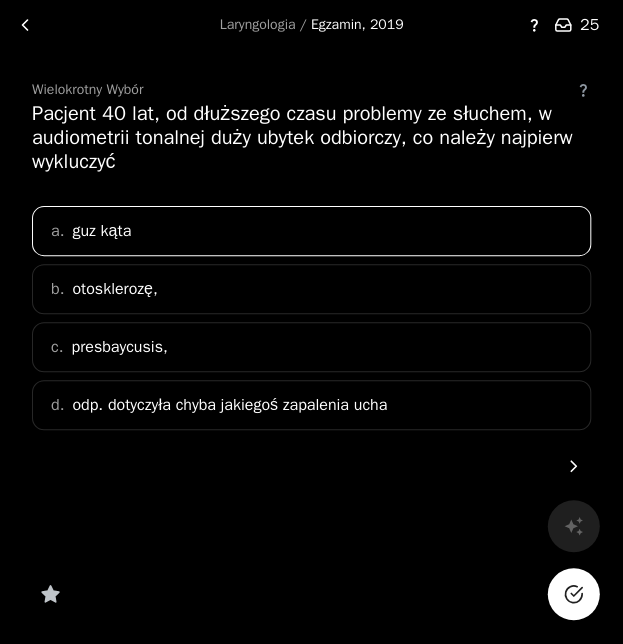 click at bounding box center [573, 594] 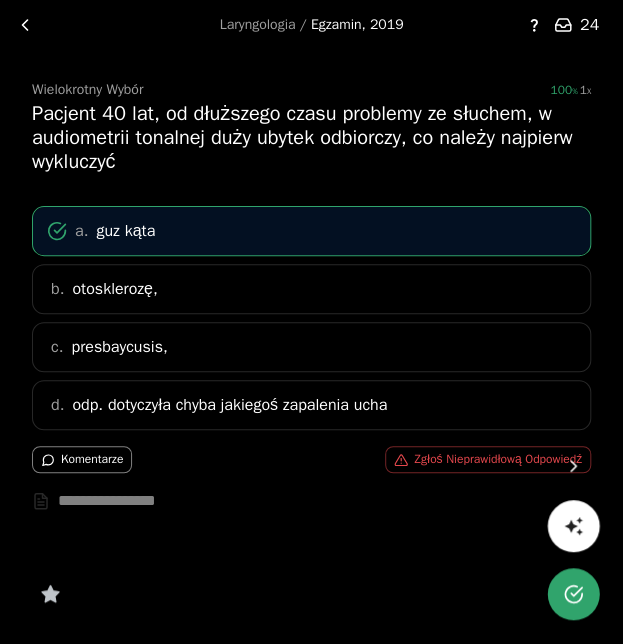 click at bounding box center [573, 466] 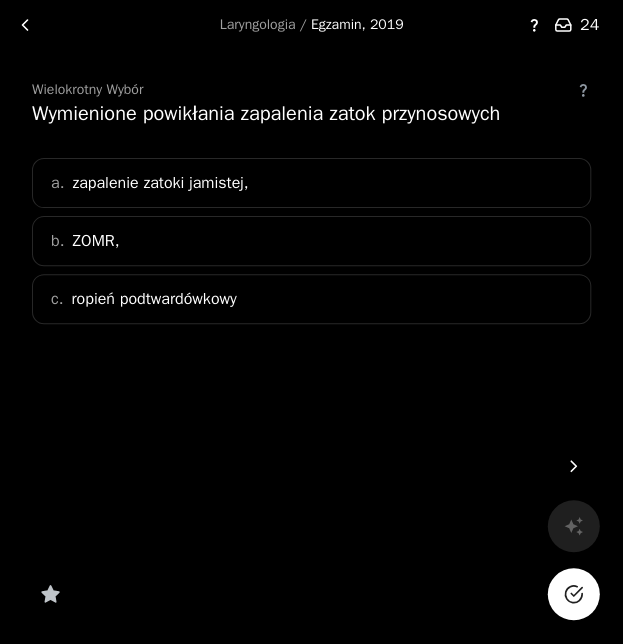 click on "c. ropień podtwardówkowy" at bounding box center (311, 299) 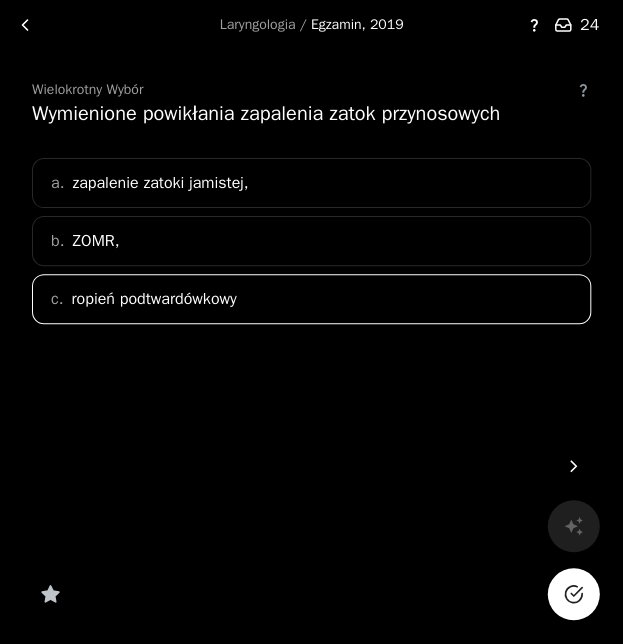 click on "ZOMR," at bounding box center (160, 183) 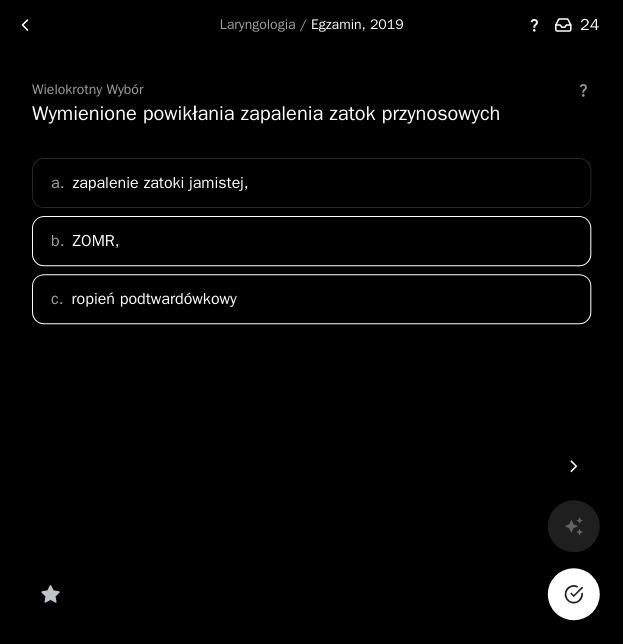 click on "a.   zapalenie zatoki jamistej," at bounding box center (311, 183) 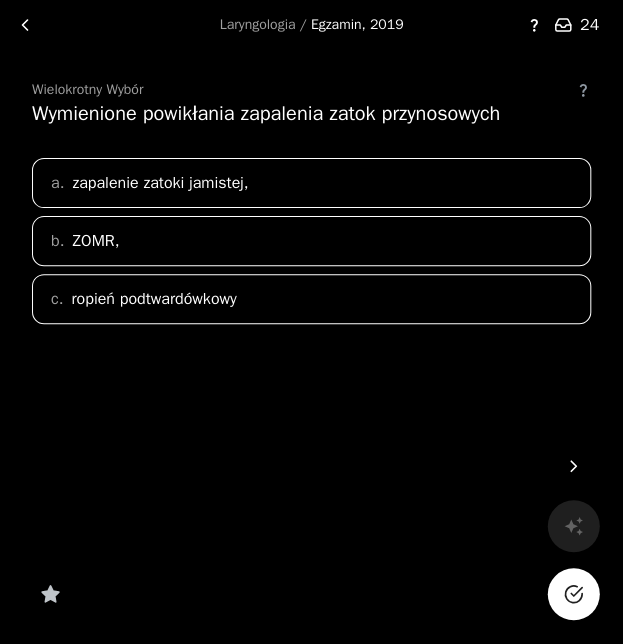 click at bounding box center (573, 594) 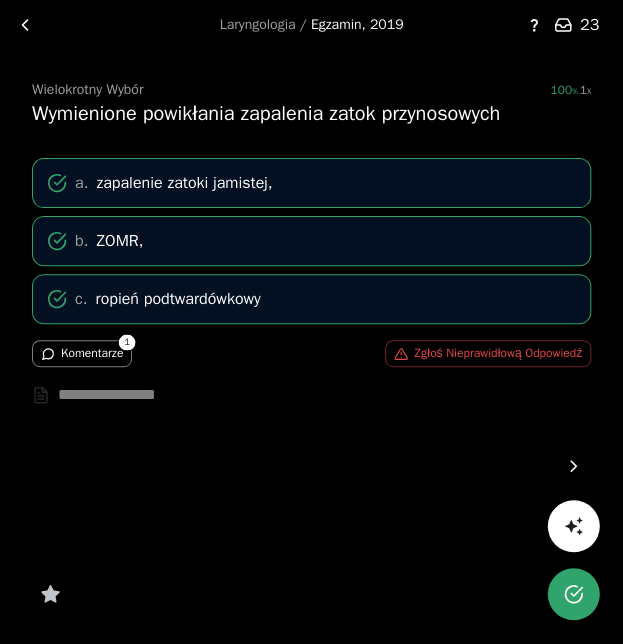 click at bounding box center [573, 466] 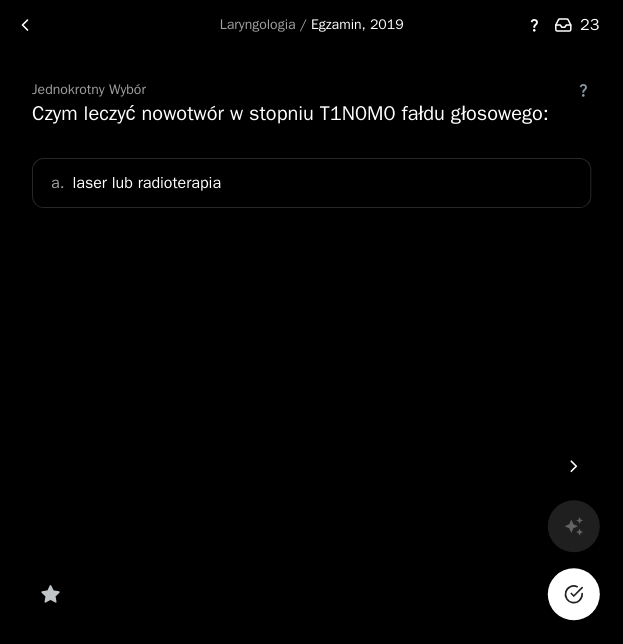 click on "a.   laser lub radioterapia" at bounding box center (311, 183) 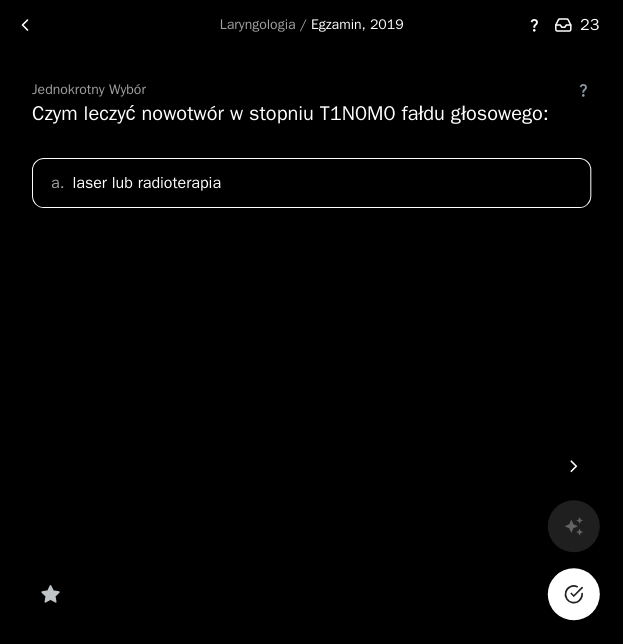 click at bounding box center [573, 594] 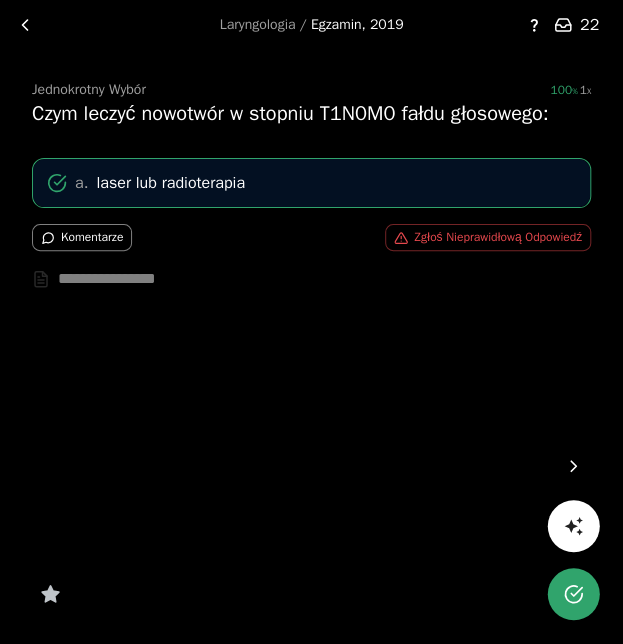 click at bounding box center [573, 466] 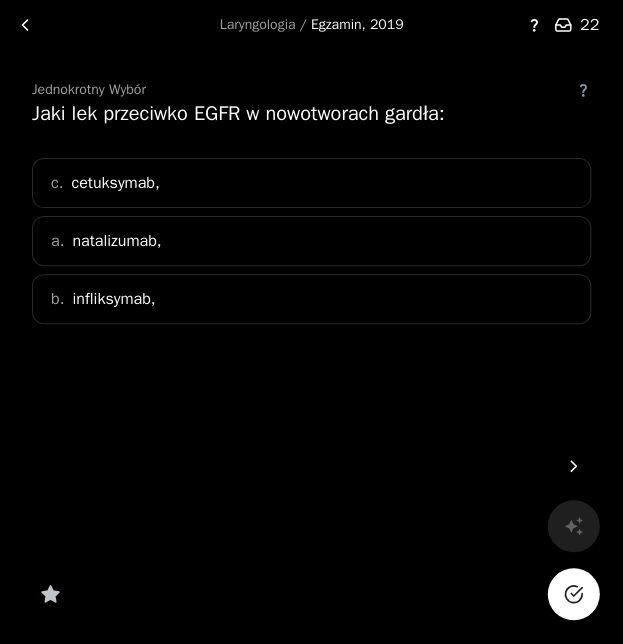 click on "c.   cetuksymab," at bounding box center [311, 183] 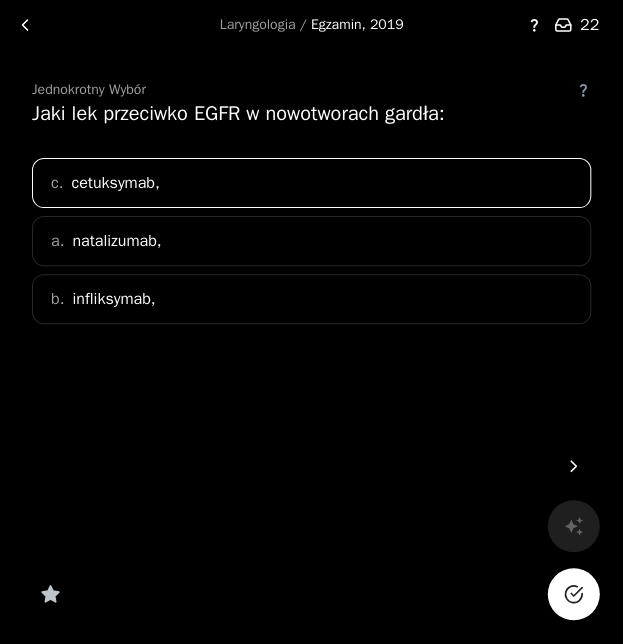 click at bounding box center [573, 594] 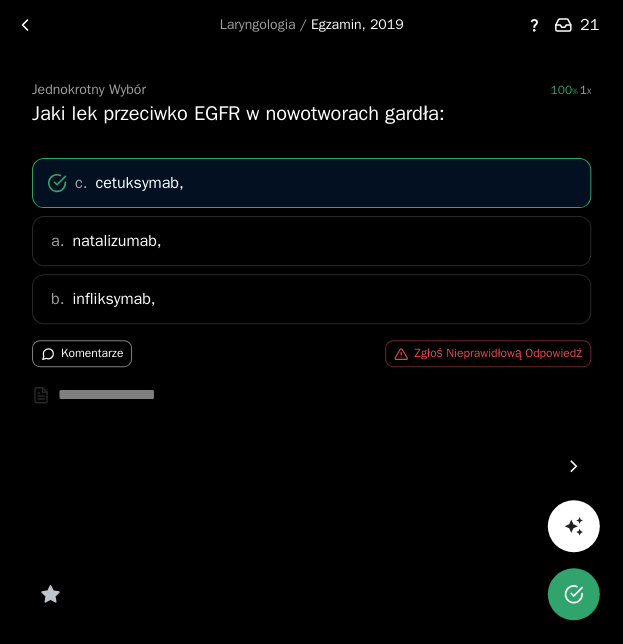 click at bounding box center [573, 466] 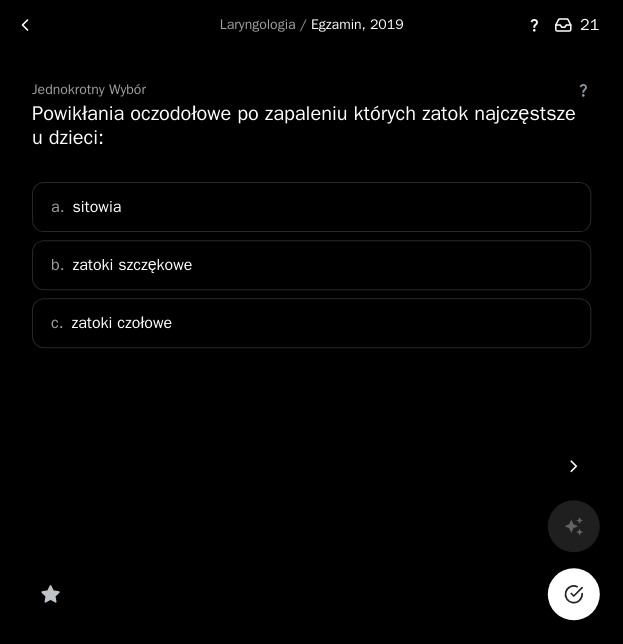 click on "a.   sitowia" at bounding box center [311, 207] 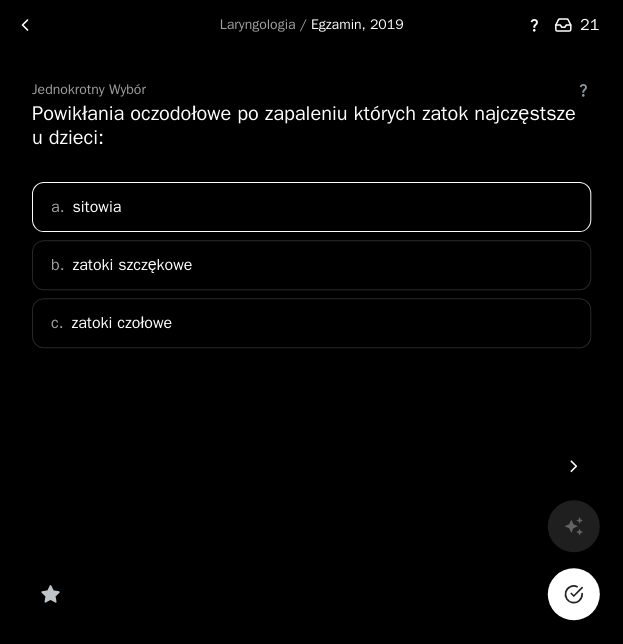 click at bounding box center (573, 594) 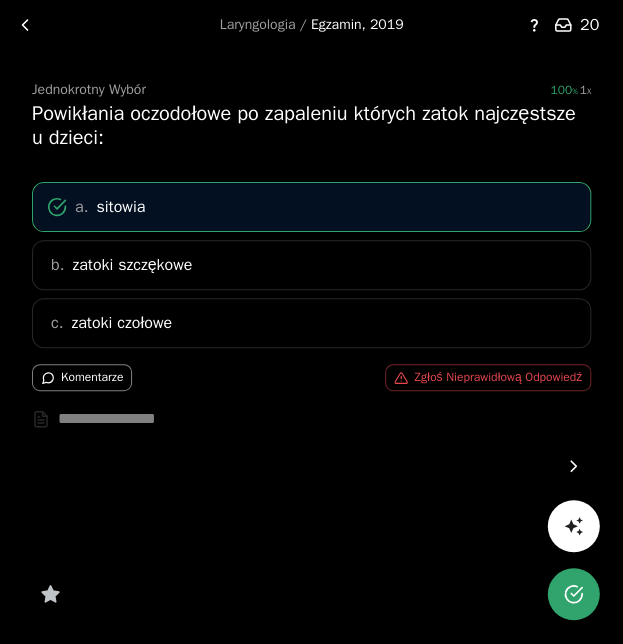 click at bounding box center [573, 466] 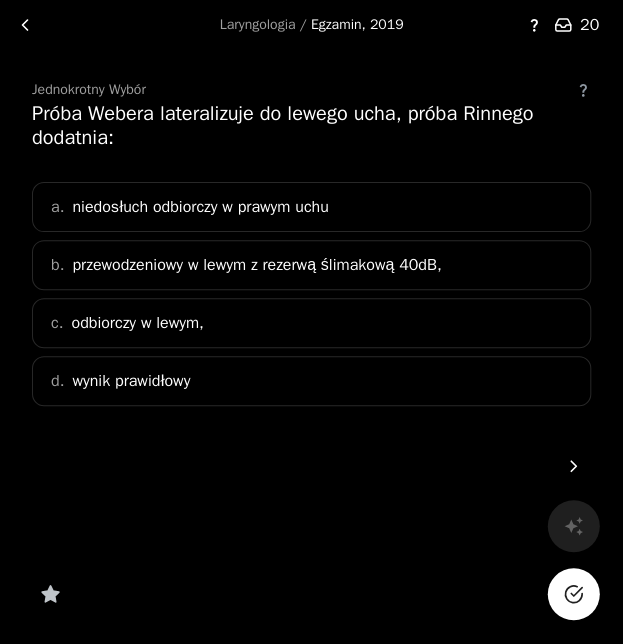 click on "a.   niedosłuch odbiorczy w prawym uchu" at bounding box center [311, 207] 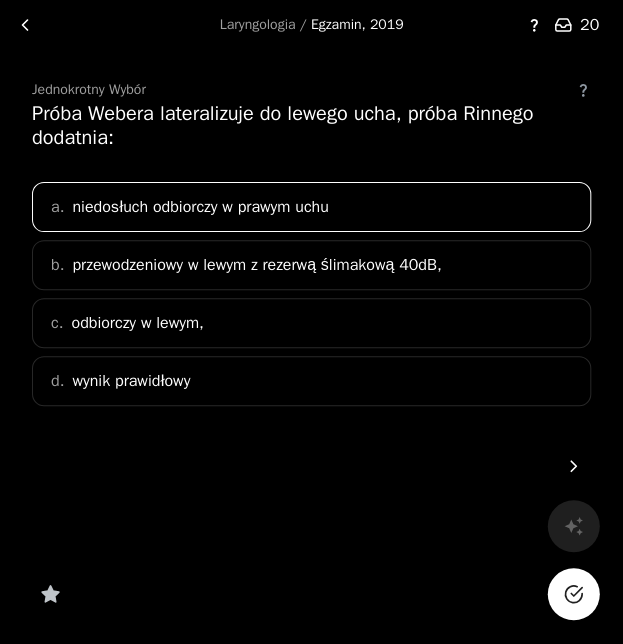 click at bounding box center (573, 594) 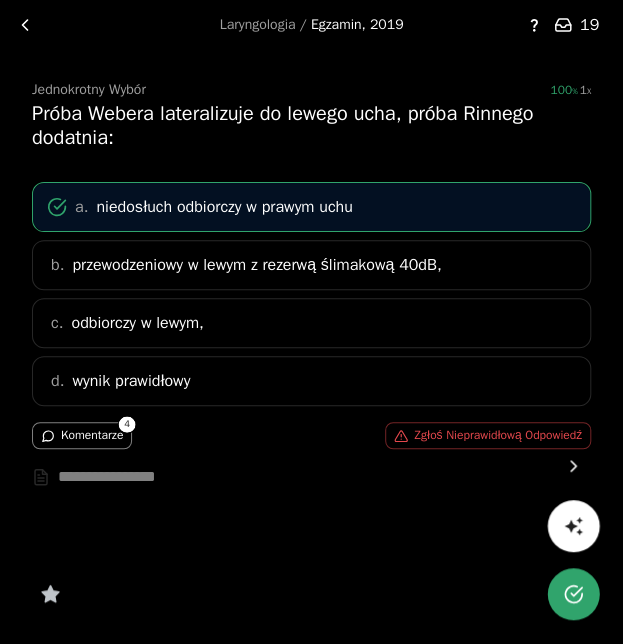 click at bounding box center [573, 466] 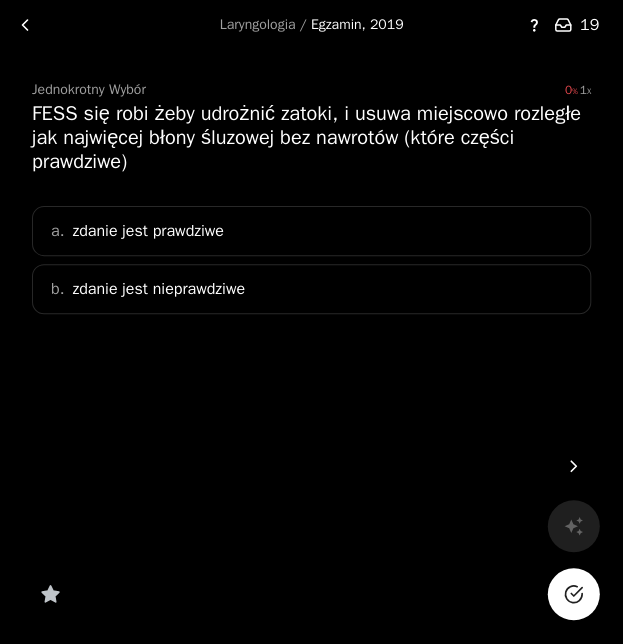 click at bounding box center [25, 25] 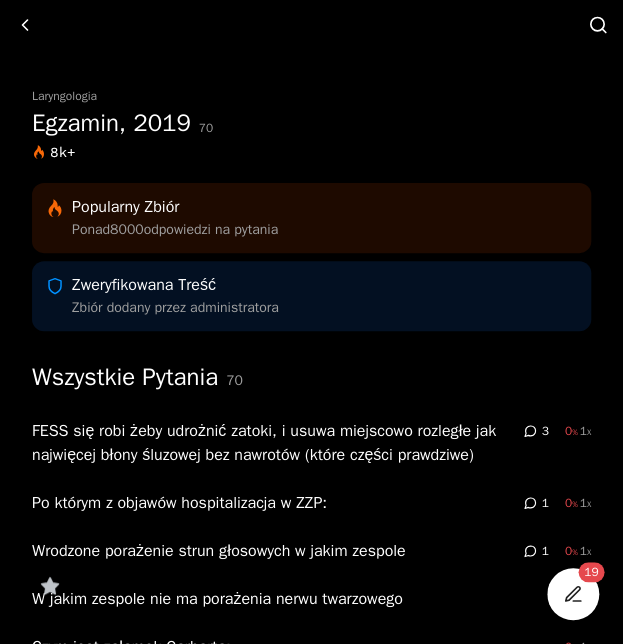 click at bounding box center (25, 25) 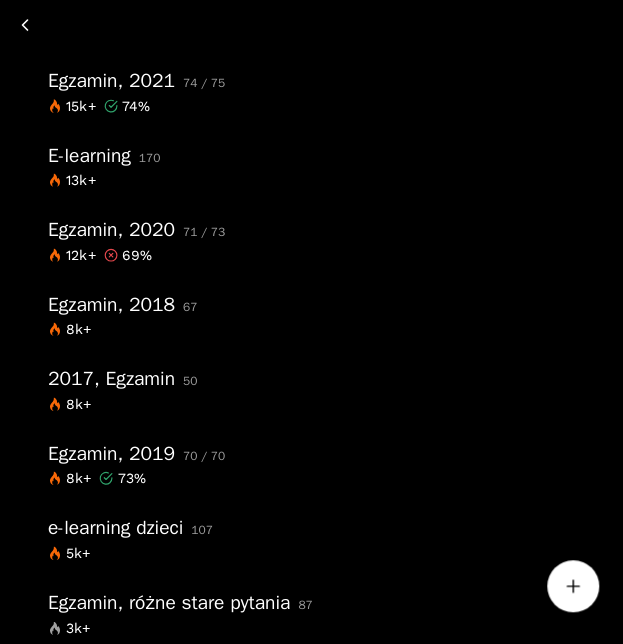 scroll, scrollTop: 99, scrollLeft: 0, axis: vertical 